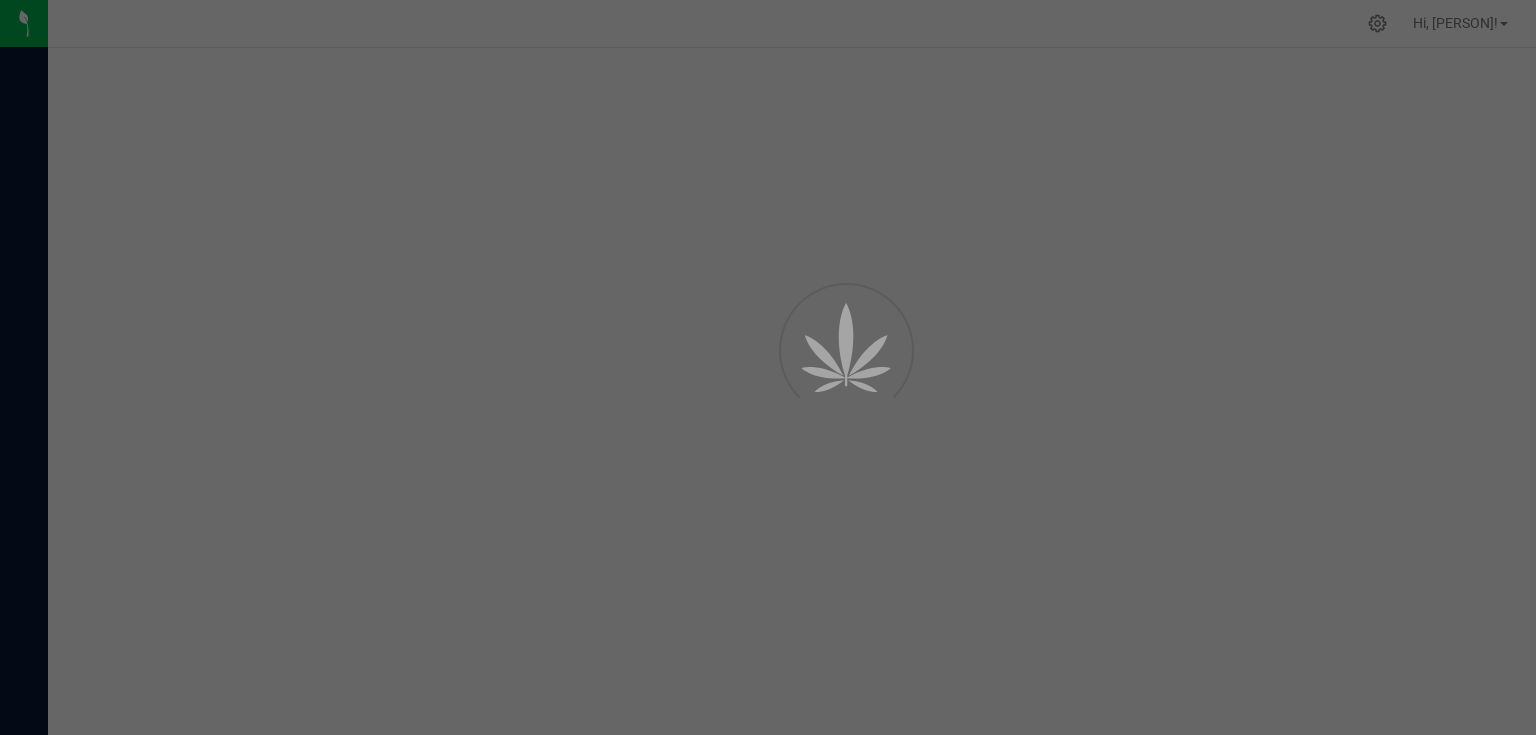 scroll, scrollTop: 0, scrollLeft: 0, axis: both 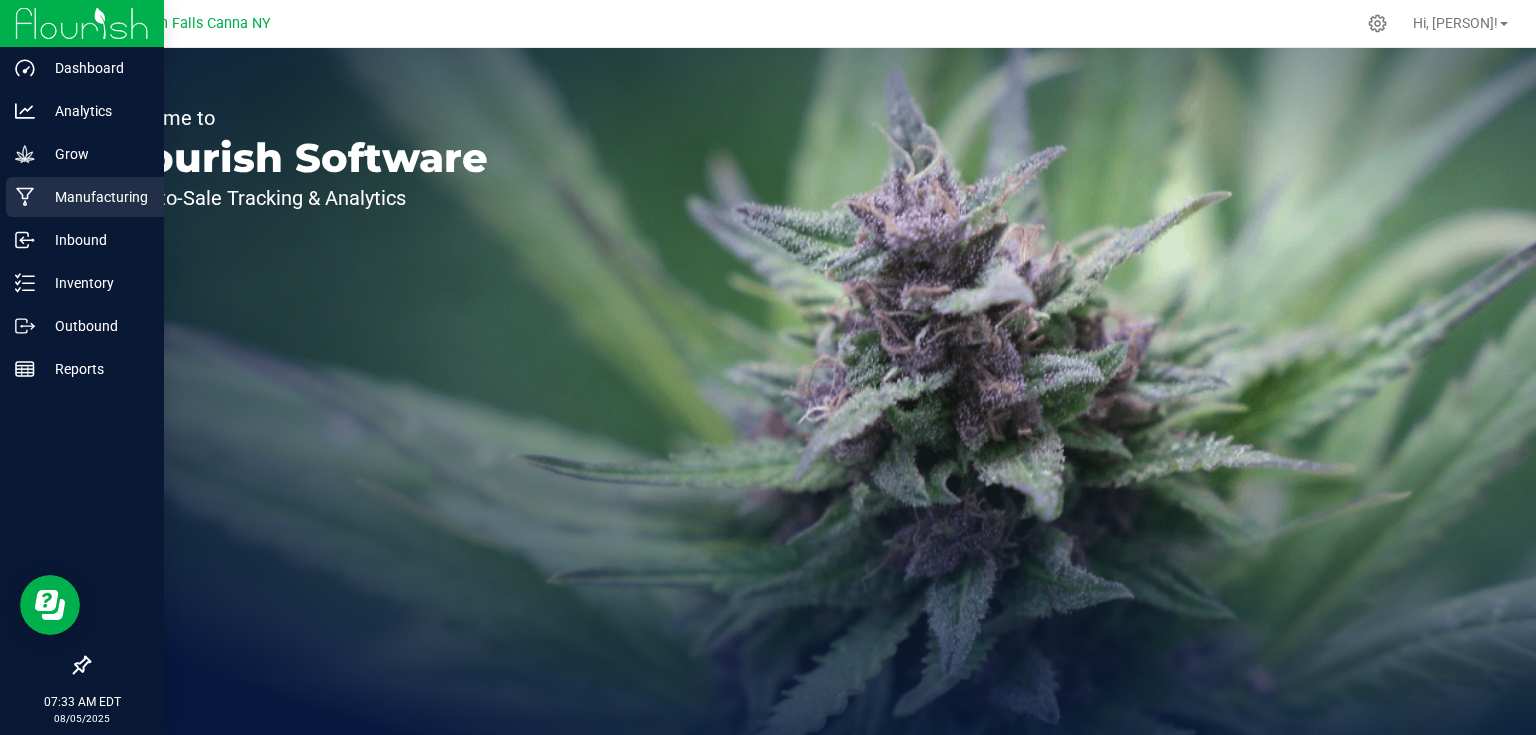 click on "Manufacturing" at bounding box center [95, 197] 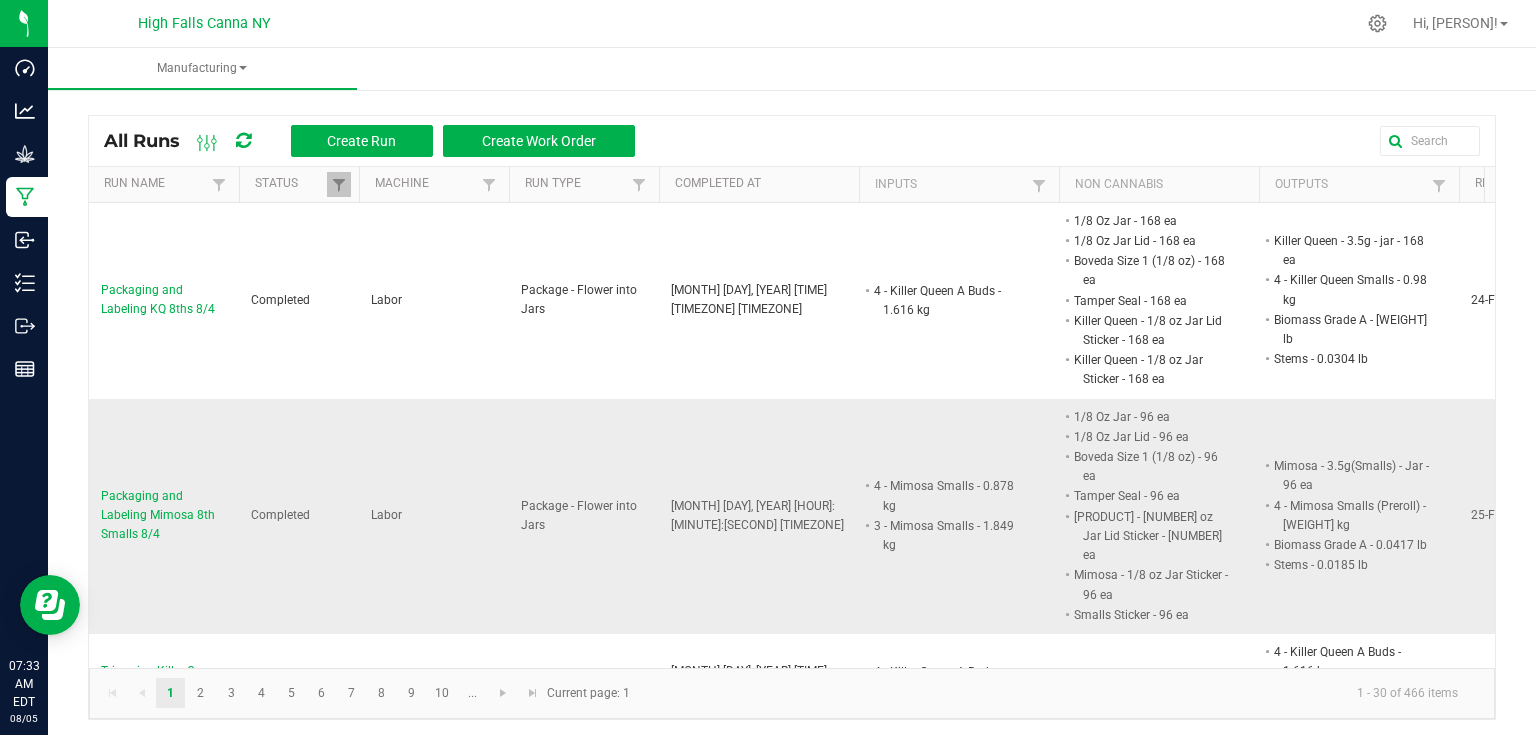 click on "Packaging and Labeling Mimosa 8th Smalls 8/4" at bounding box center (164, 516) 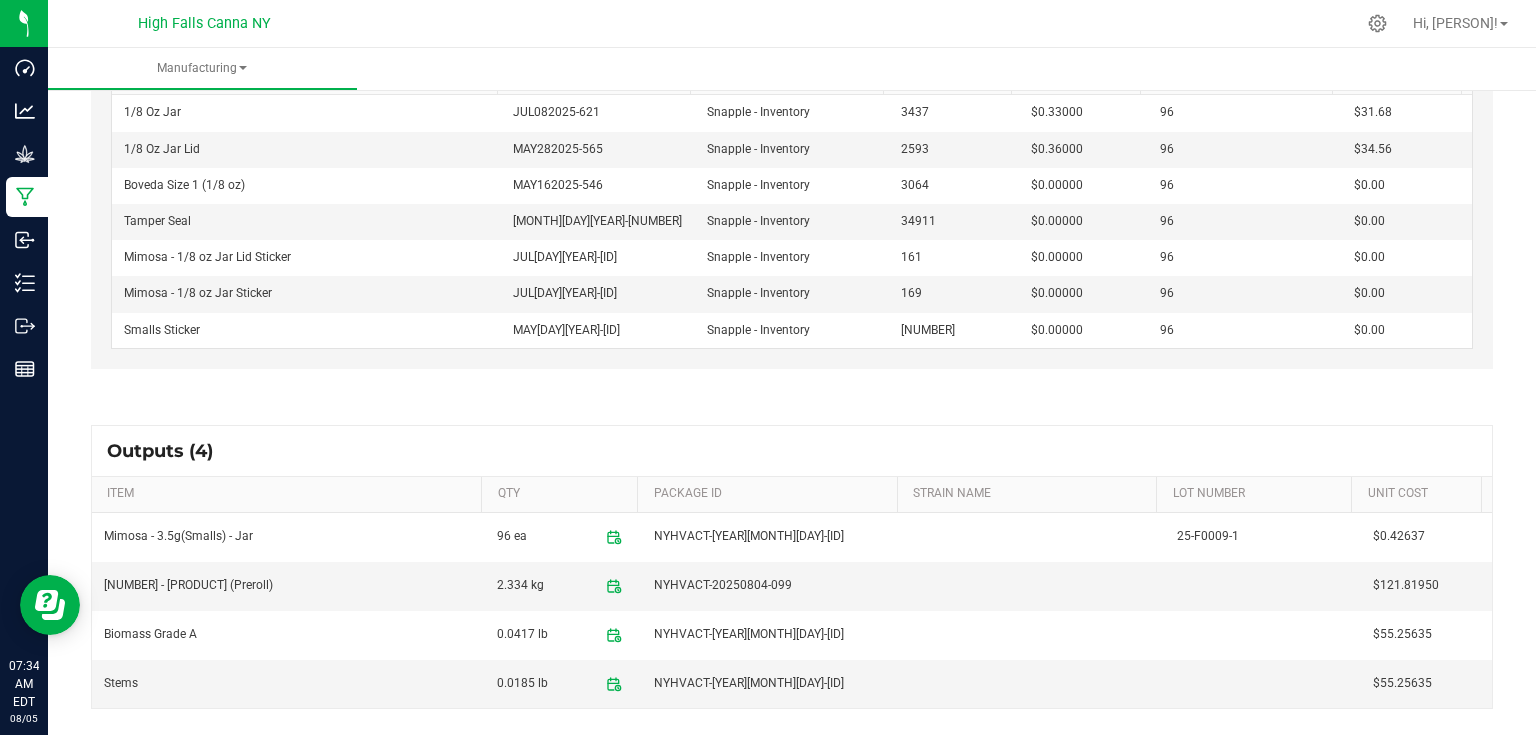 scroll, scrollTop: 640, scrollLeft: 0, axis: vertical 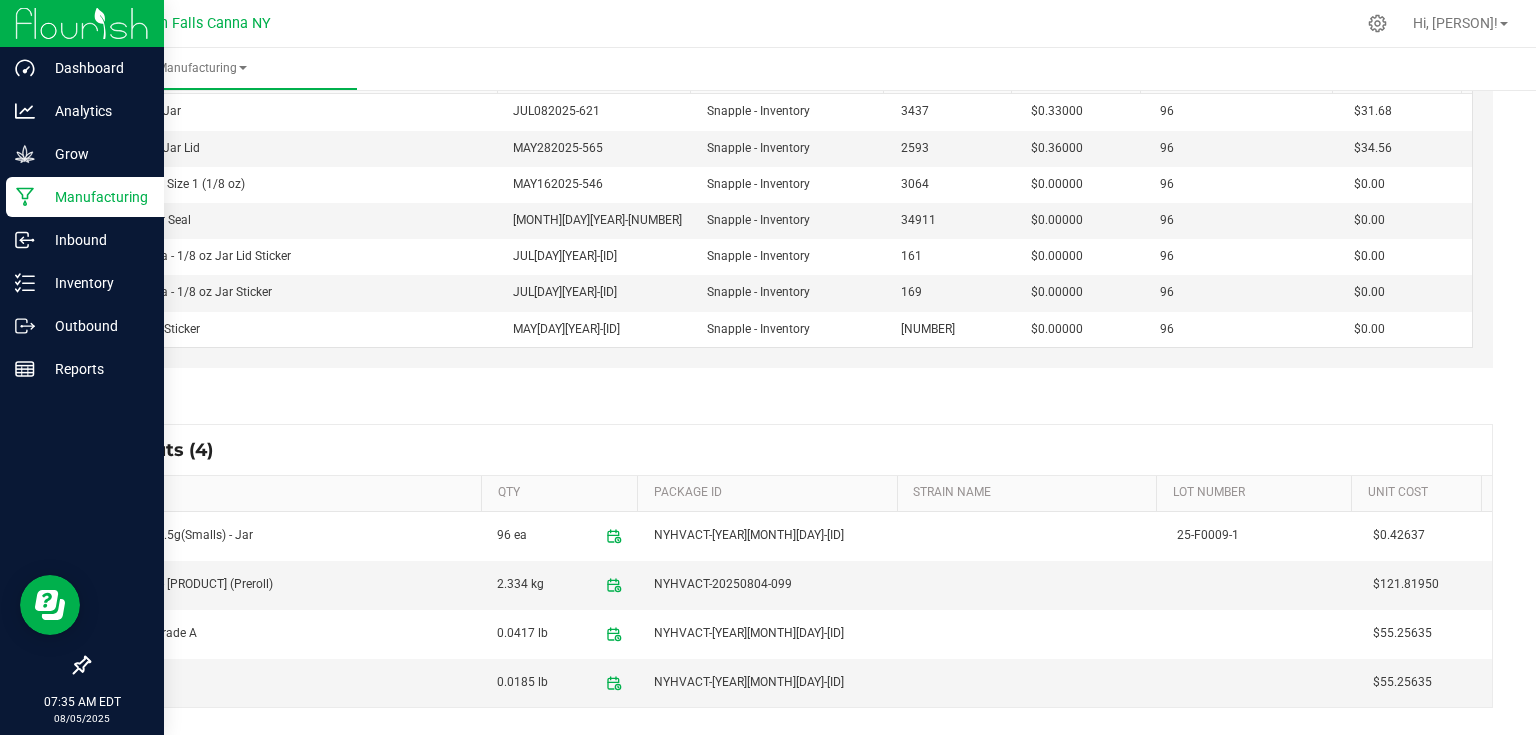 click at bounding box center [82, 24] 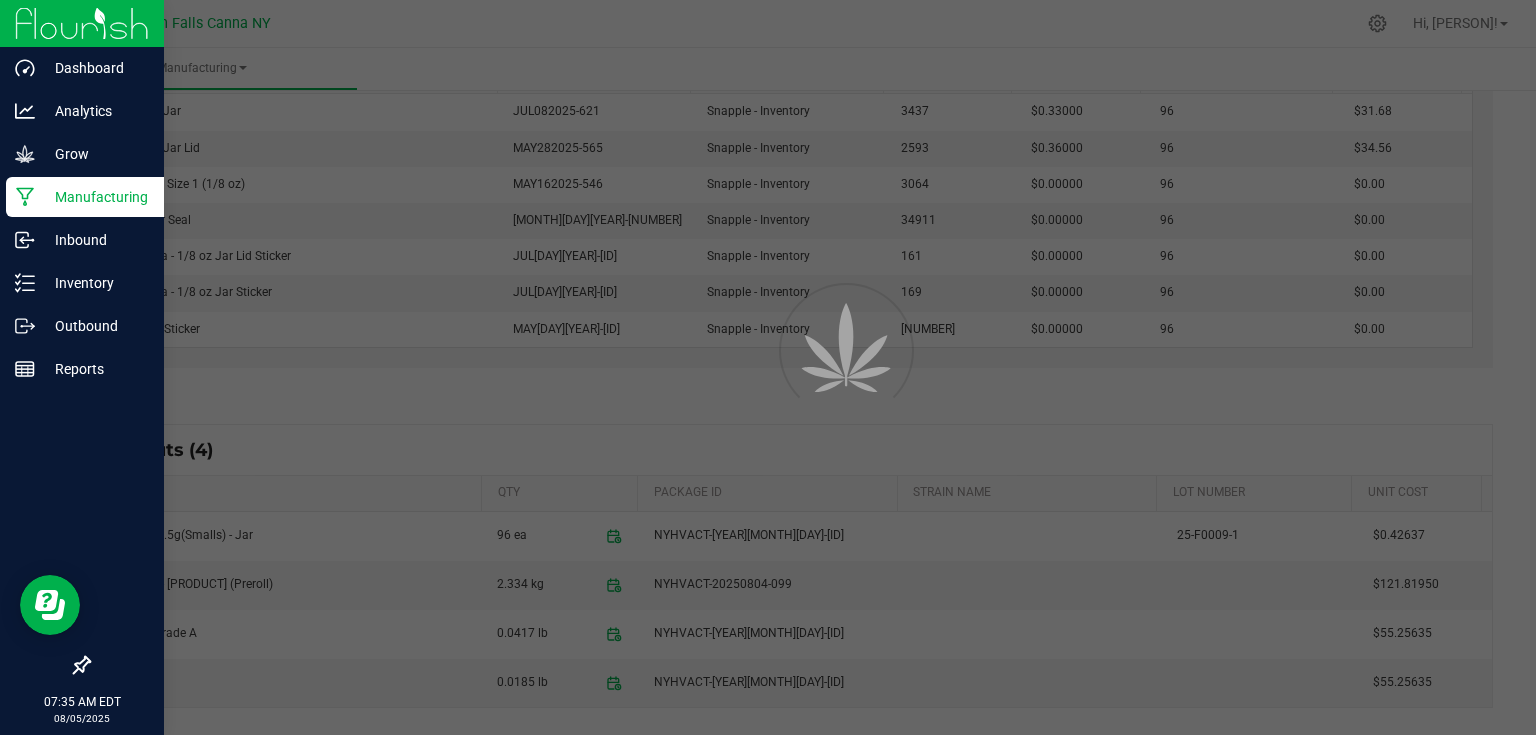 scroll, scrollTop: 0, scrollLeft: 0, axis: both 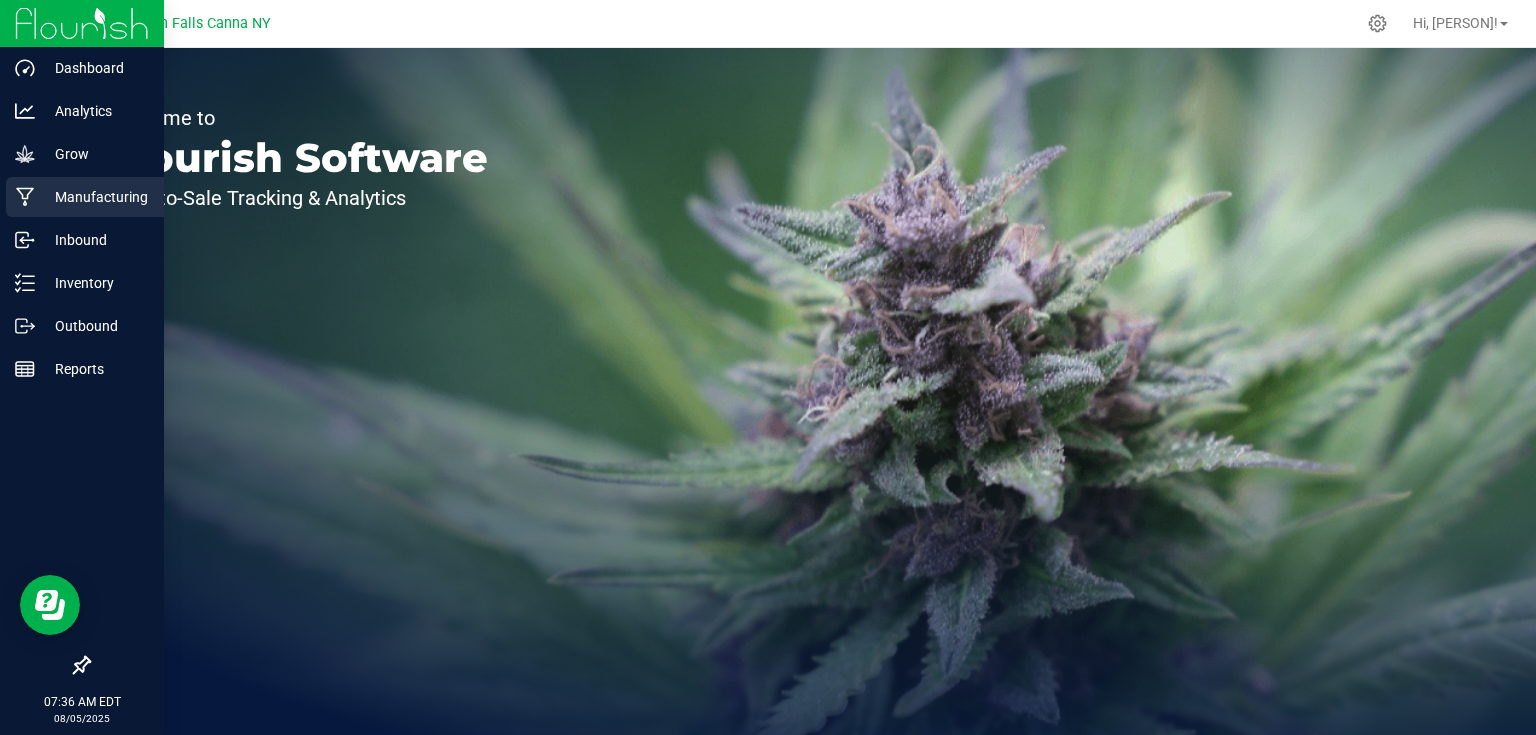 click on "Manufacturing" at bounding box center (85, 197) 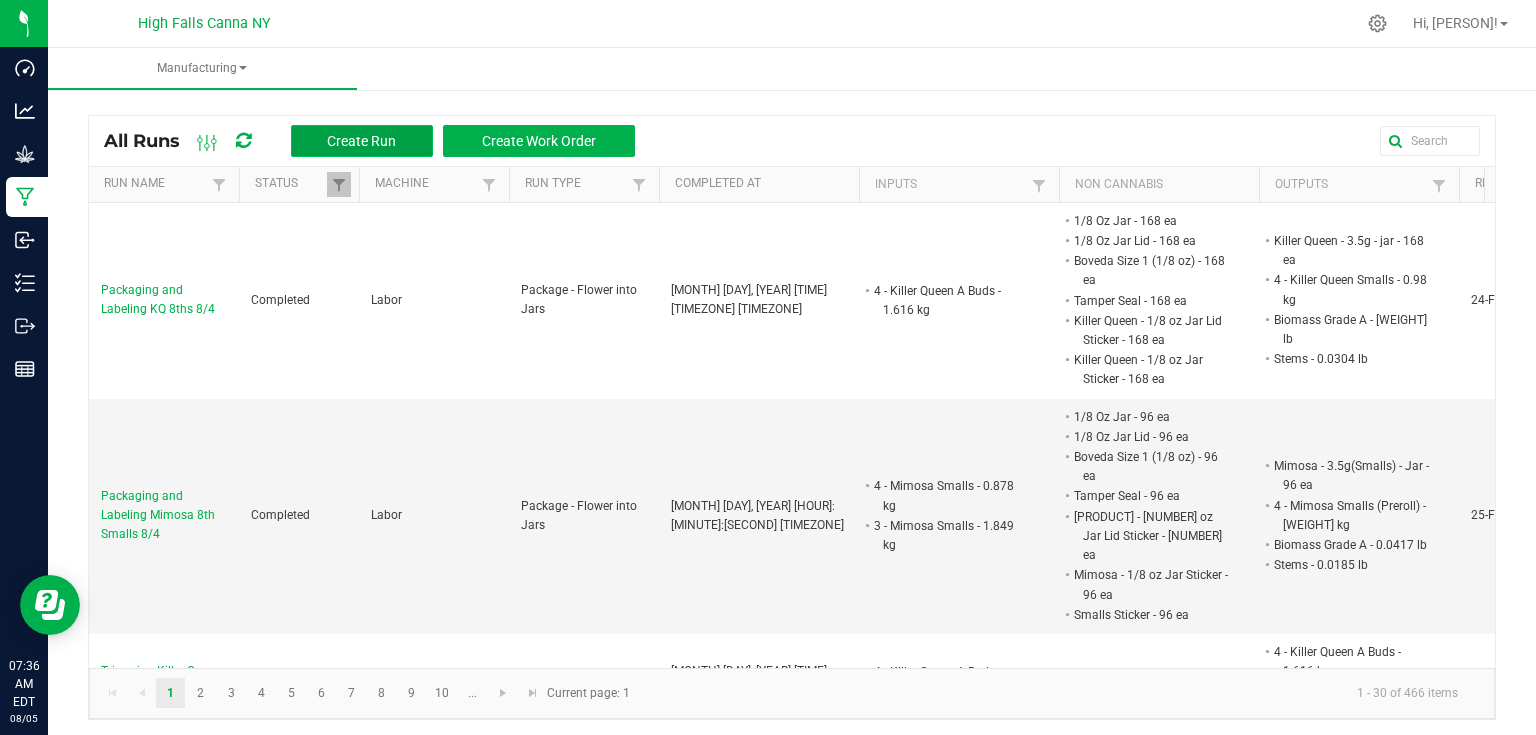 click on "Create Run" at bounding box center [362, 141] 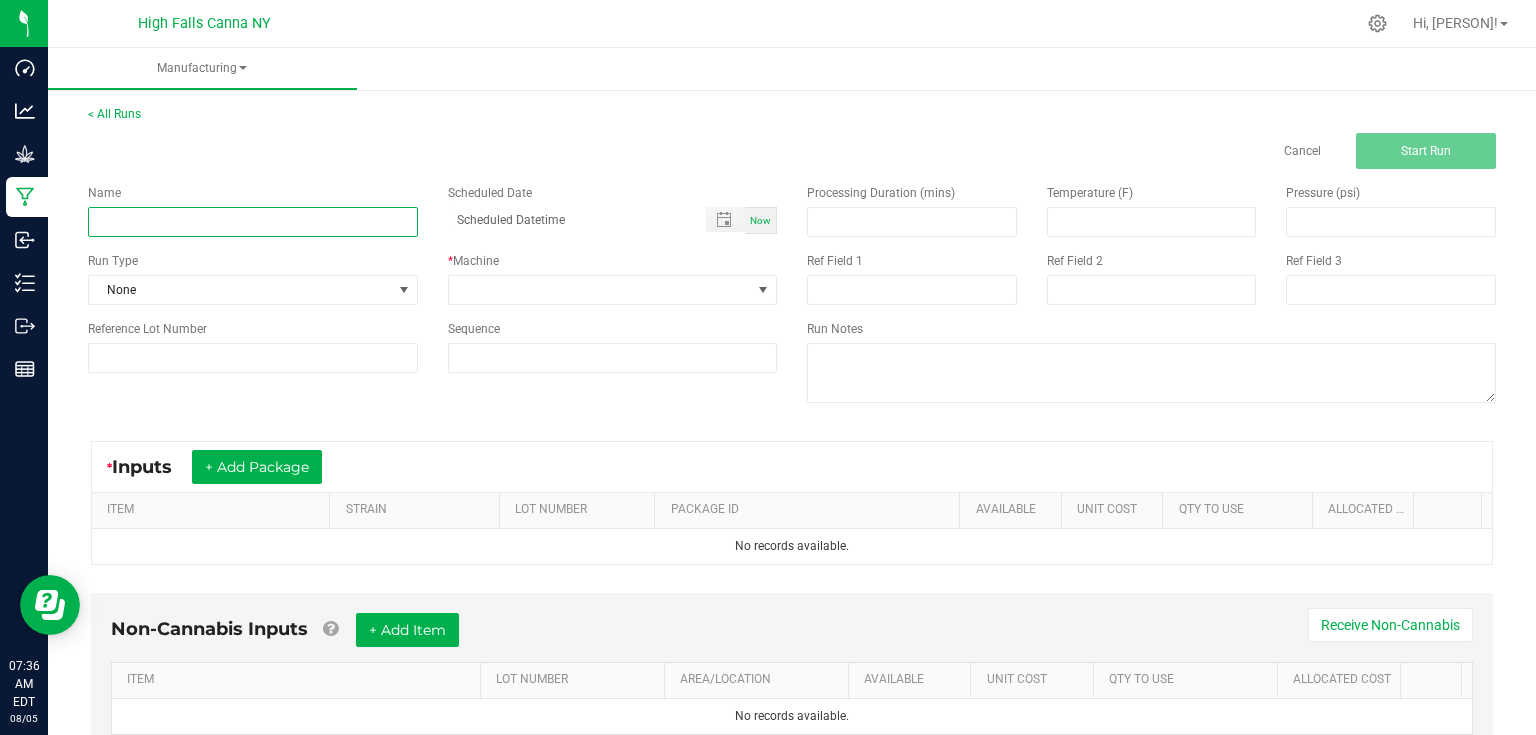 click at bounding box center [253, 222] 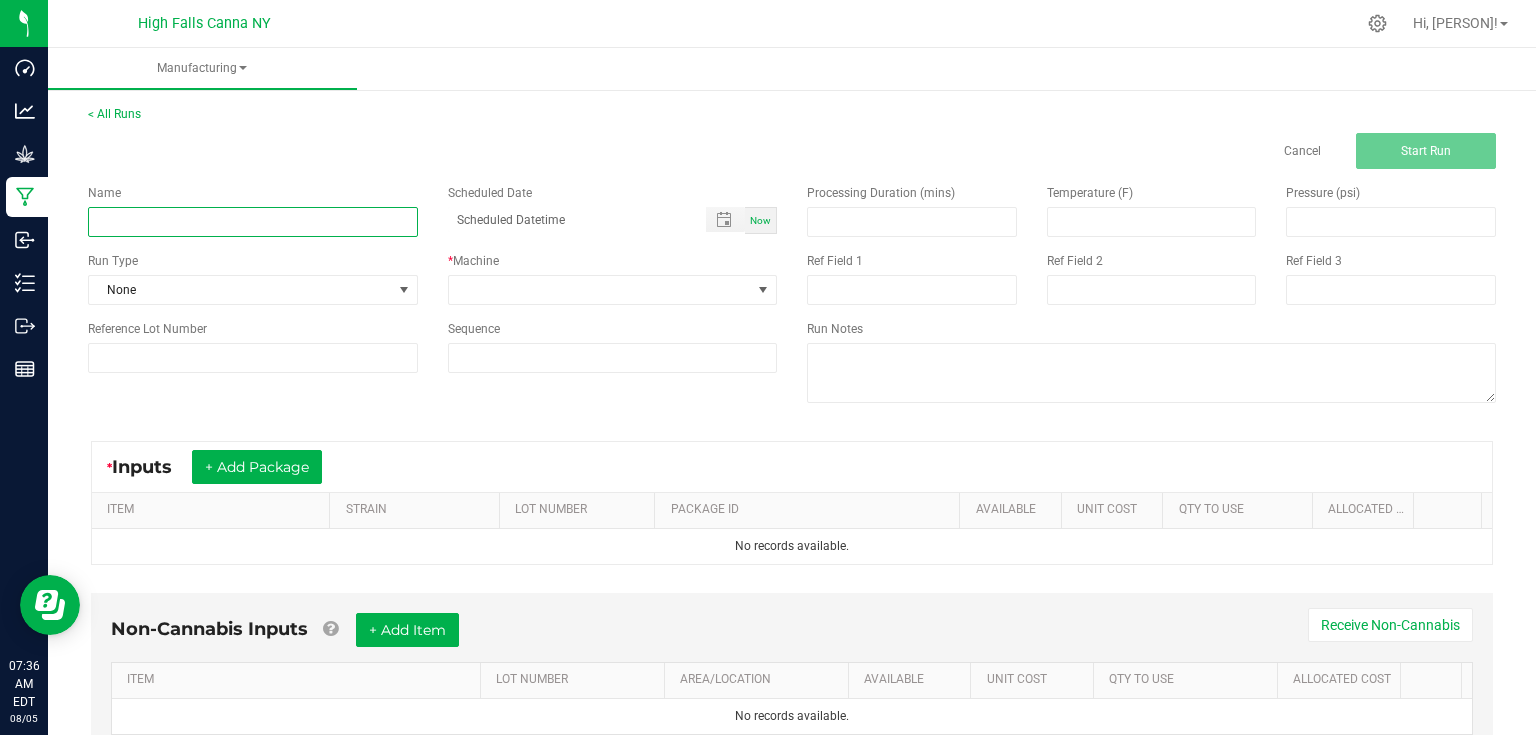 click at bounding box center (253, 222) 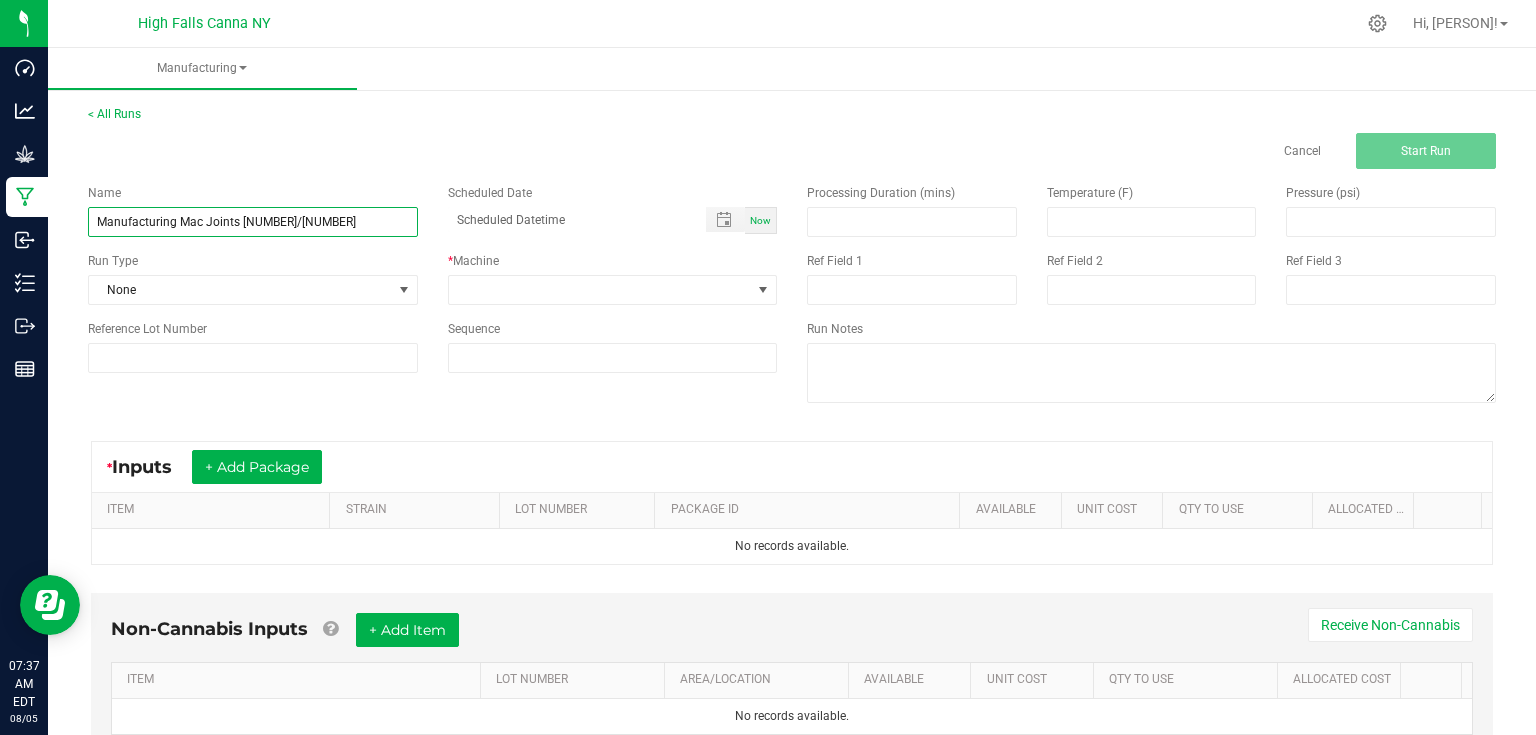 type on "Manufacturing Mac Joints [NUMBER]/[NUMBER]" 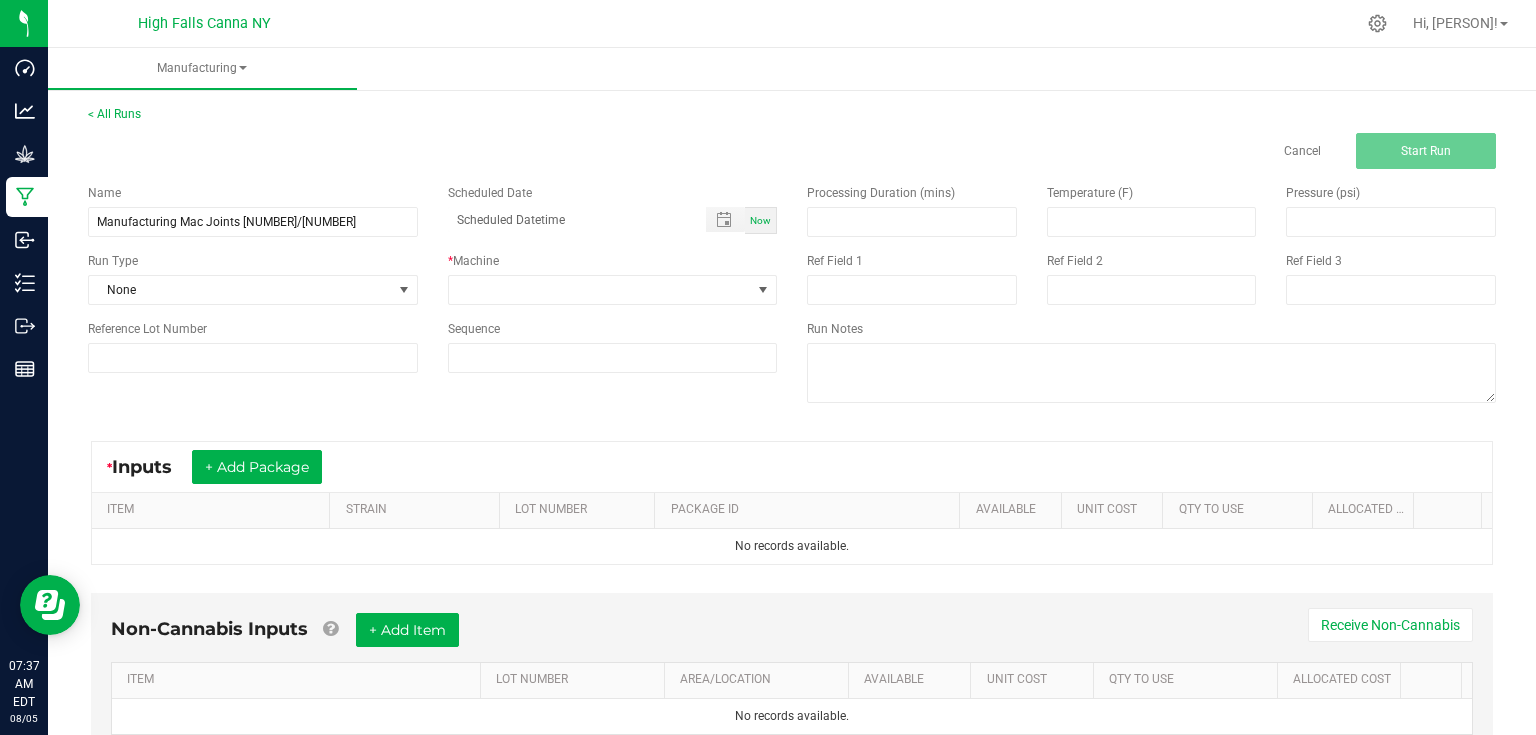 click on "Run Type" at bounding box center (253, 261) 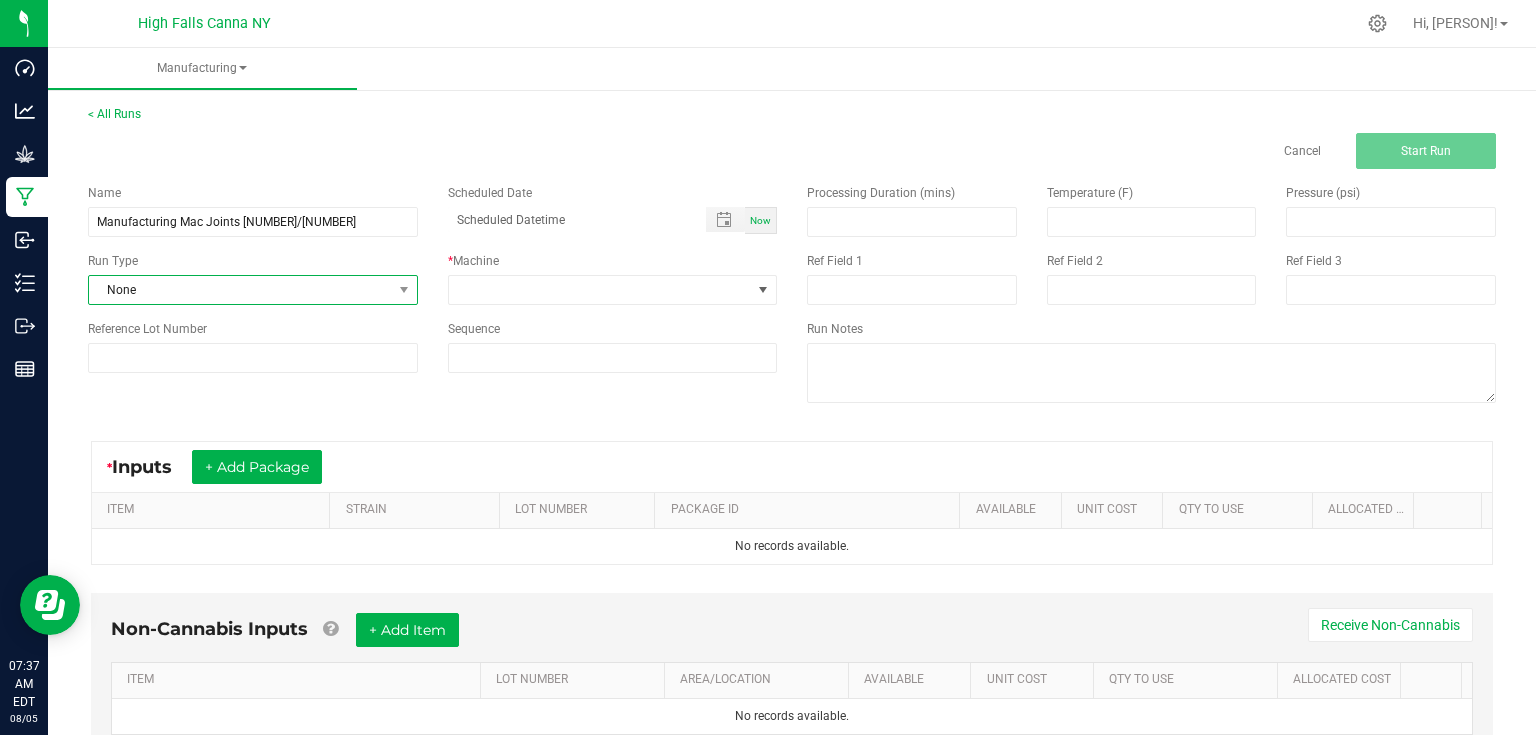 click on "None" at bounding box center [240, 290] 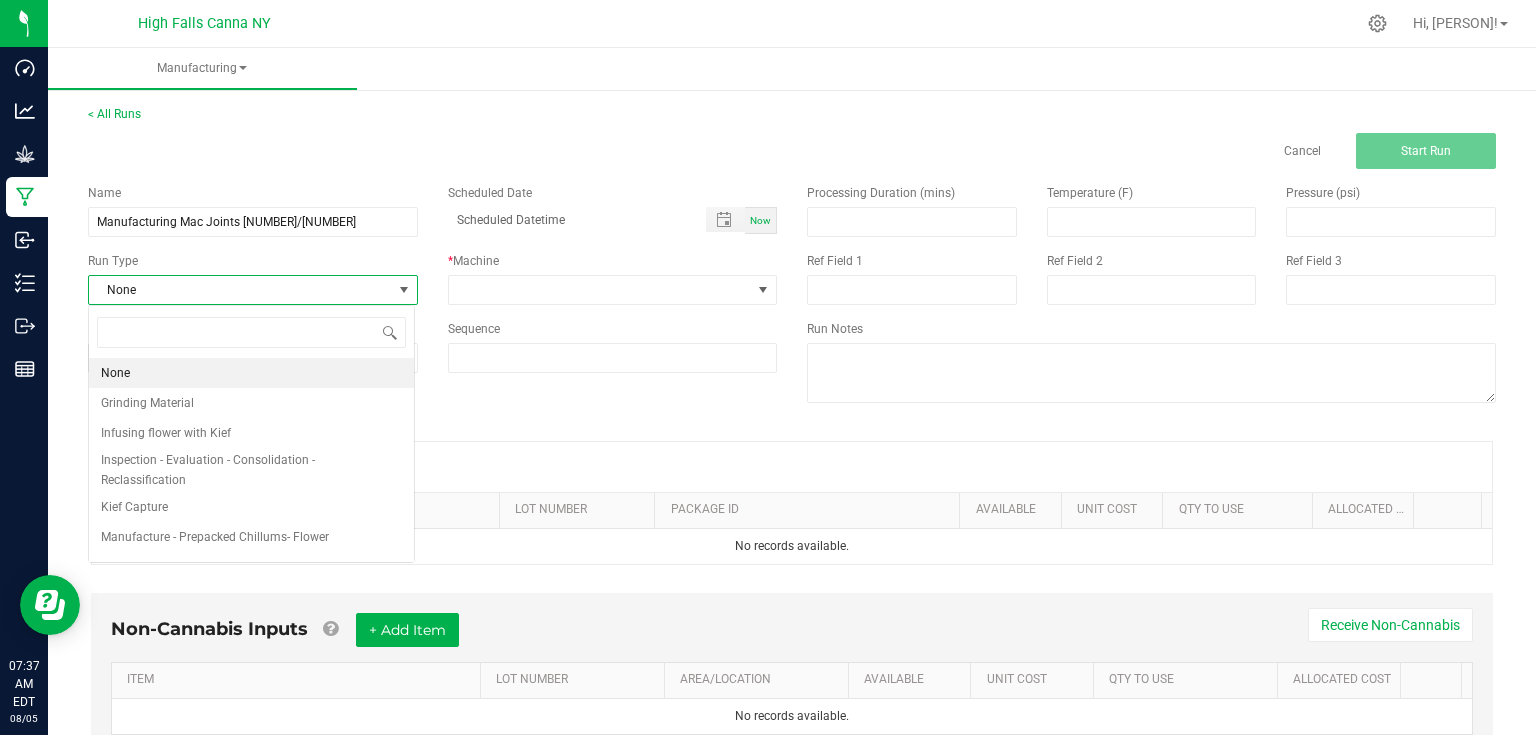 scroll, scrollTop: 99970, scrollLeft: 99673, axis: both 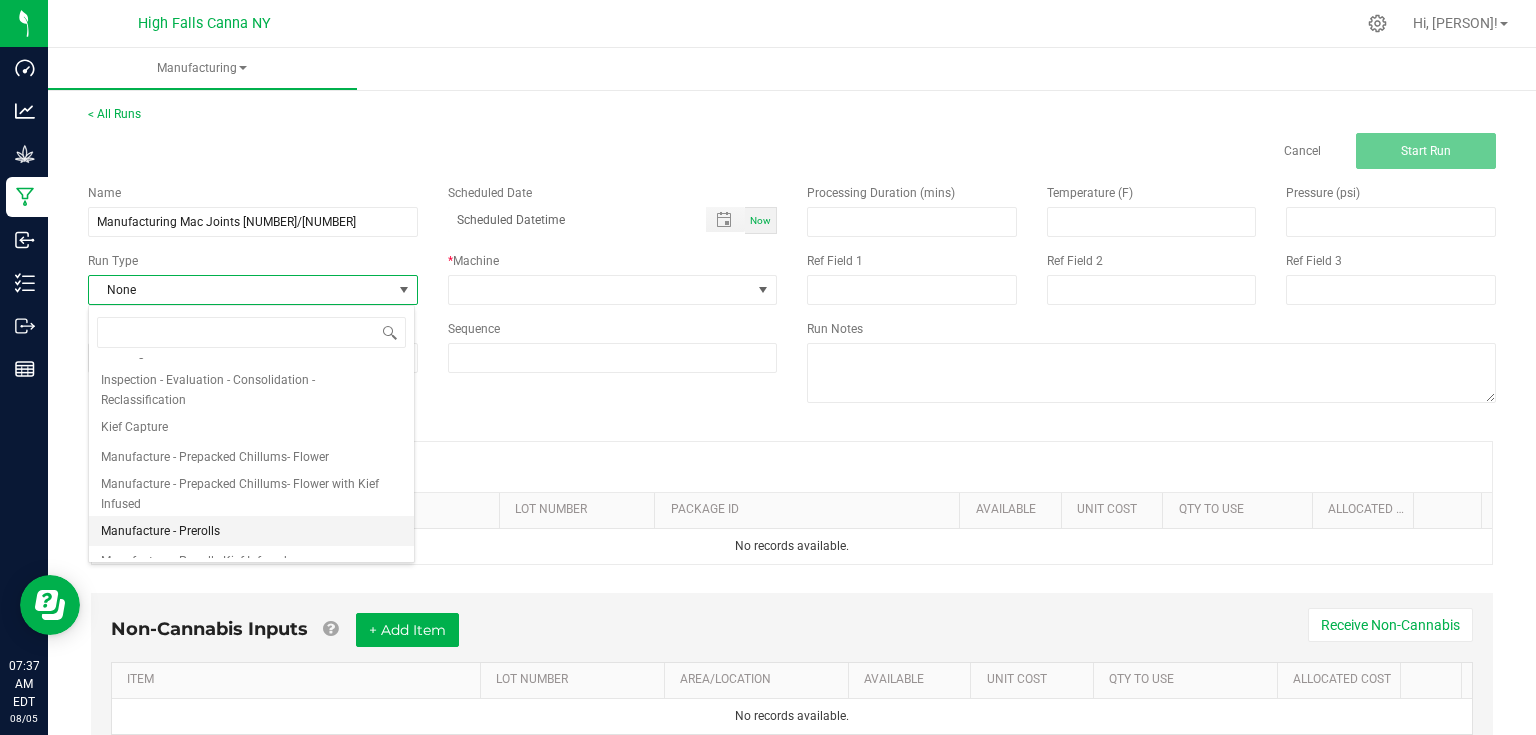 click on "Manufacture - Prerolls" at bounding box center [160, 531] 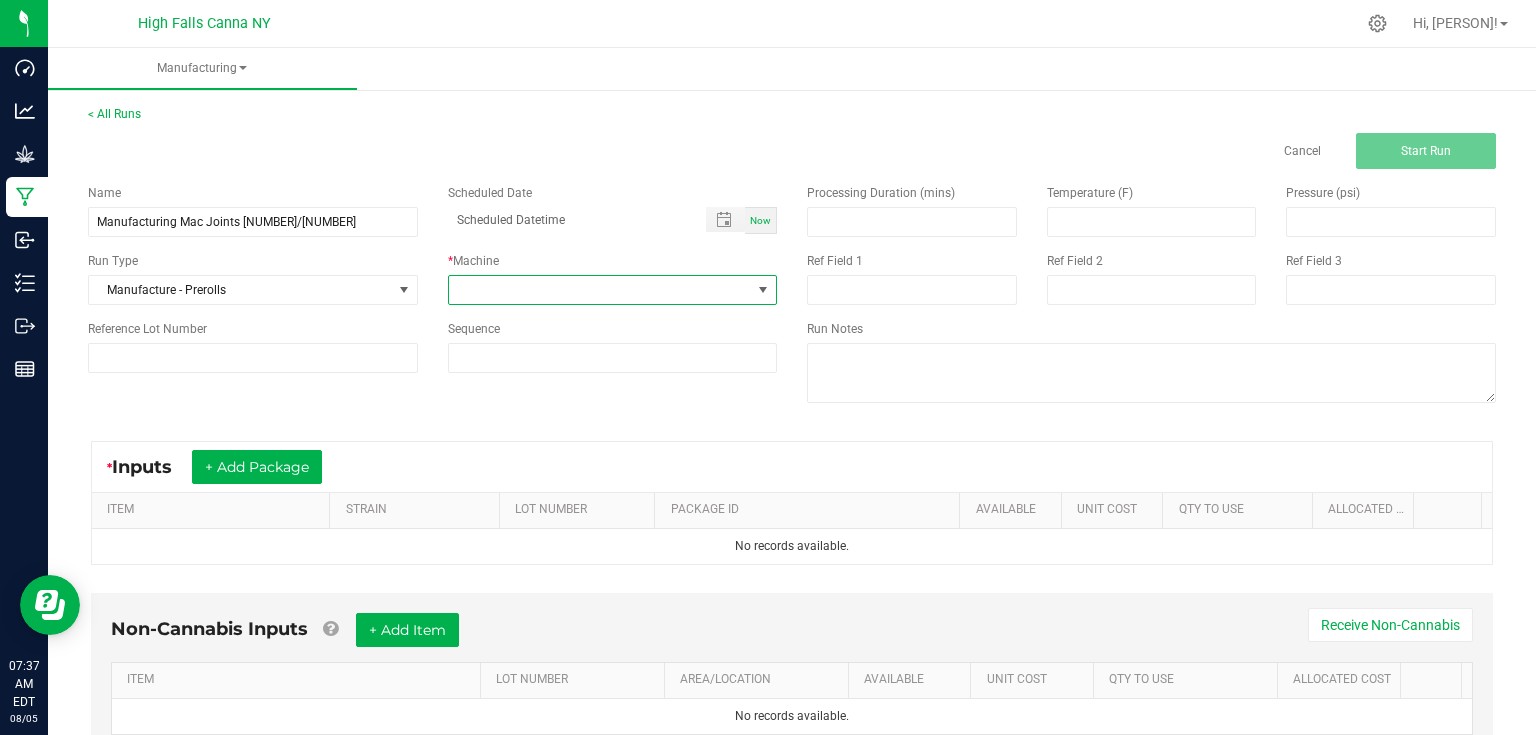 click at bounding box center (600, 290) 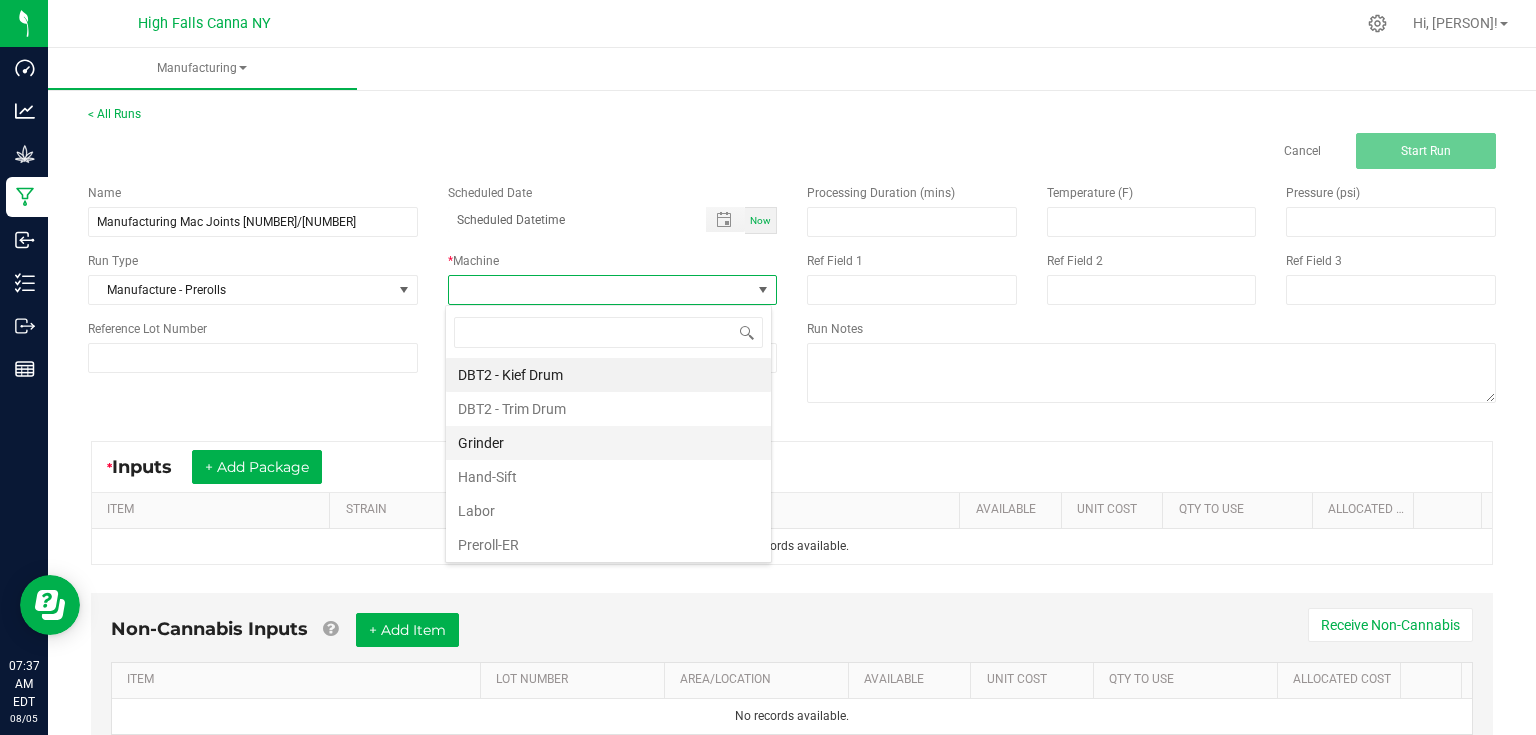 scroll, scrollTop: 99970, scrollLeft: 99673, axis: both 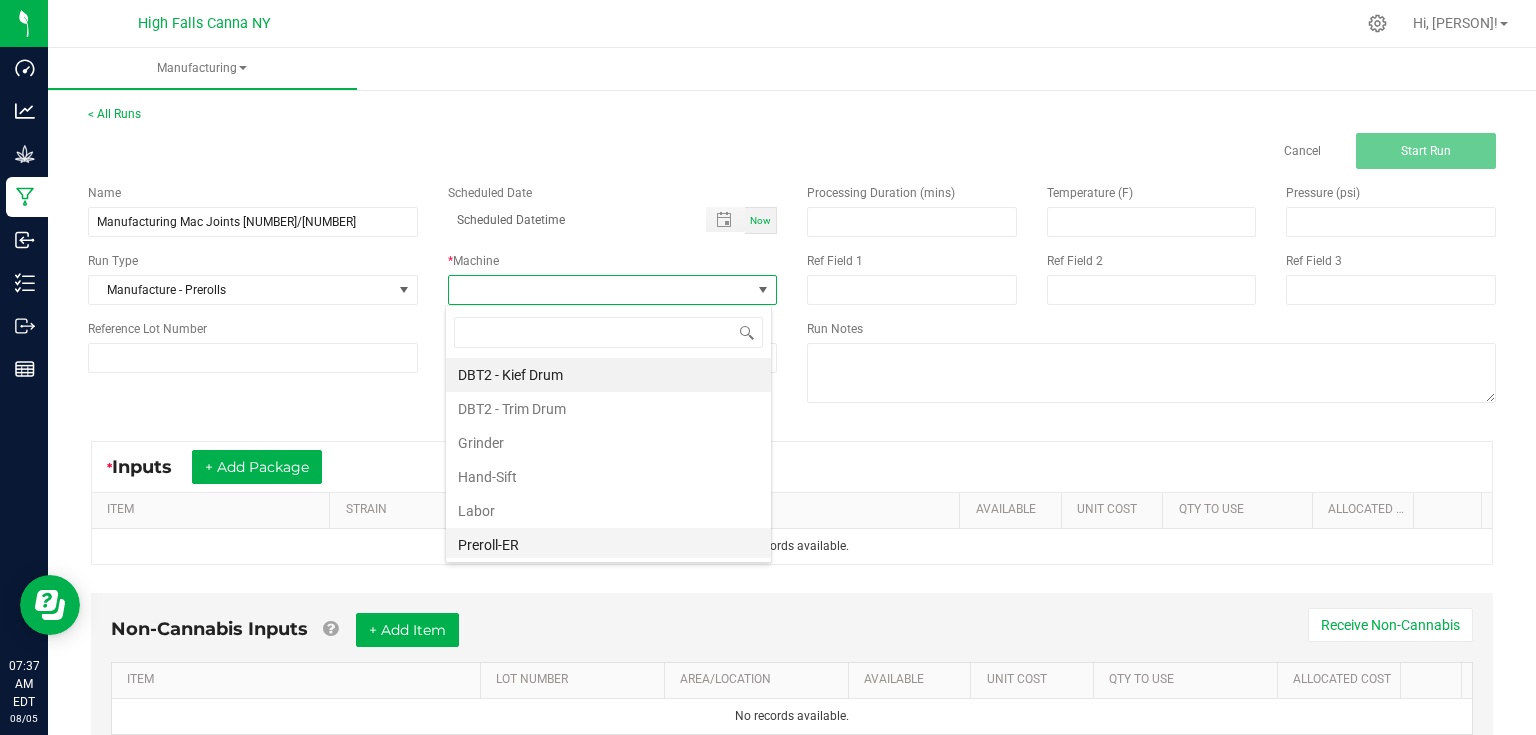 click on "Preroll-ER" at bounding box center (608, 545) 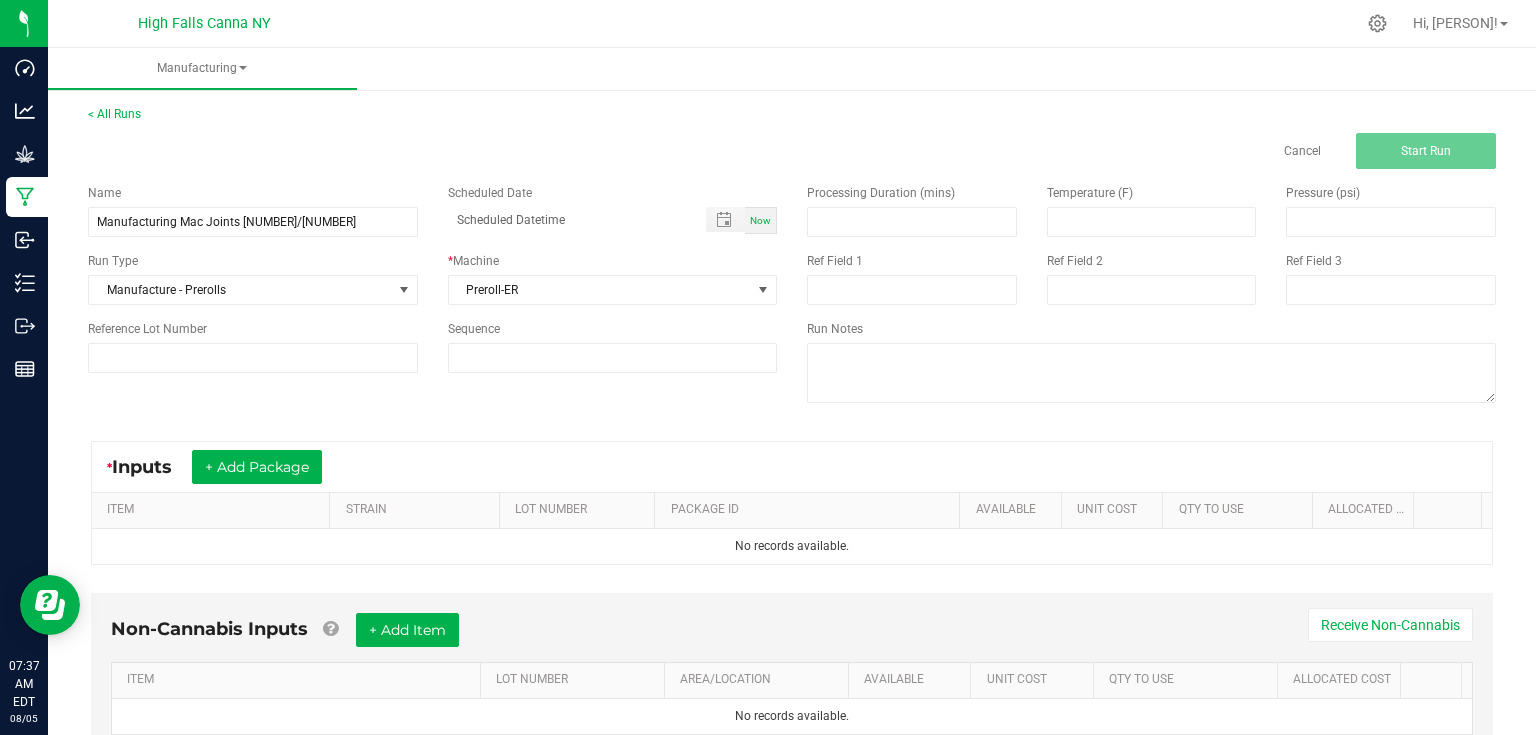 click on "Processing Duration (mins)" at bounding box center (912, 210) 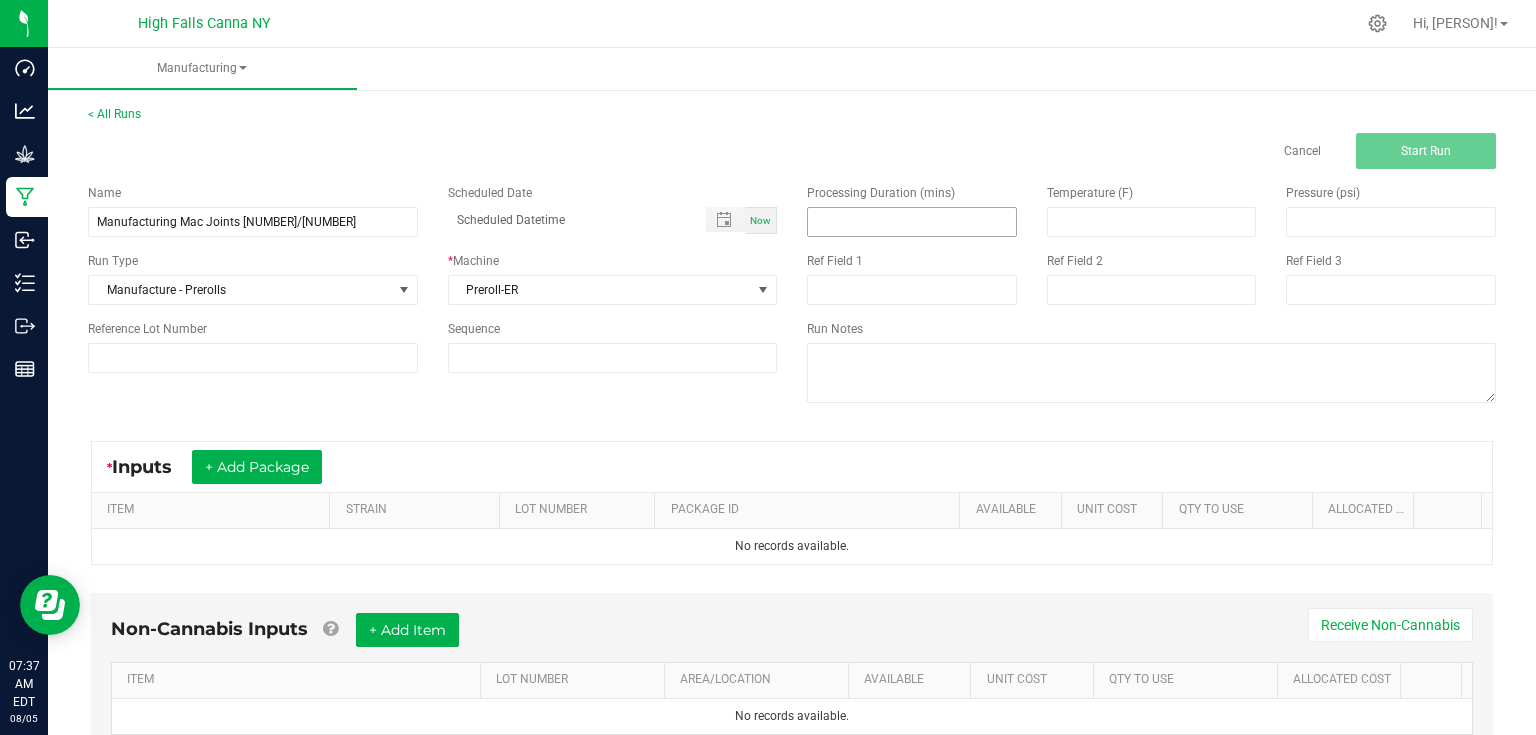 click at bounding box center [912, 222] 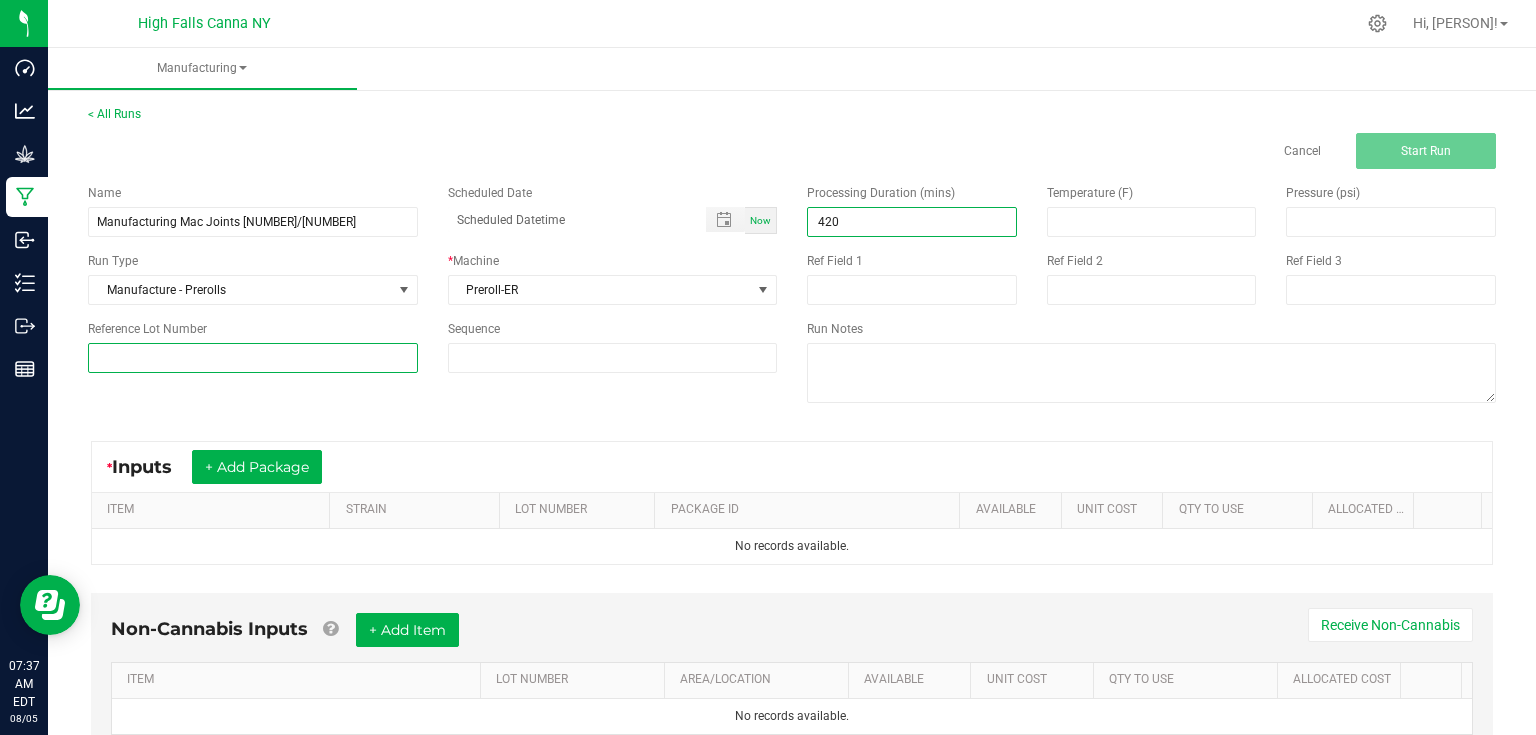 type on "420.00" 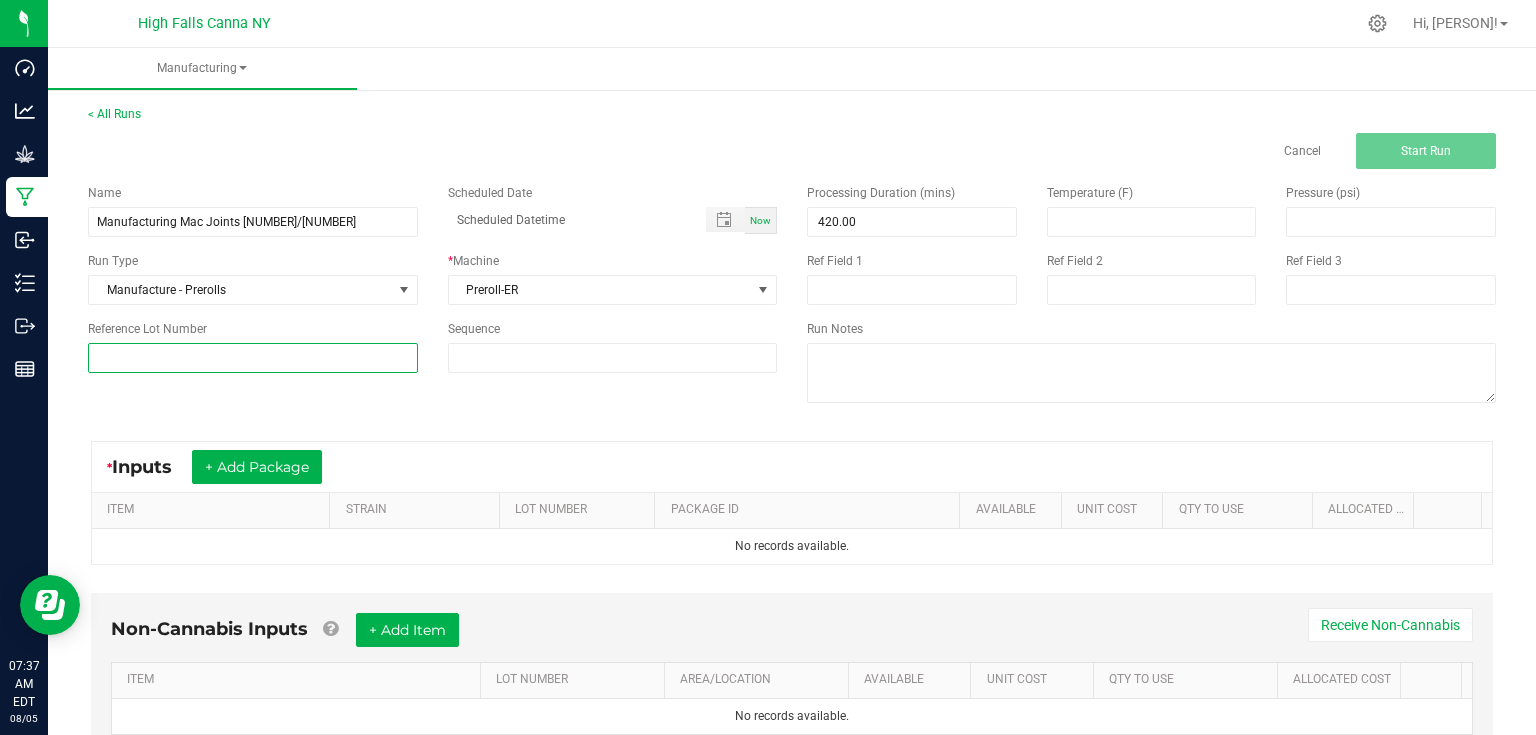 click at bounding box center [253, 358] 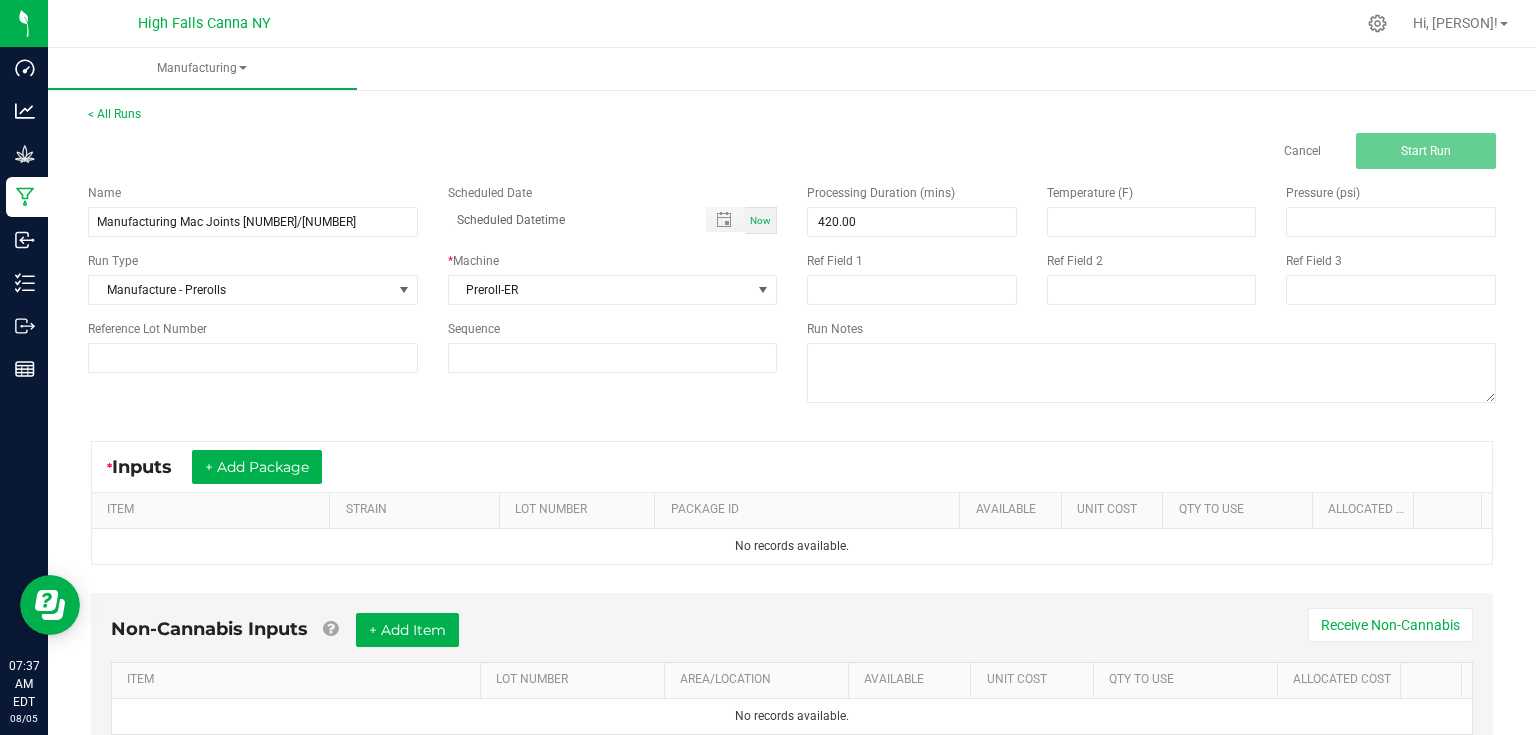 click on "Name Manufacturing Mac Joints [NUMBER]/[NUMBER] Scheduled Date Now Run Type Manufacture - Prerolls * Machine Preroll-ER Reference Lot Number Sequence Processing Duration (mins) [NUMBER] Temperature (F) Pressure (psi) Ref Field [NUMBER] Ref Field [NUMBER] Ref Field [NUMBER] Run Notes" at bounding box center (792, 296) 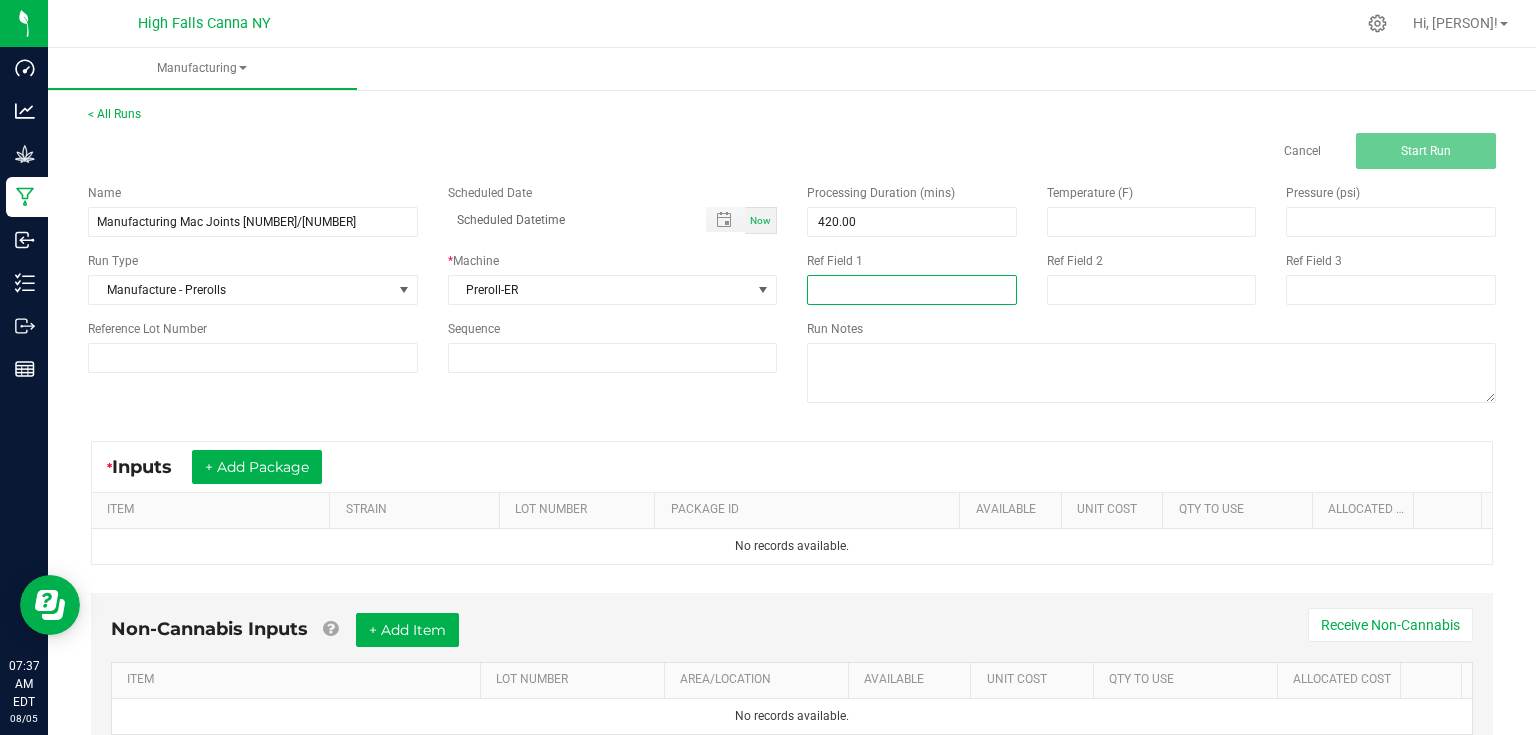 click at bounding box center [912, 290] 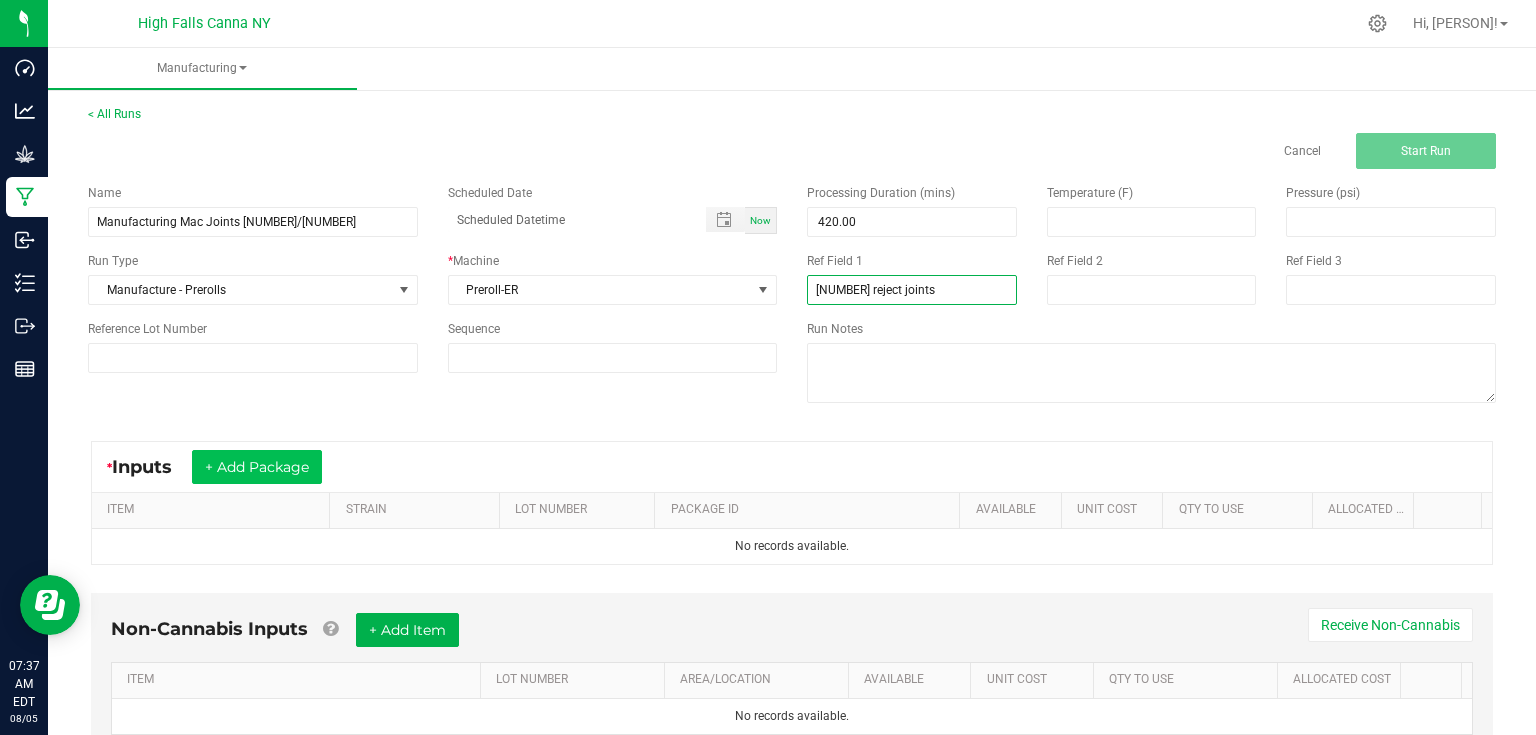 type on "[NUMBER] reject joints" 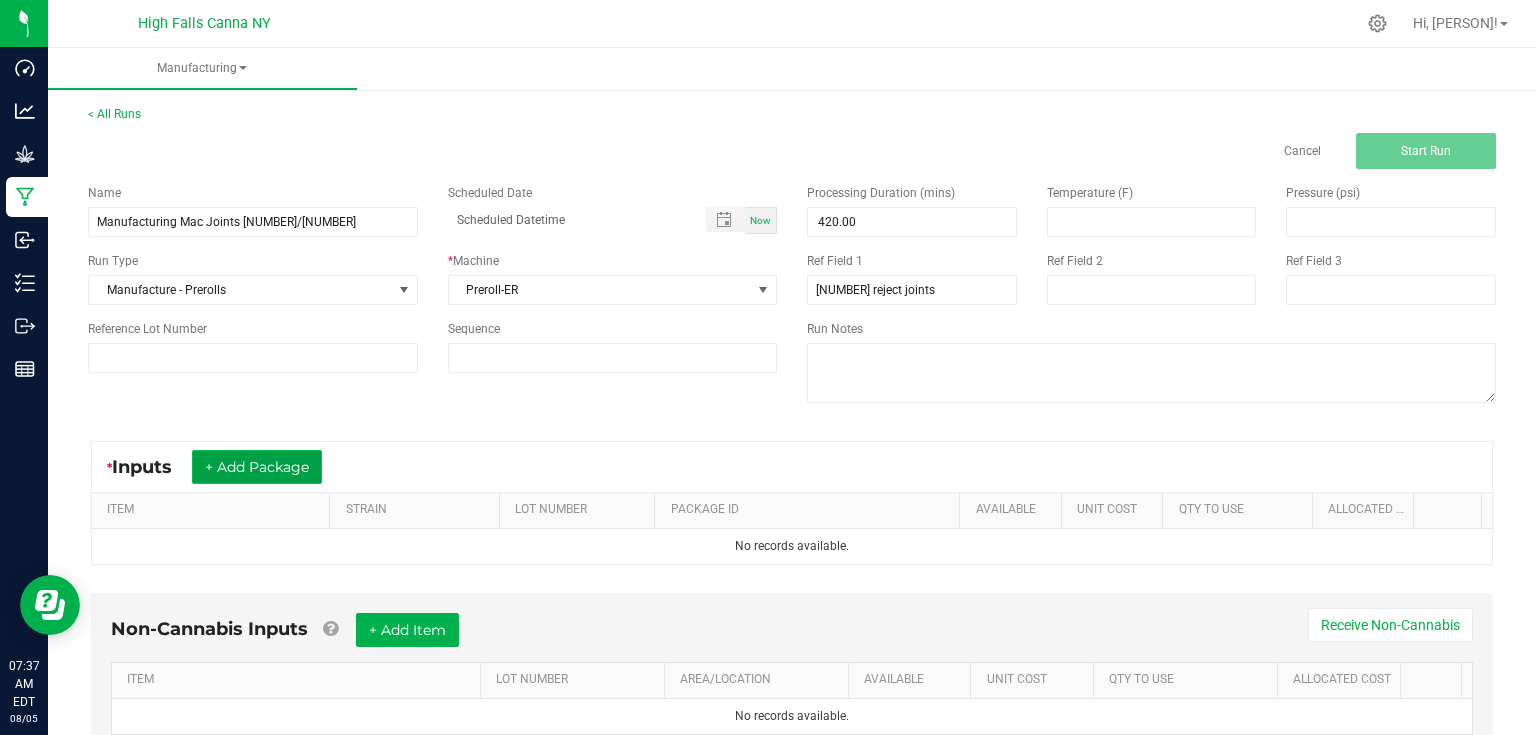 click on "+ Add Package" at bounding box center (257, 467) 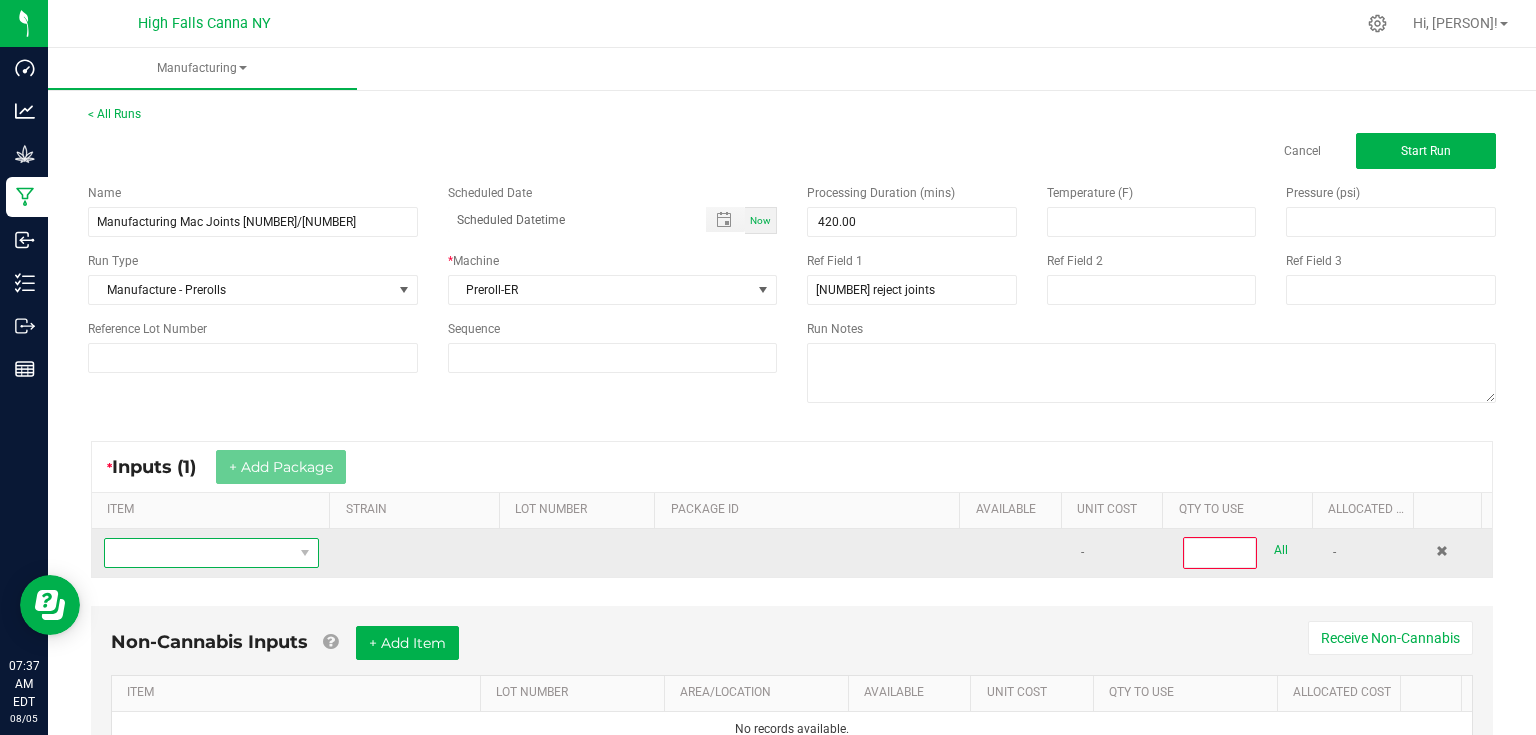 click at bounding box center [199, 553] 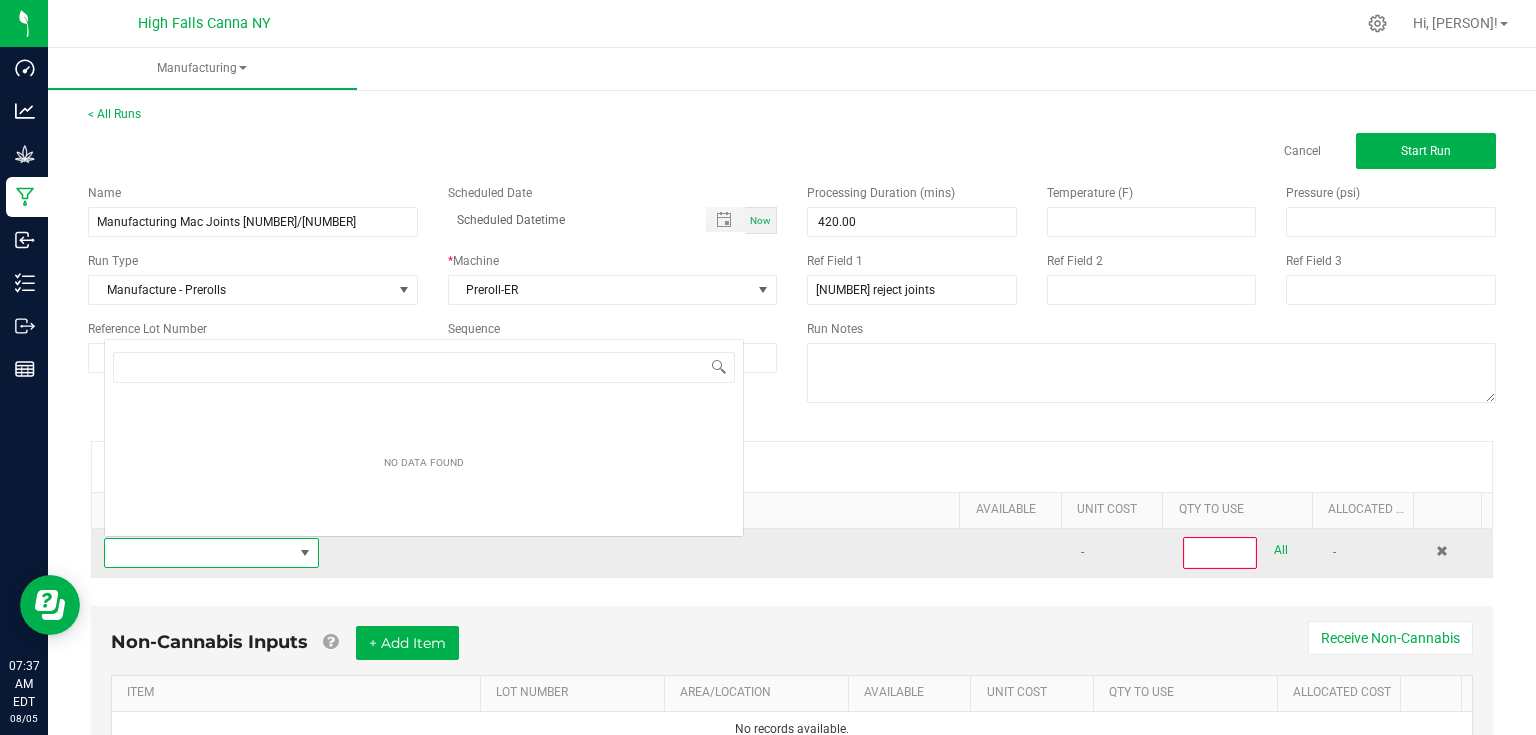 scroll, scrollTop: 0, scrollLeft: 0, axis: both 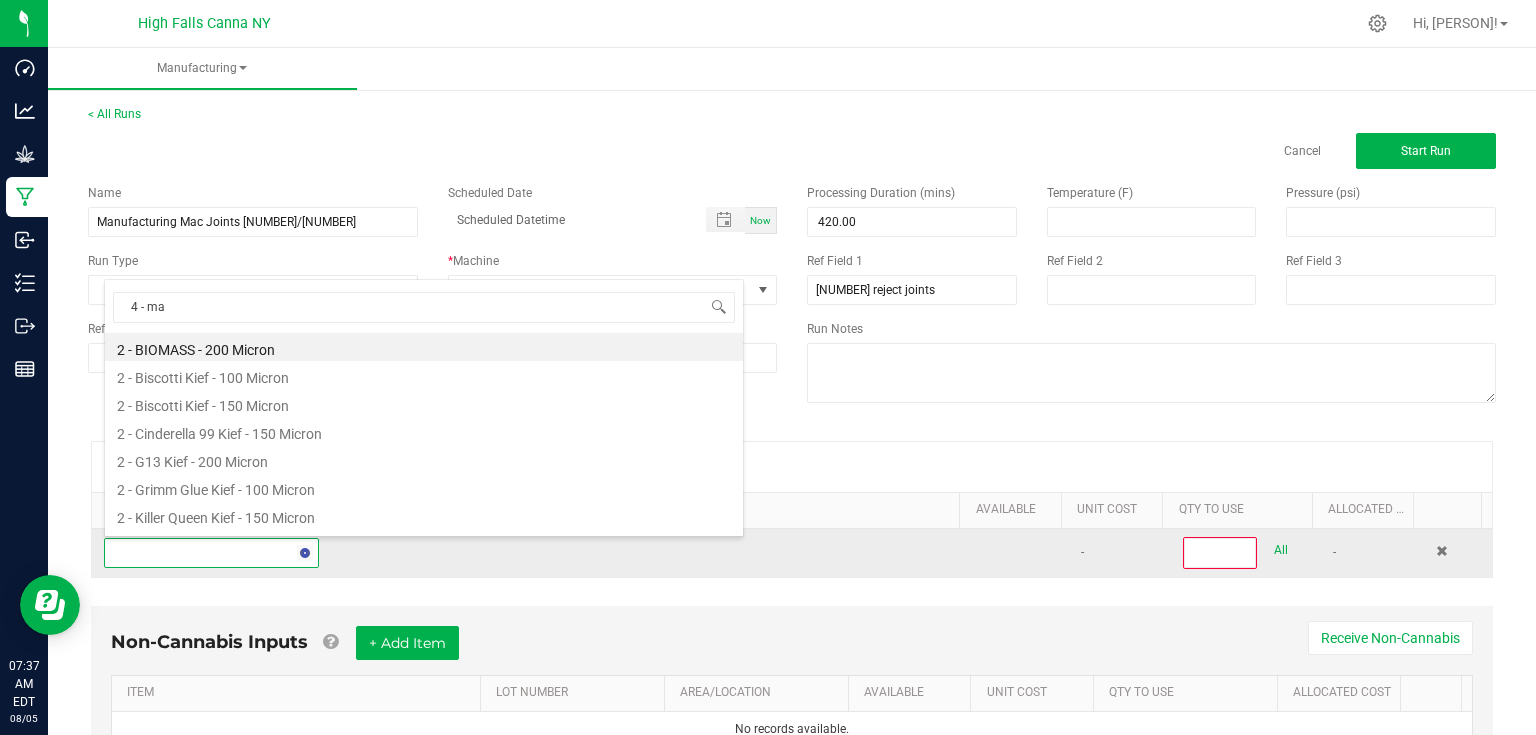type on "4 - mac" 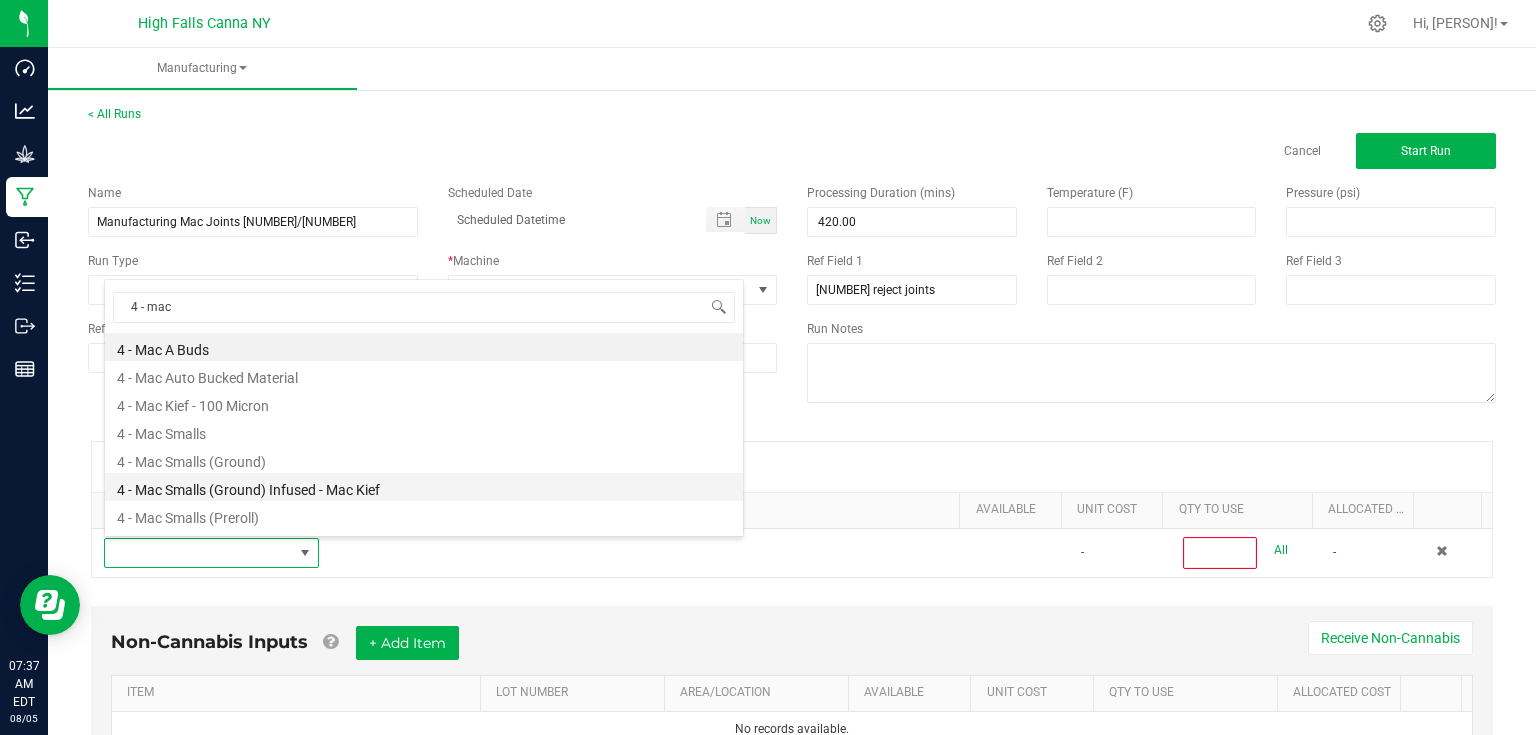 click on "4 - Mac Smalls (Ground) Infused - Mac Kief" at bounding box center [424, 487] 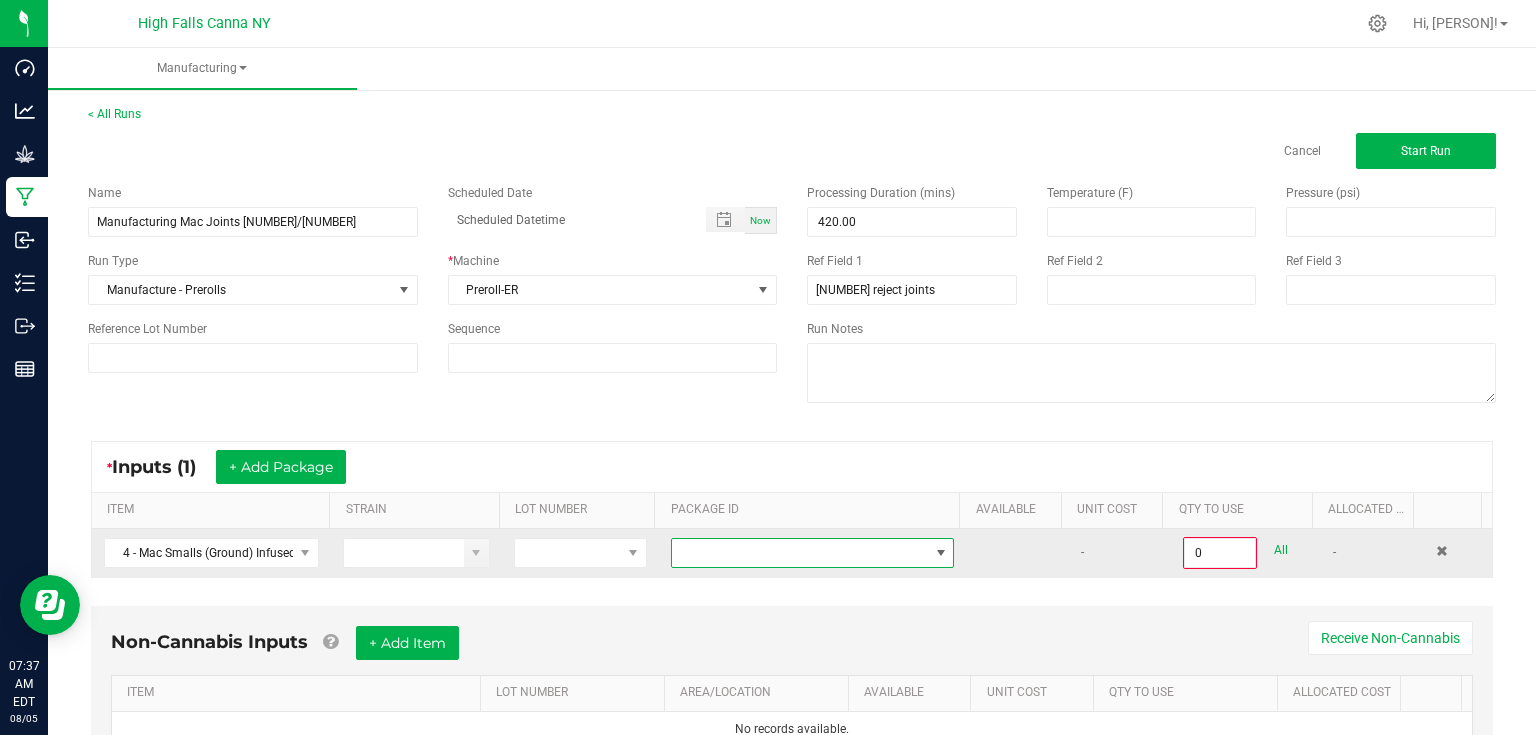 click at bounding box center (800, 553) 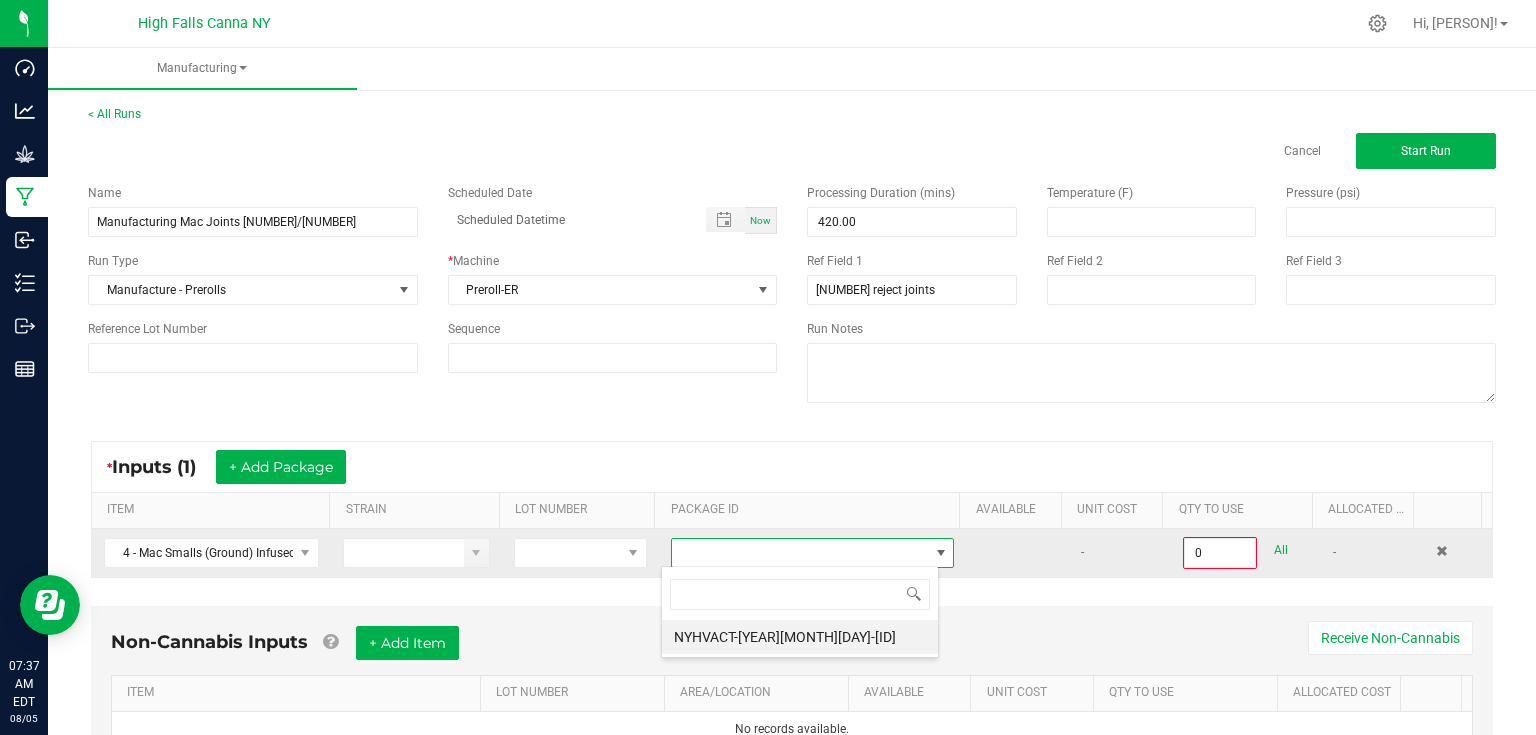 scroll, scrollTop: 99970, scrollLeft: 99721, axis: both 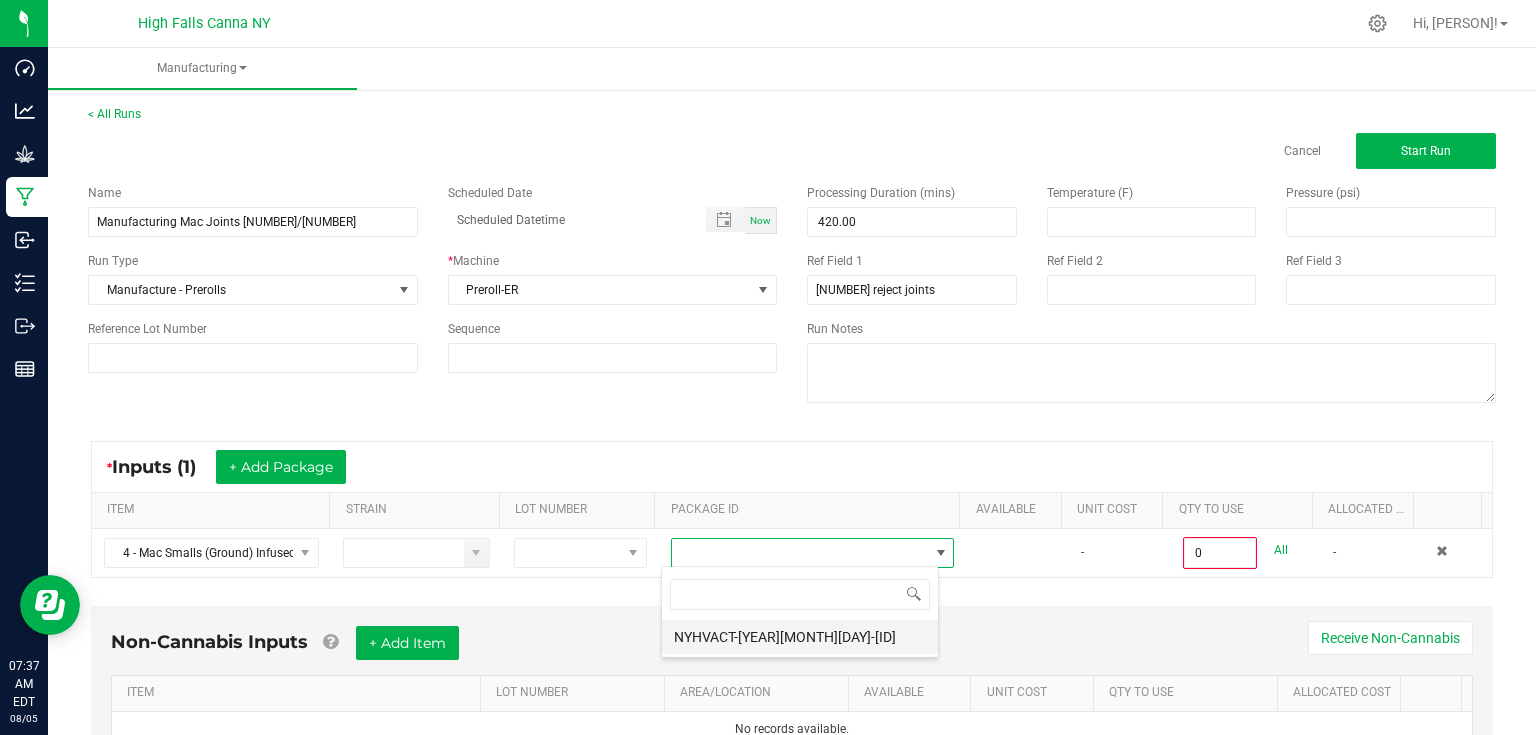 click on "NYHVACT-[YEAR][MONTH][DAY]-[ID]" at bounding box center (800, 637) 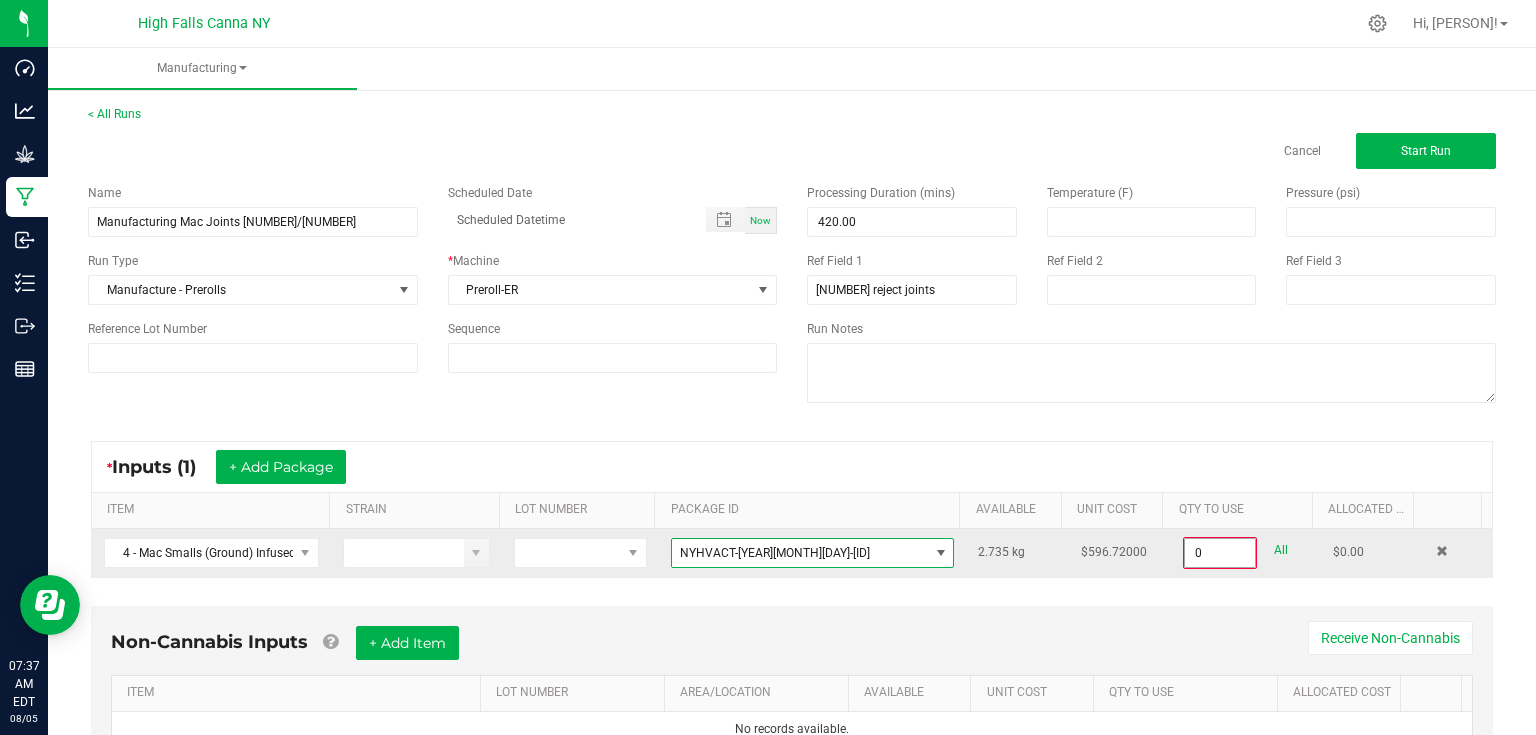 click on "0" at bounding box center (1220, 553) 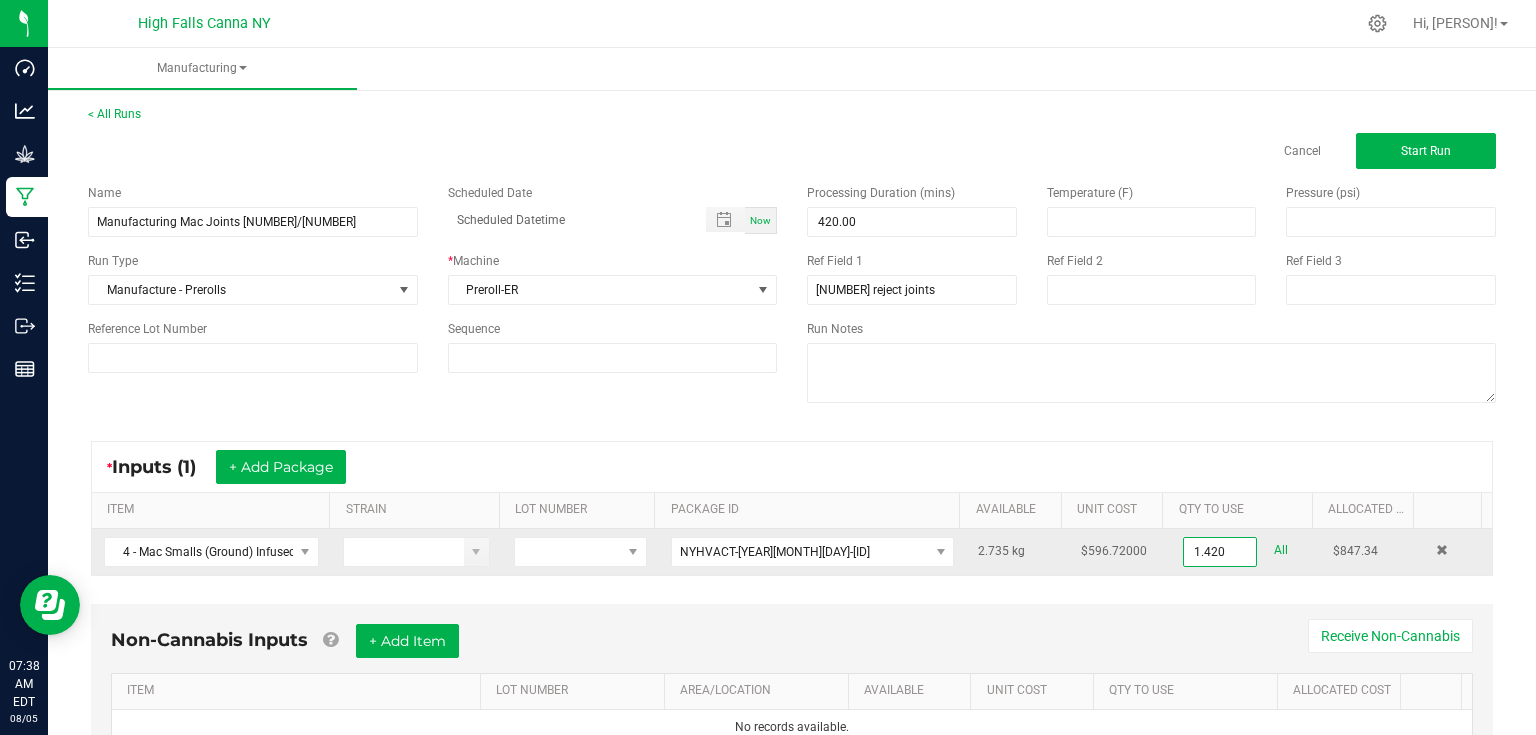 type on "1.4200 kg" 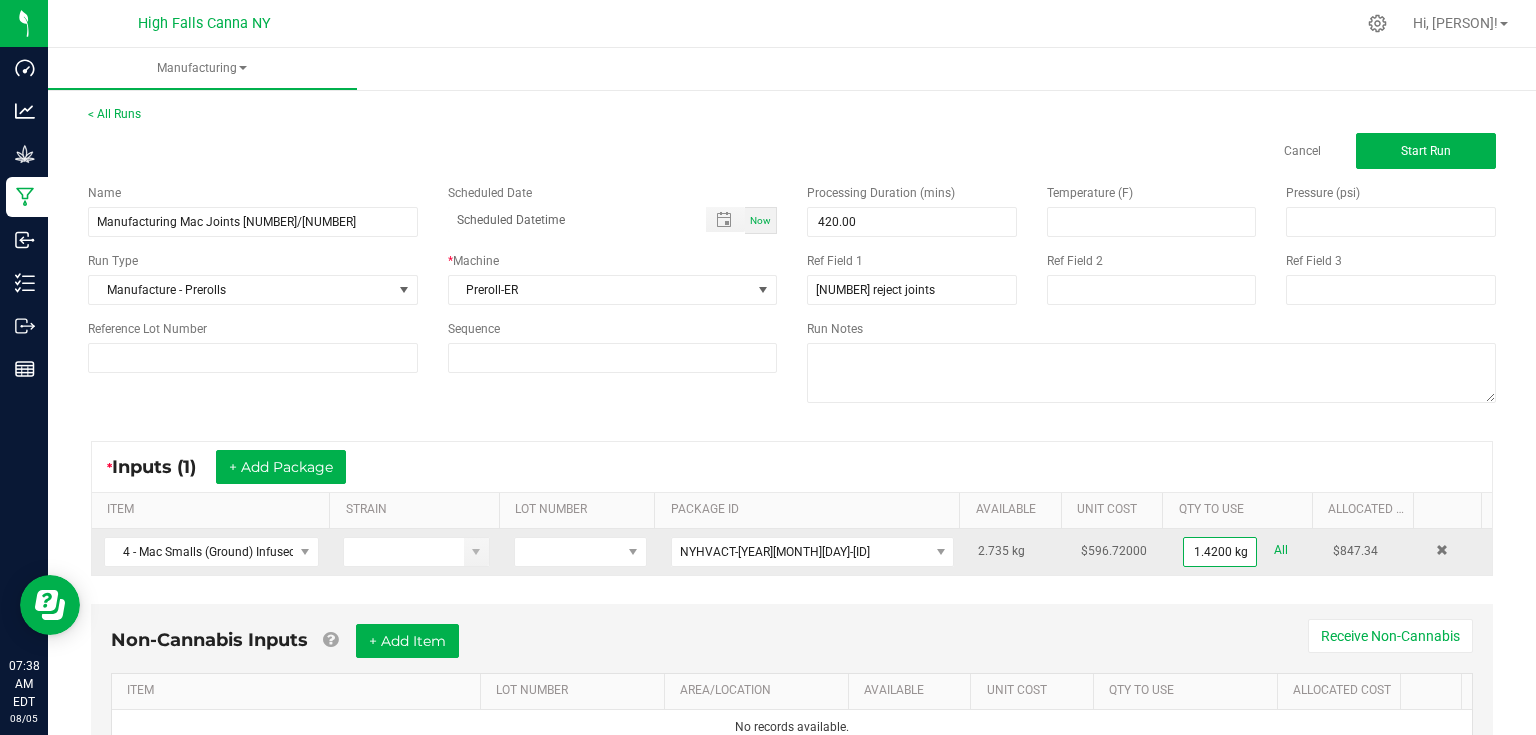 click on "[NUMBER] kg All" at bounding box center (1246, 552) 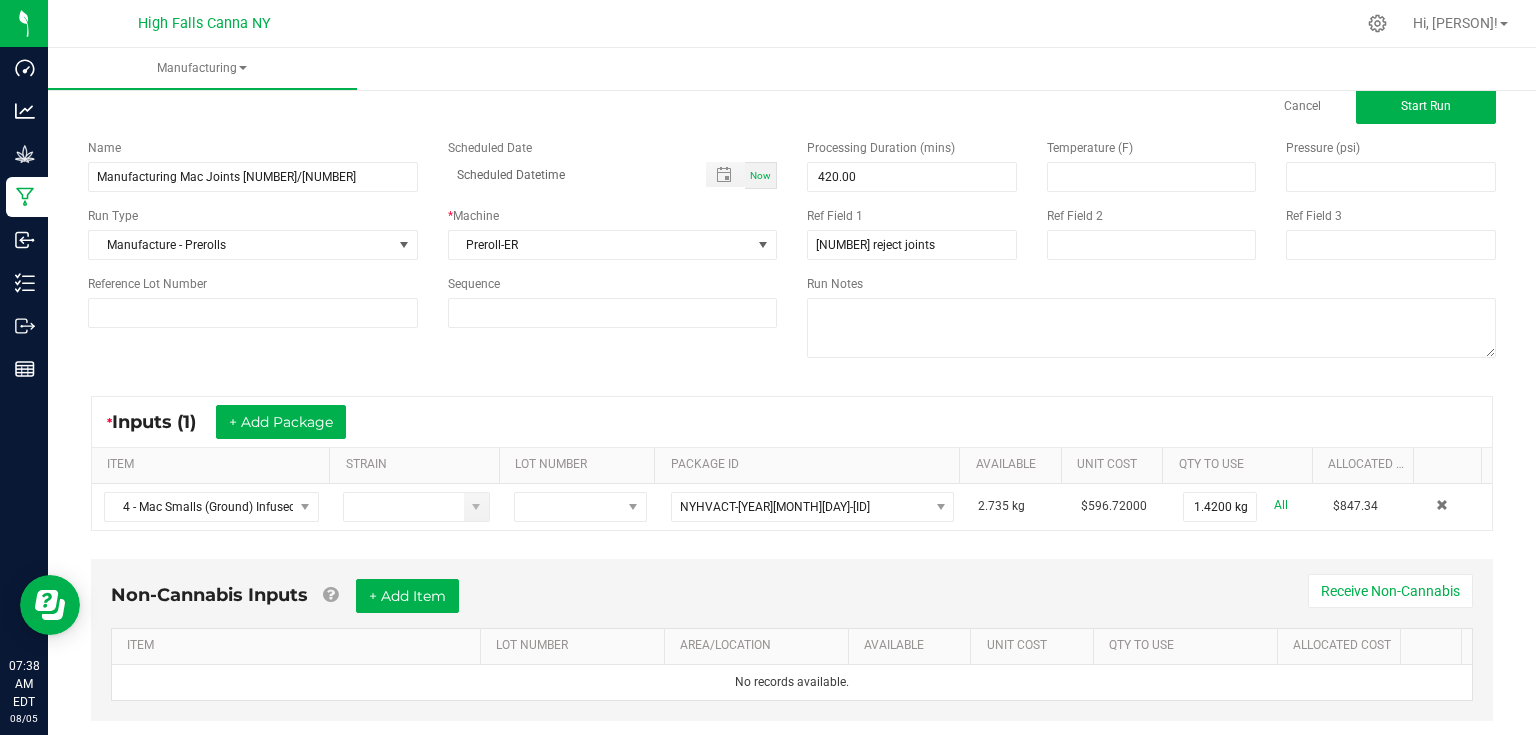scroll, scrollTop: 85, scrollLeft: 0, axis: vertical 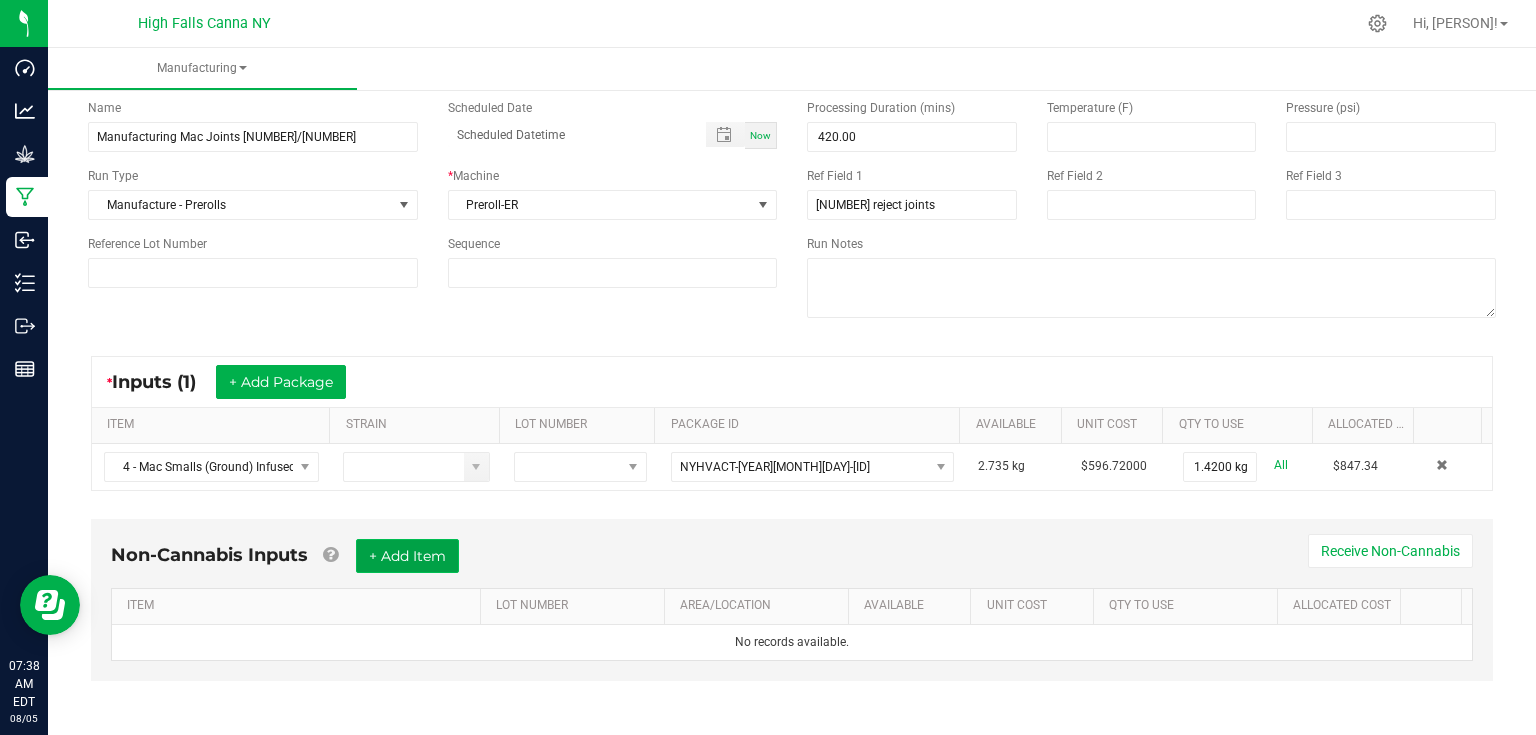 click on "+ Add Item" at bounding box center (407, 556) 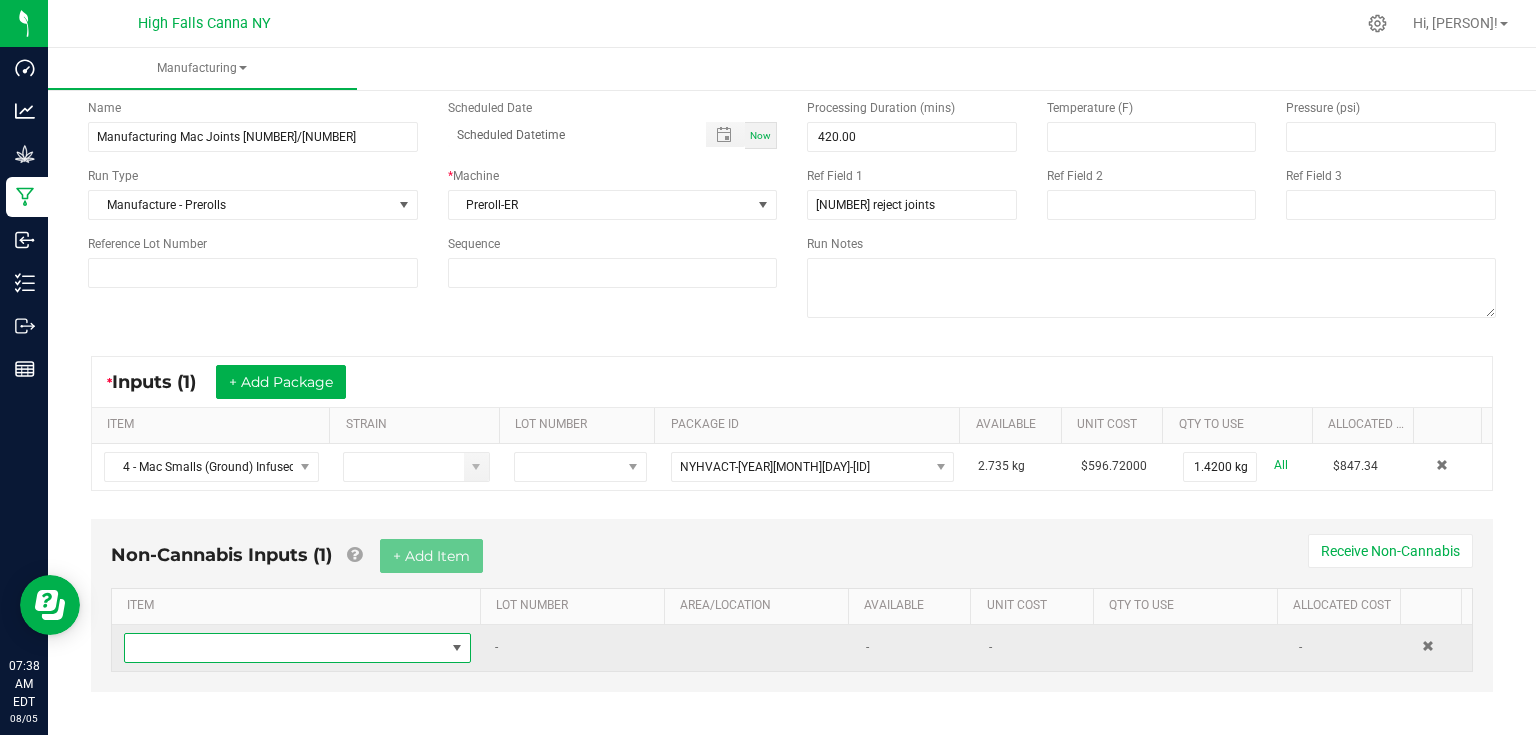 click at bounding box center [285, 648] 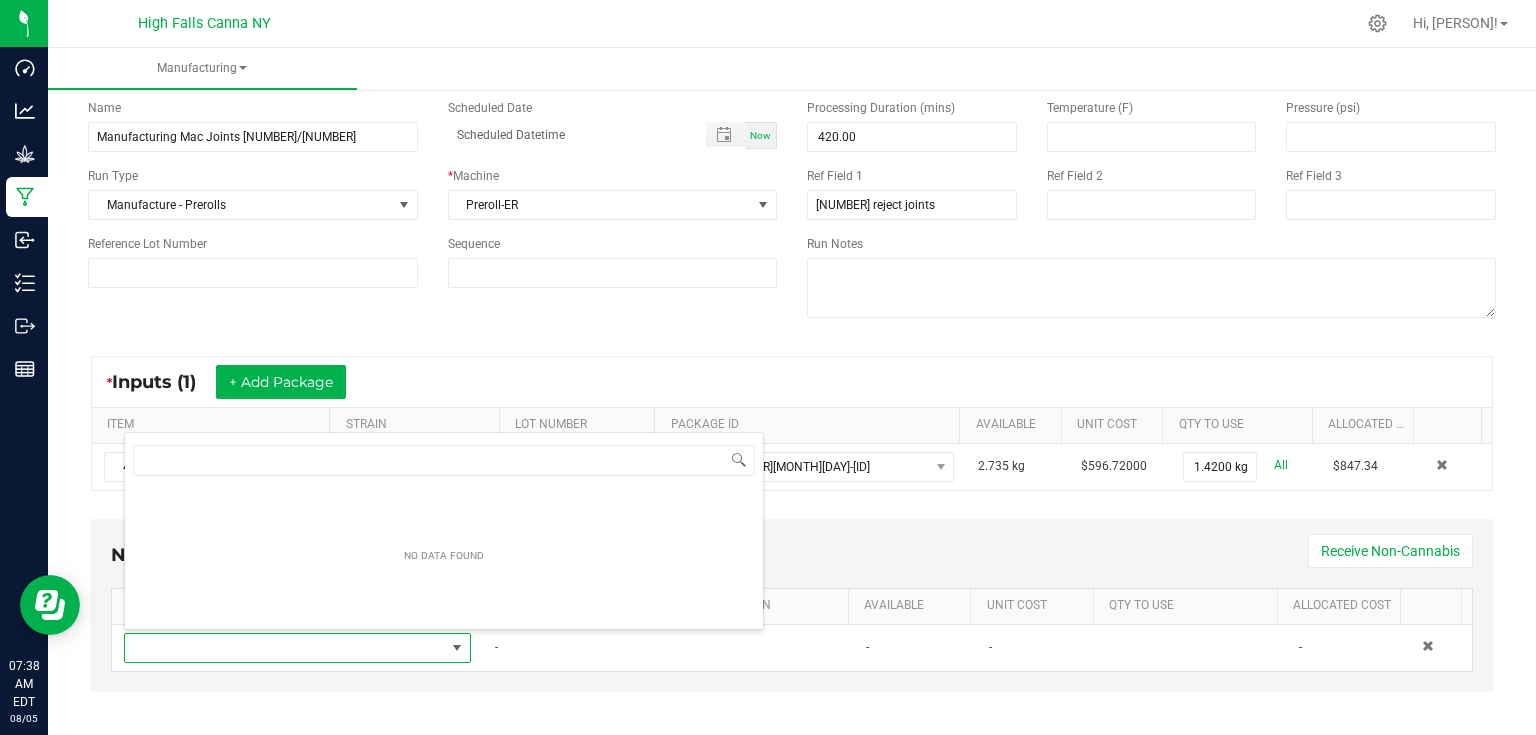 scroll, scrollTop: 99970, scrollLeft: 99659, axis: both 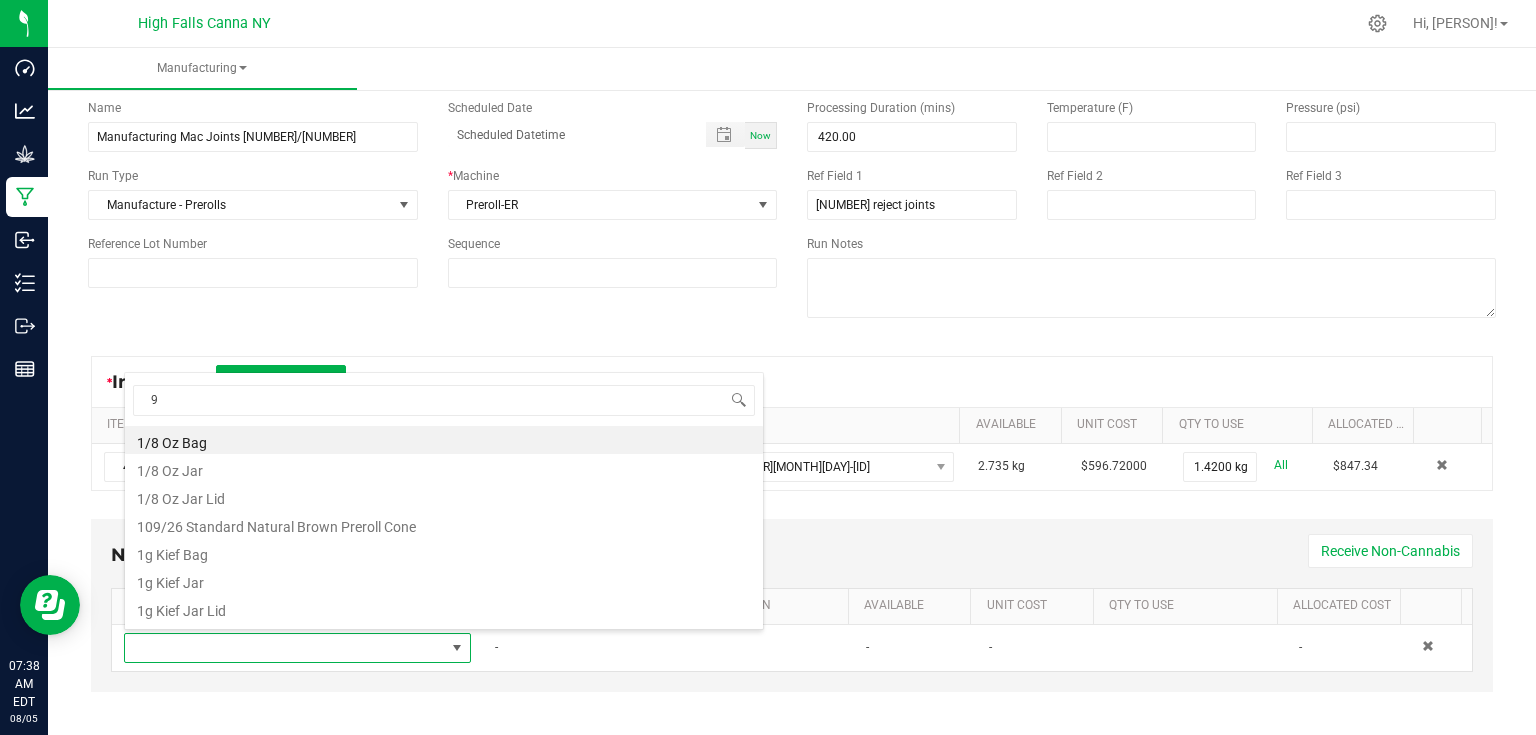 type on "98" 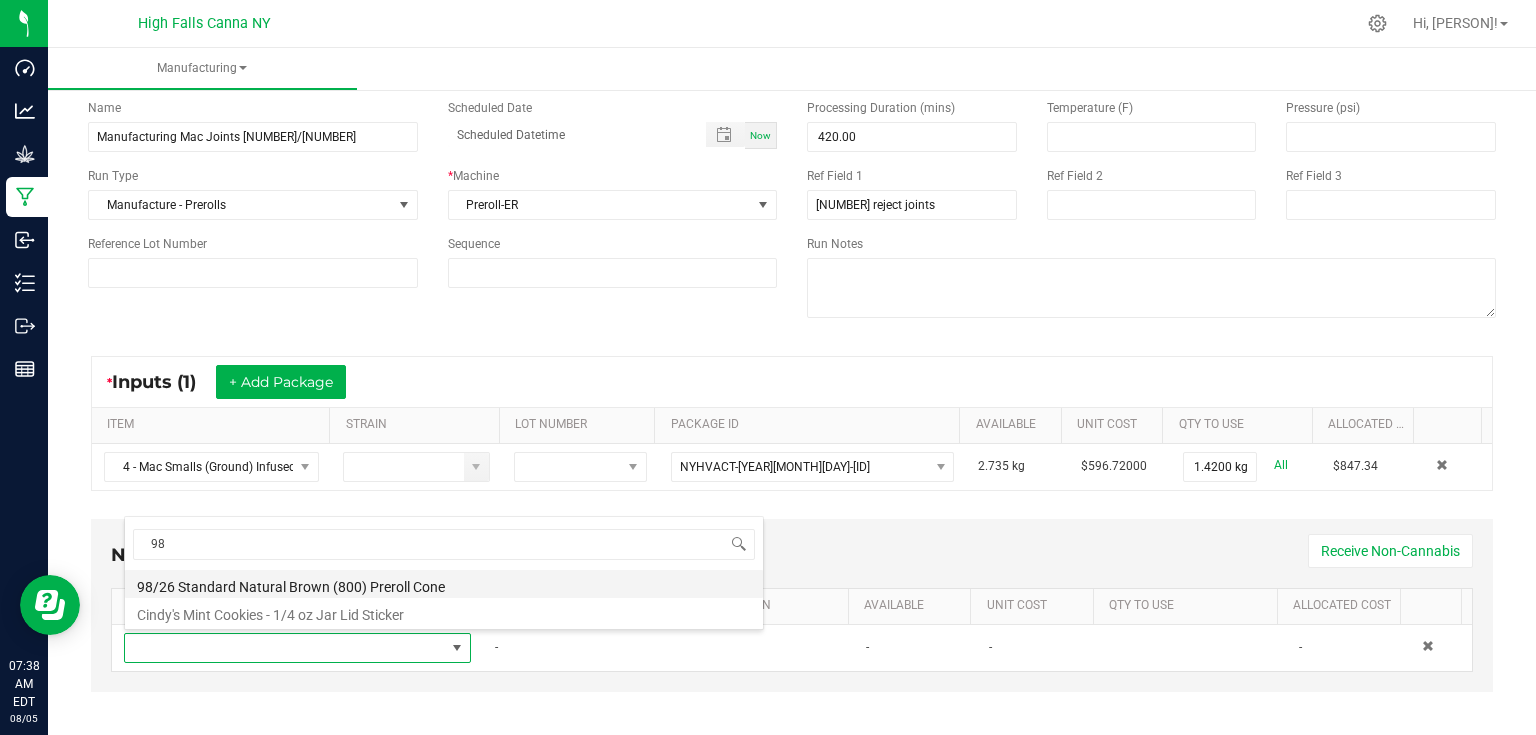 click on "98/26 Standard Natural Brown (800) Preroll Cone" at bounding box center [444, 584] 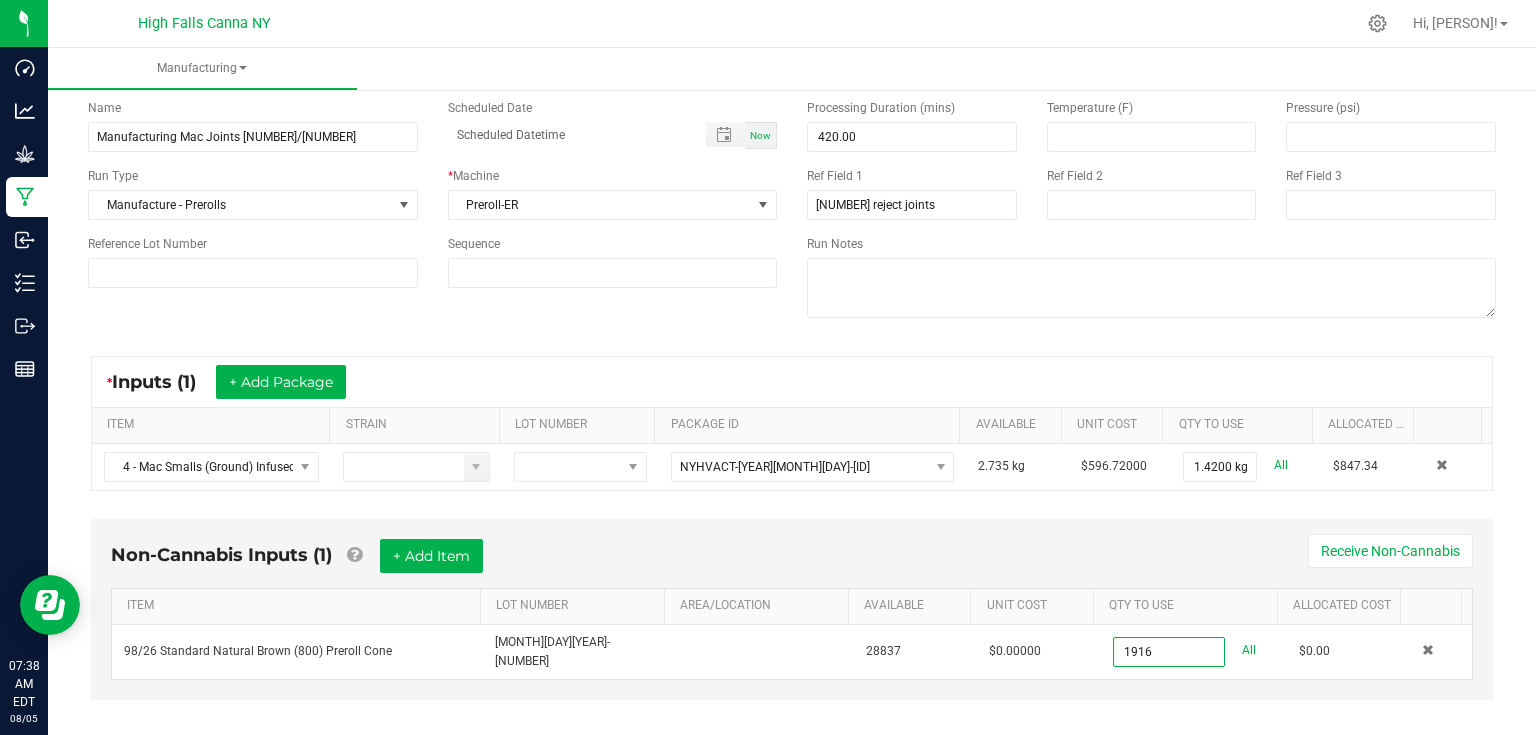 type on "[NUMBER] ea" 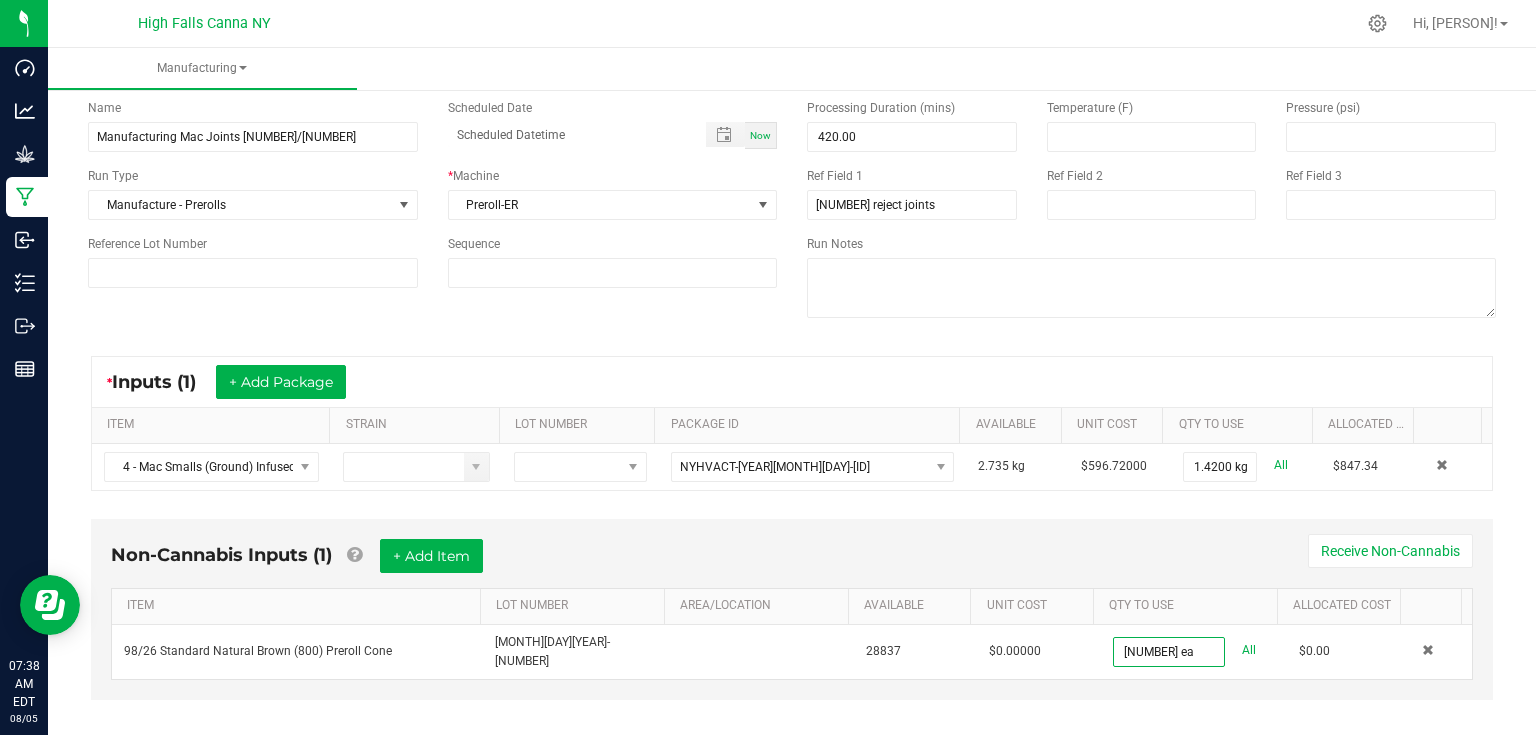 click on "Non-Cannabis Inputs (1)  + Add Item   Receive Non-Cannabis" at bounding box center [792, 563] 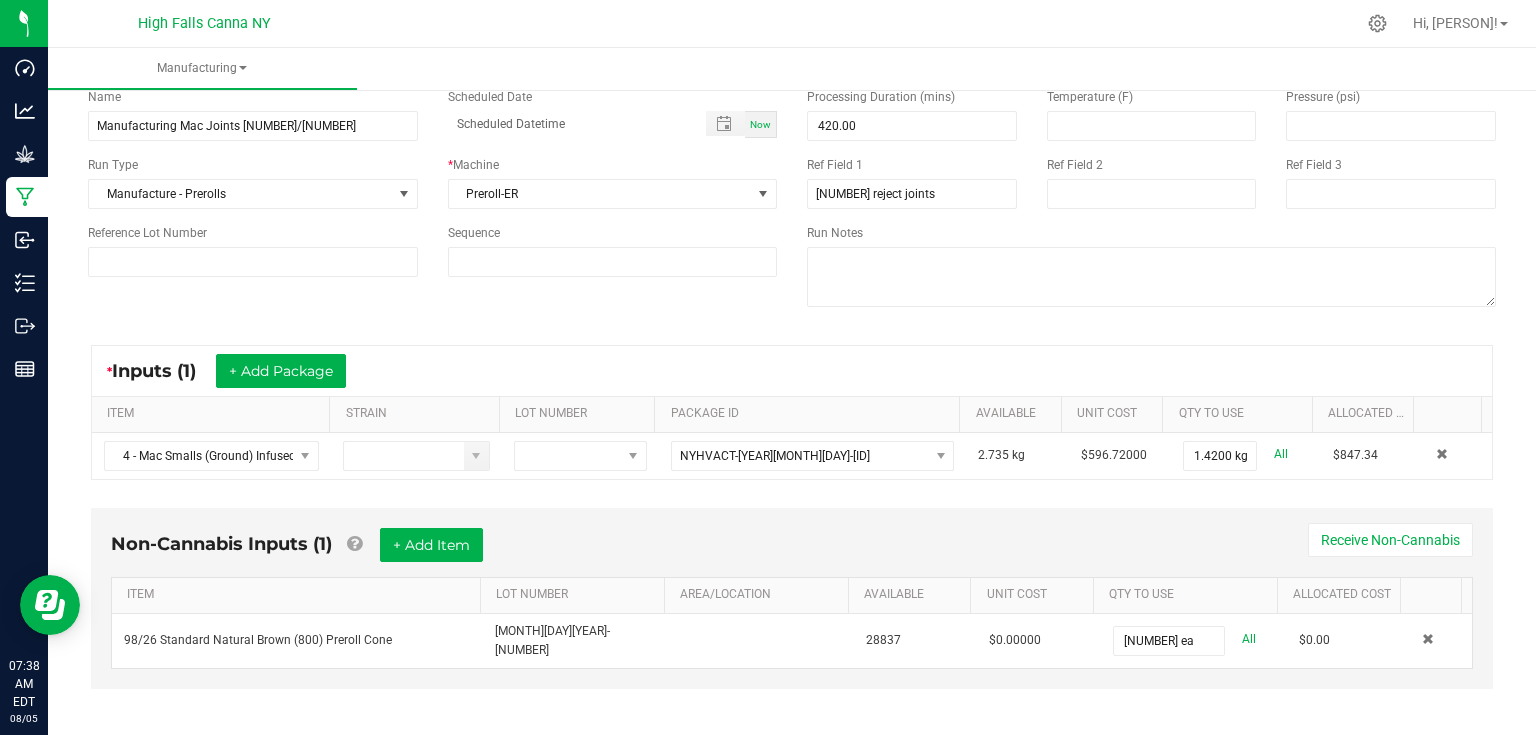 scroll, scrollTop: 0, scrollLeft: 0, axis: both 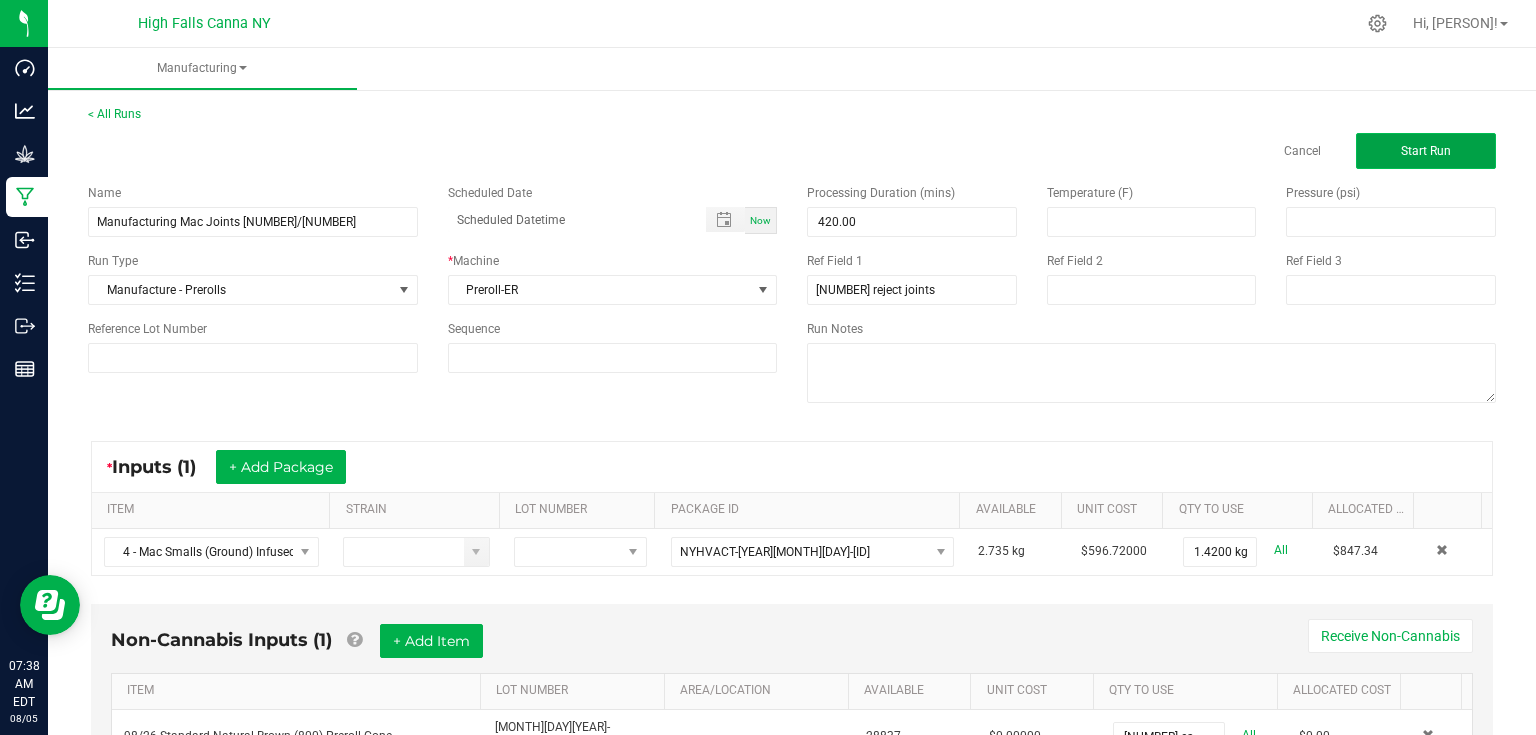 click on "Start Run" 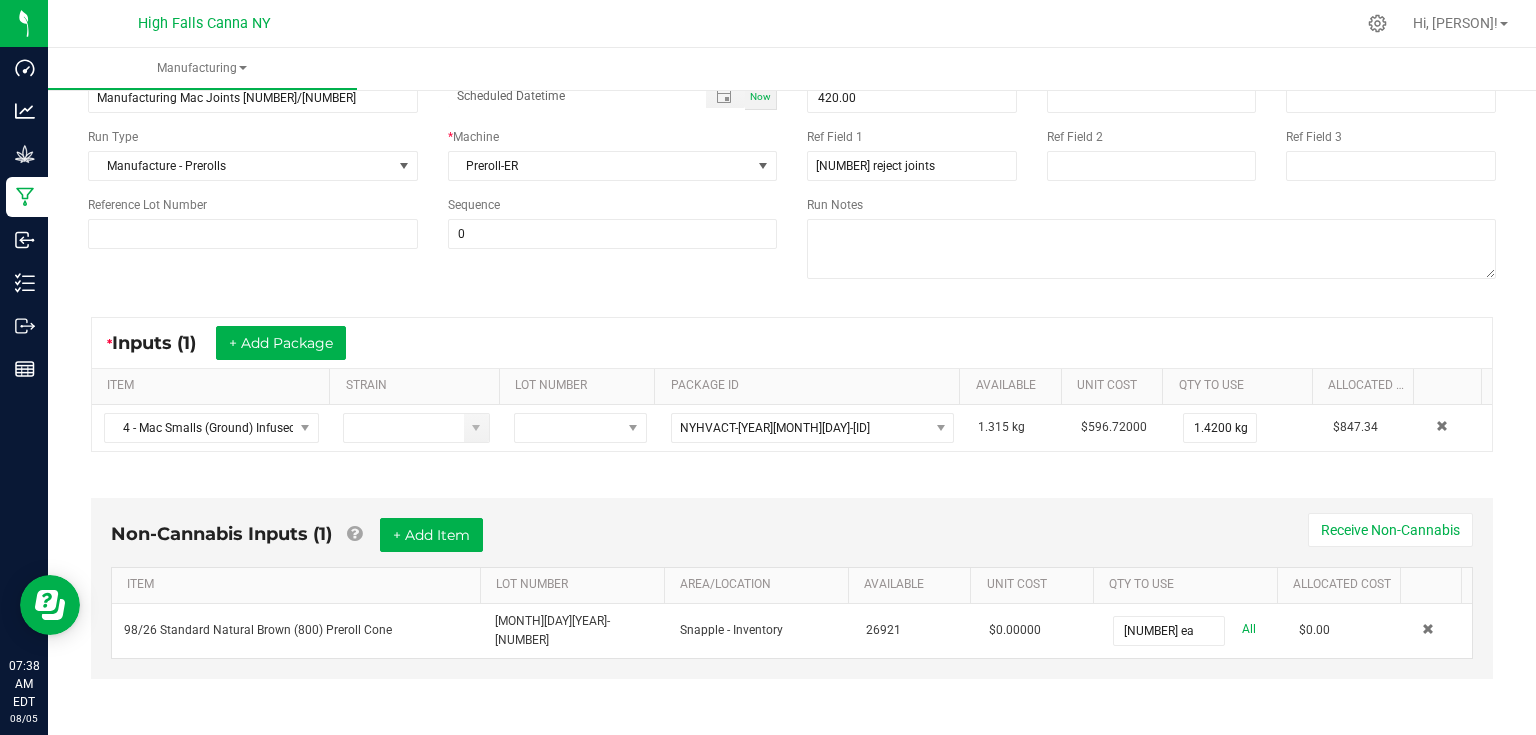 scroll, scrollTop: 400, scrollLeft: 0, axis: vertical 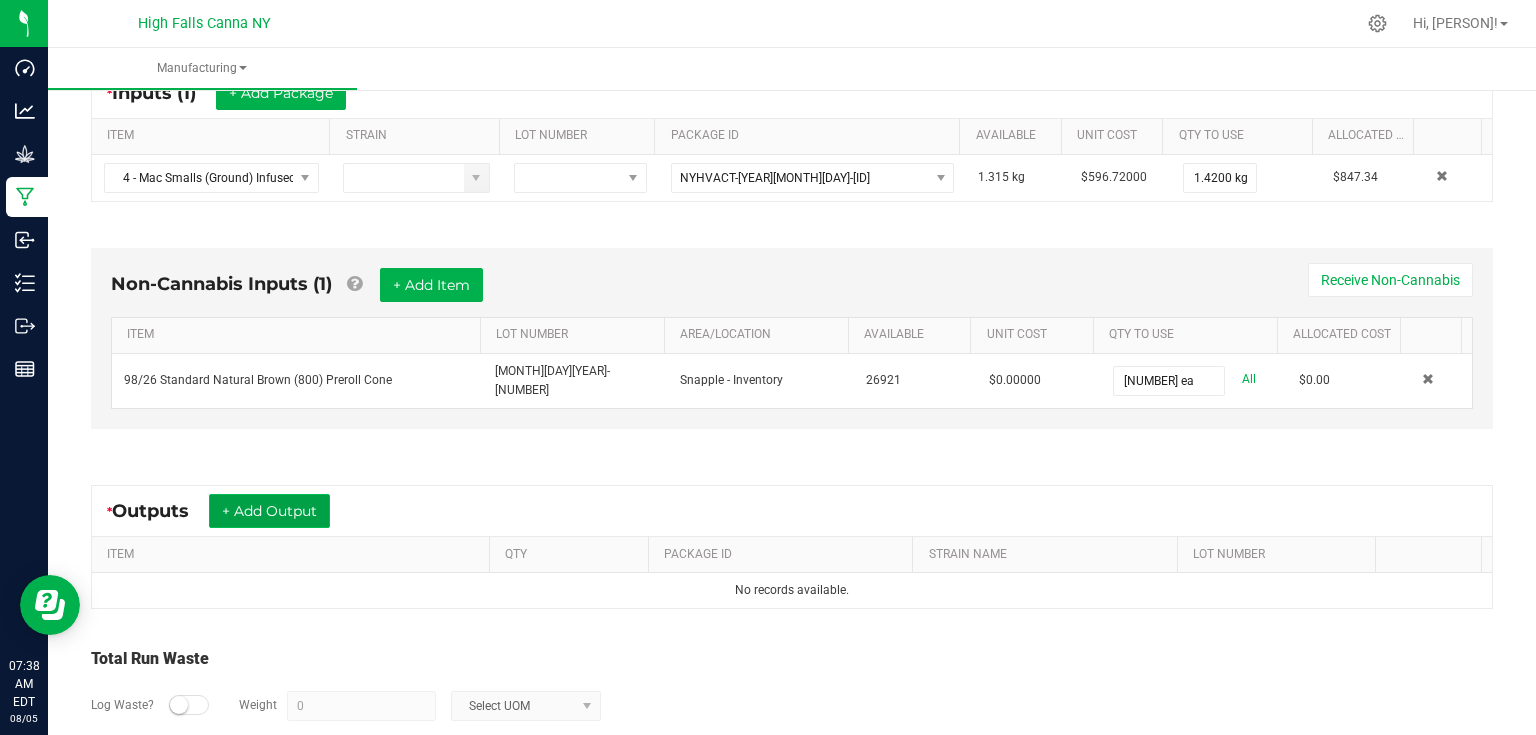 click on "+ Add Output" at bounding box center [269, 511] 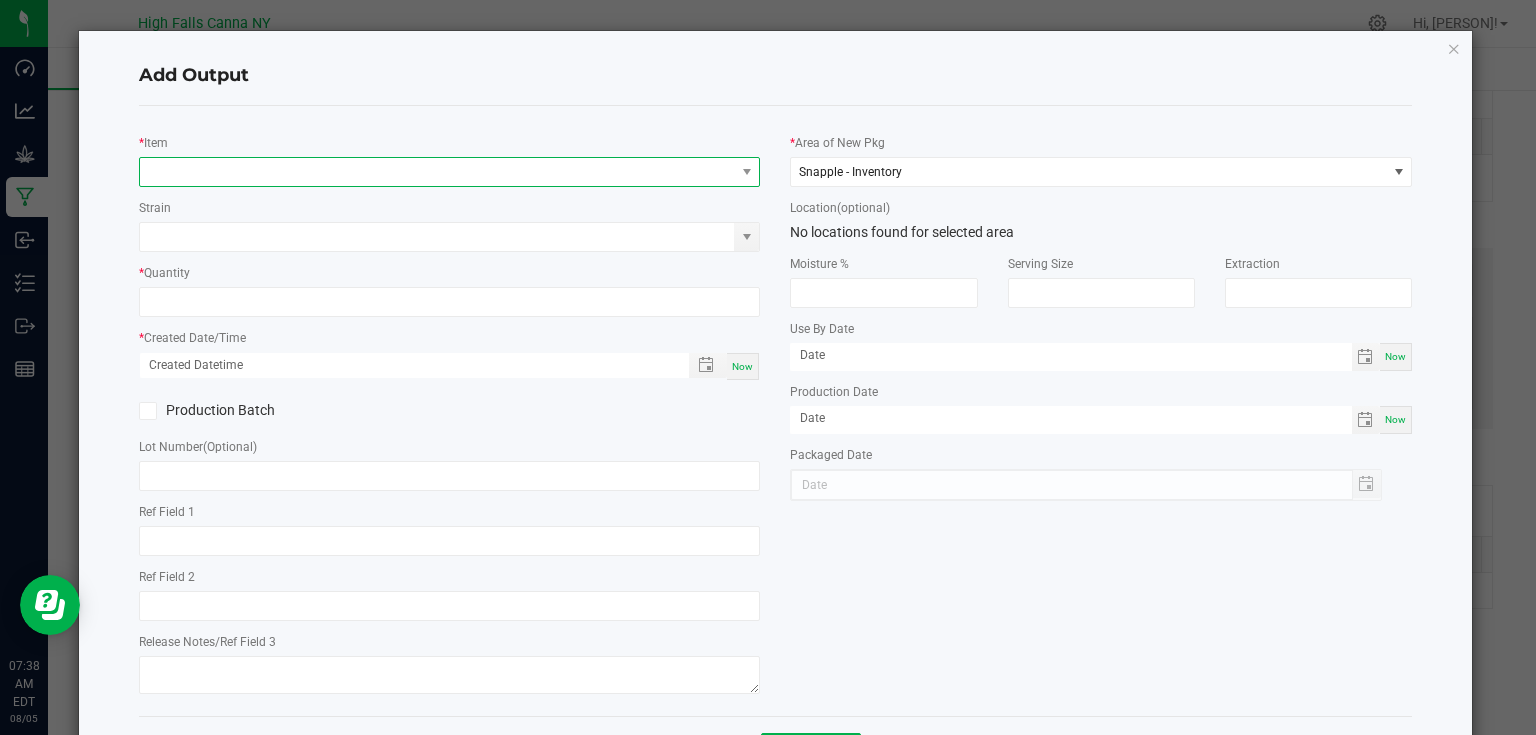 click at bounding box center [437, 172] 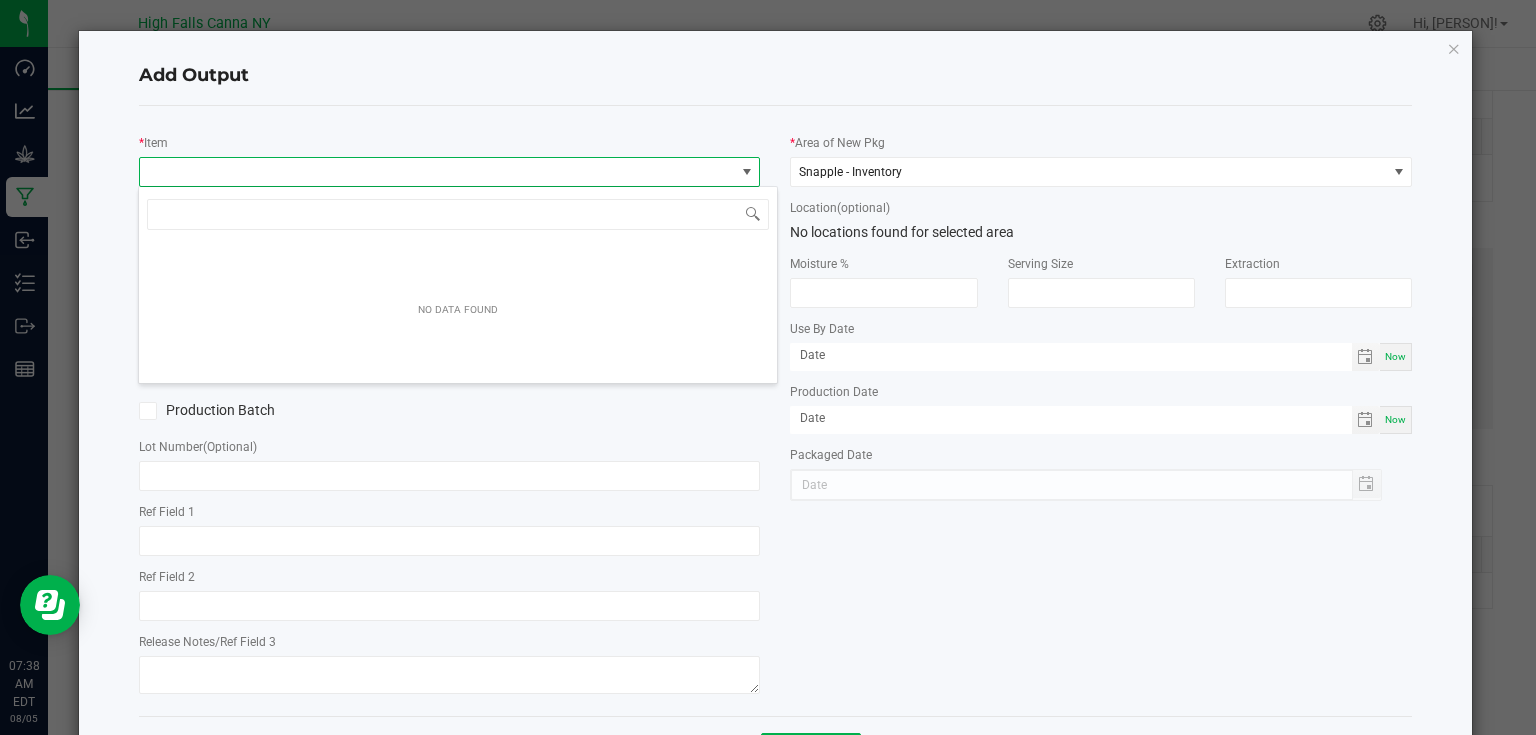 scroll, scrollTop: 99970, scrollLeft: 99383, axis: both 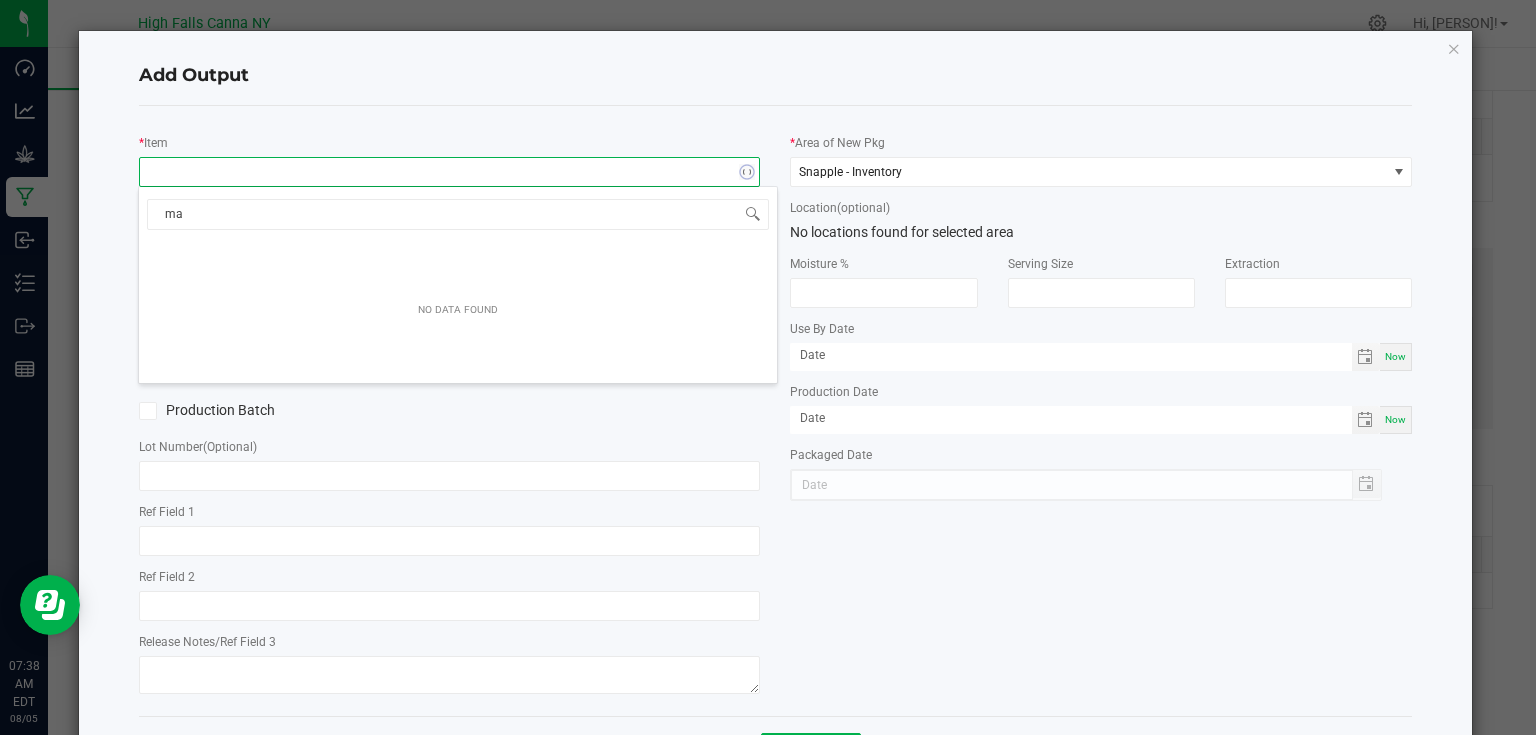 type on "m" 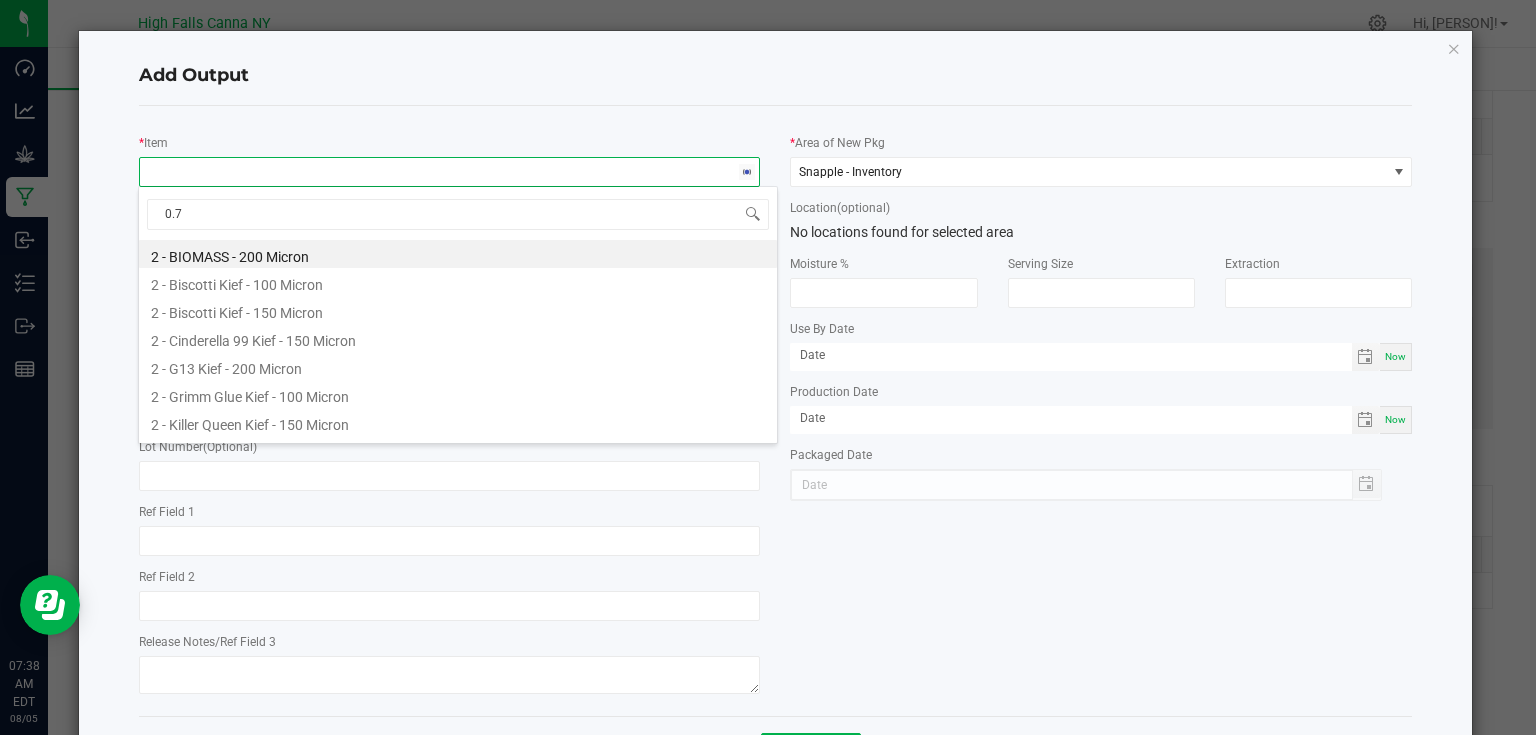 type on "0.7g" 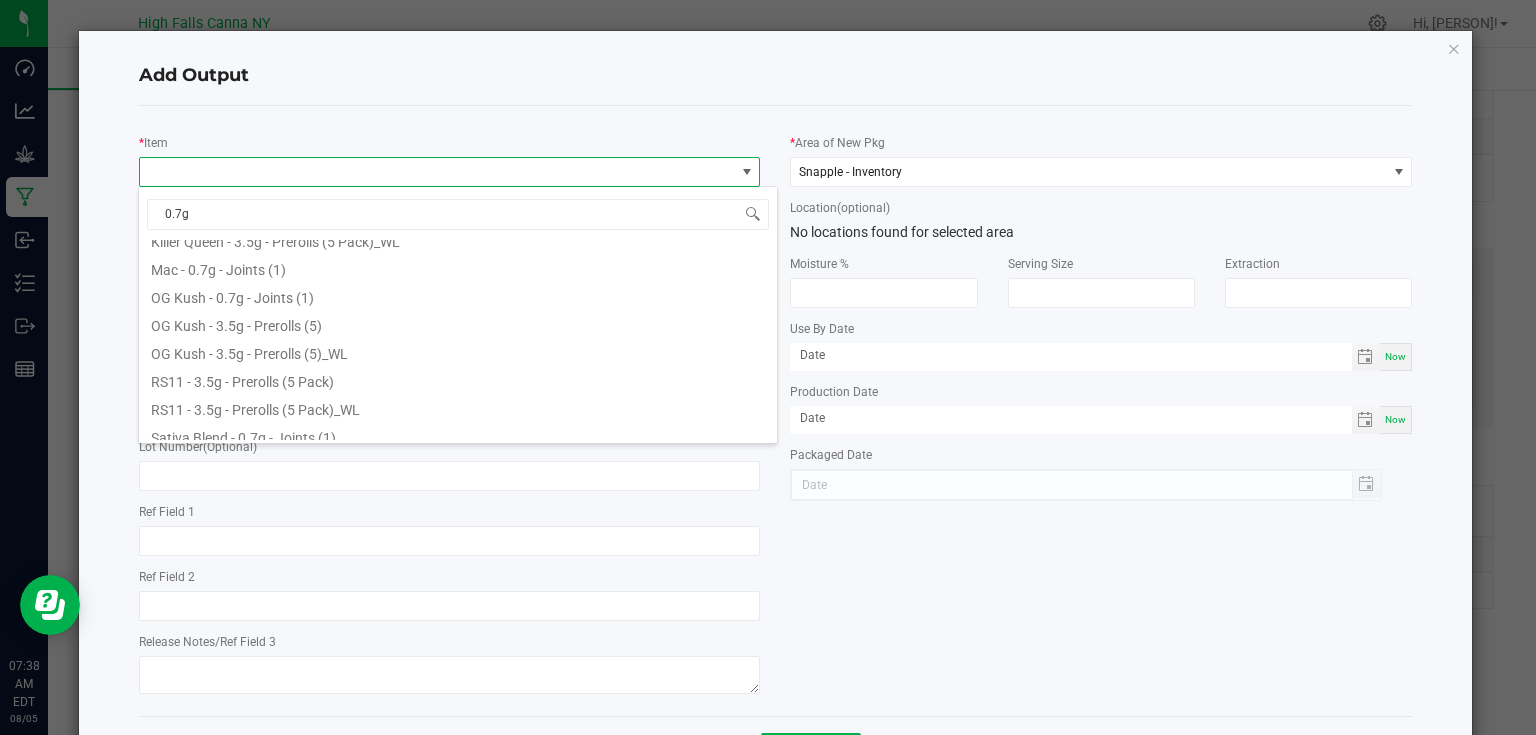 scroll, scrollTop: 240, scrollLeft: 0, axis: vertical 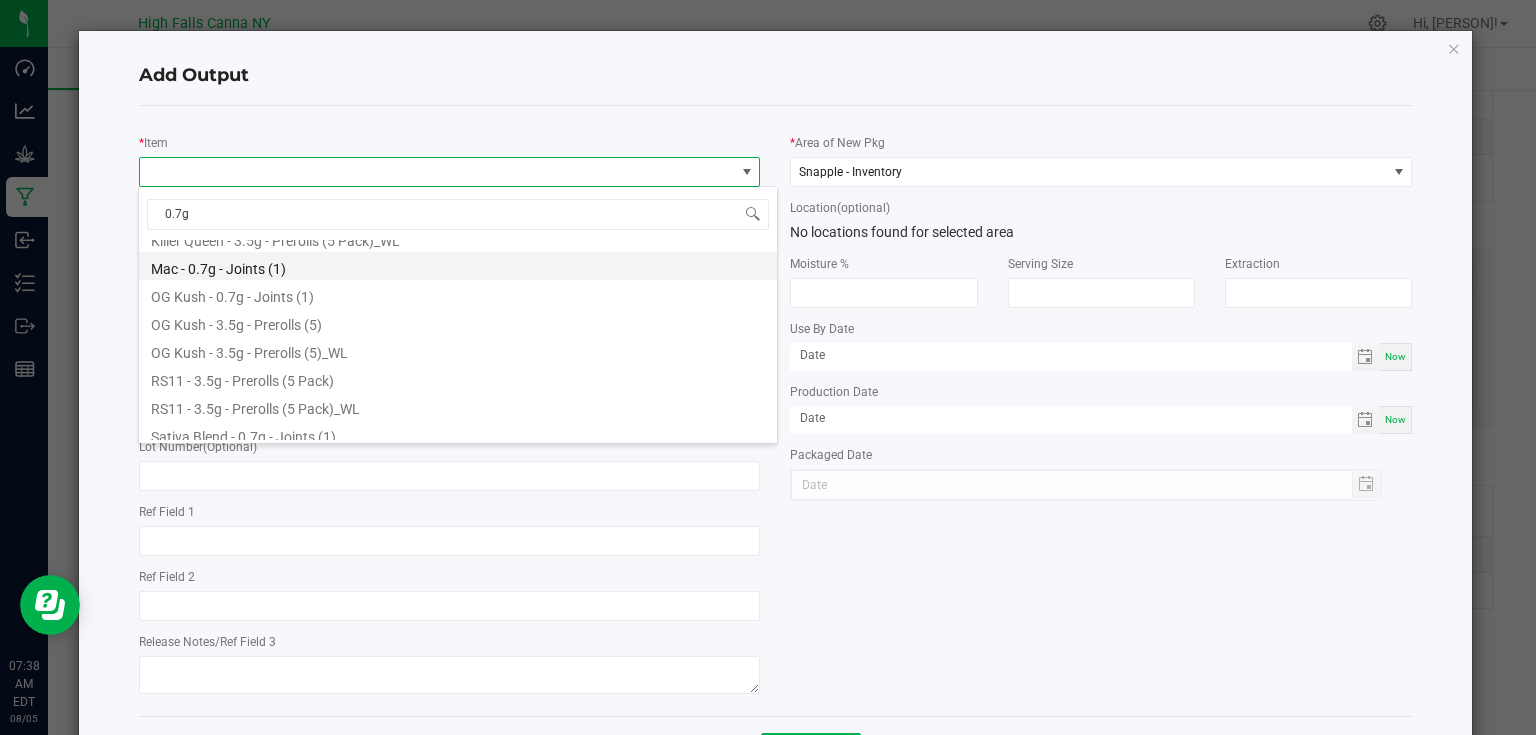 click on "Mac - 0.7g - Joints (1)" at bounding box center [458, 266] 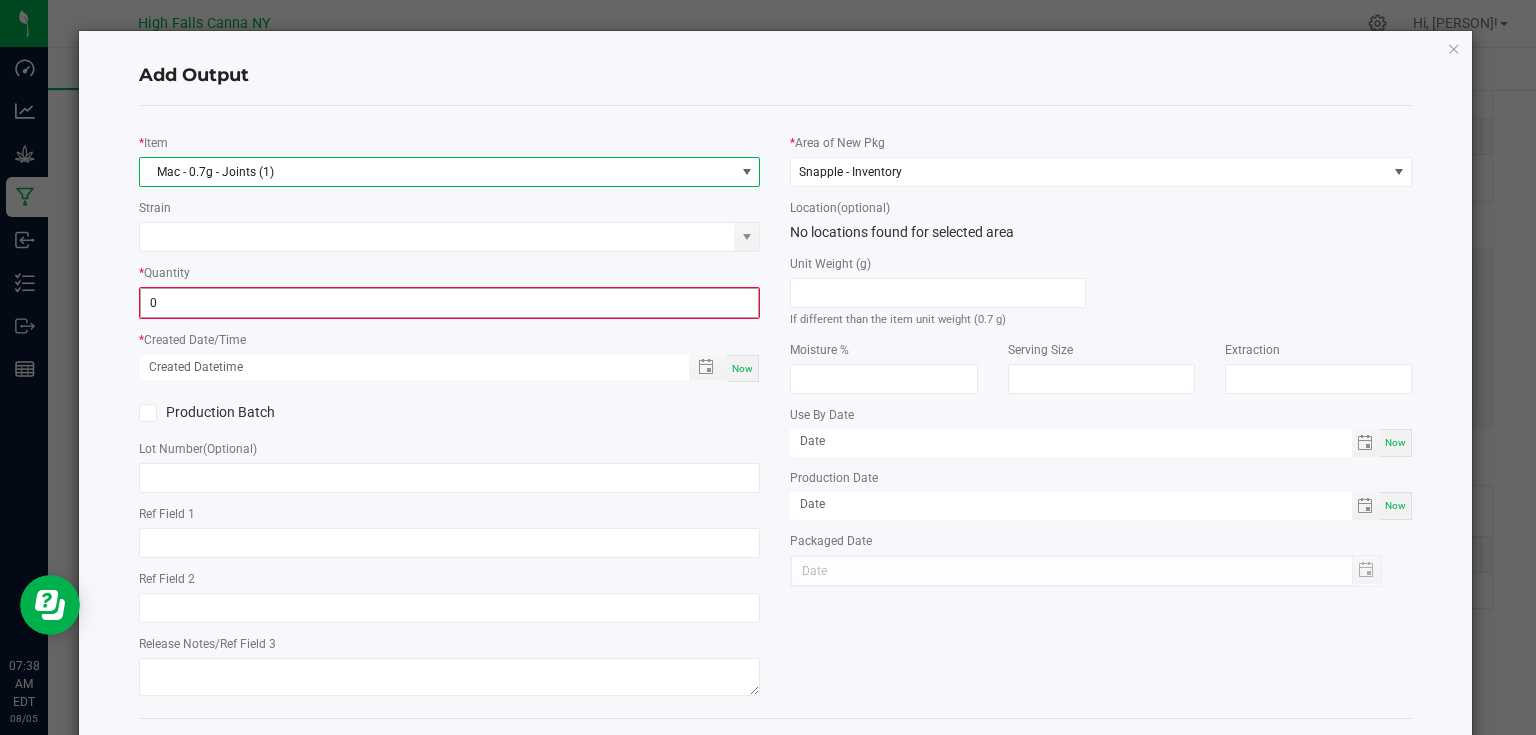 click on "0" at bounding box center [450, 303] 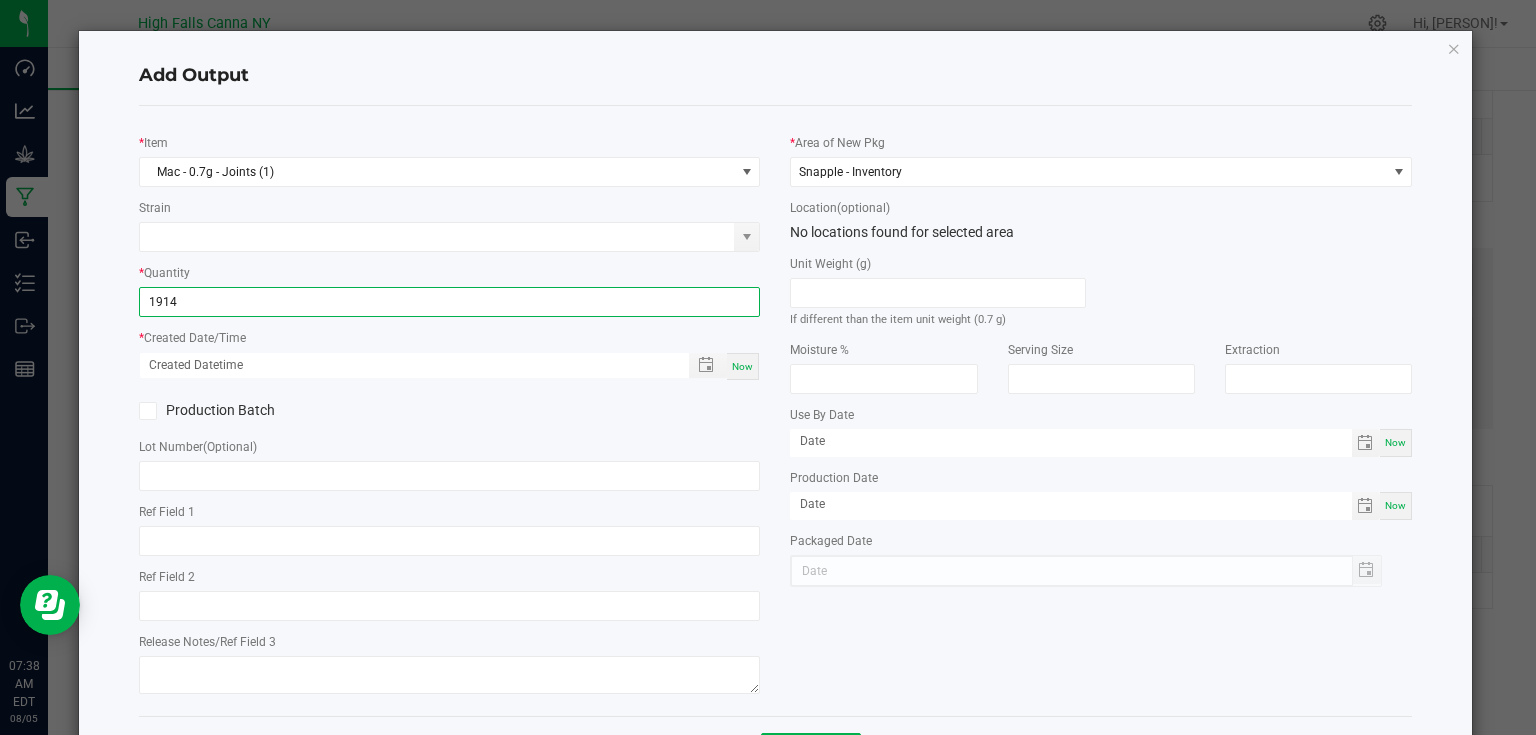 type on "1914 ea" 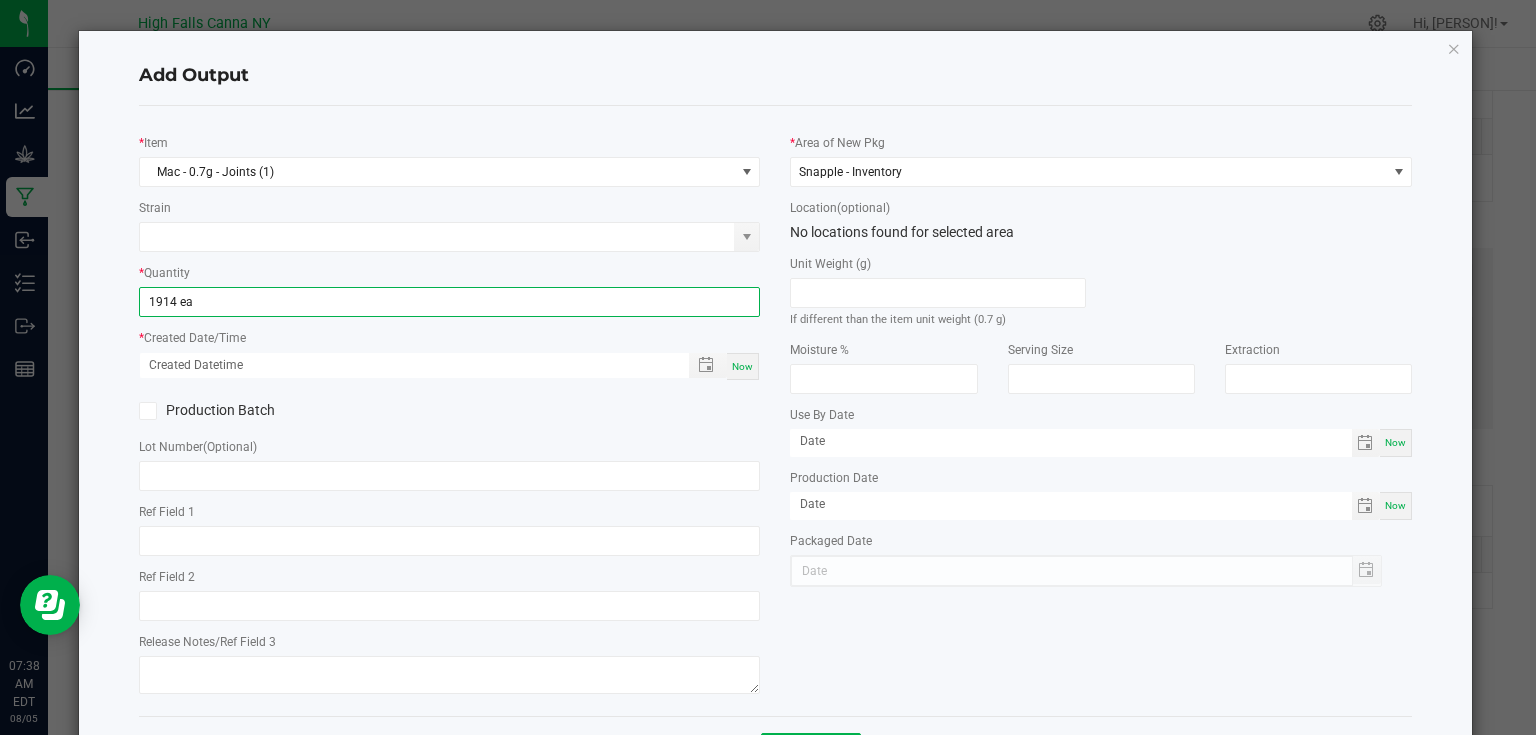 click on "Now" at bounding box center (742, 366) 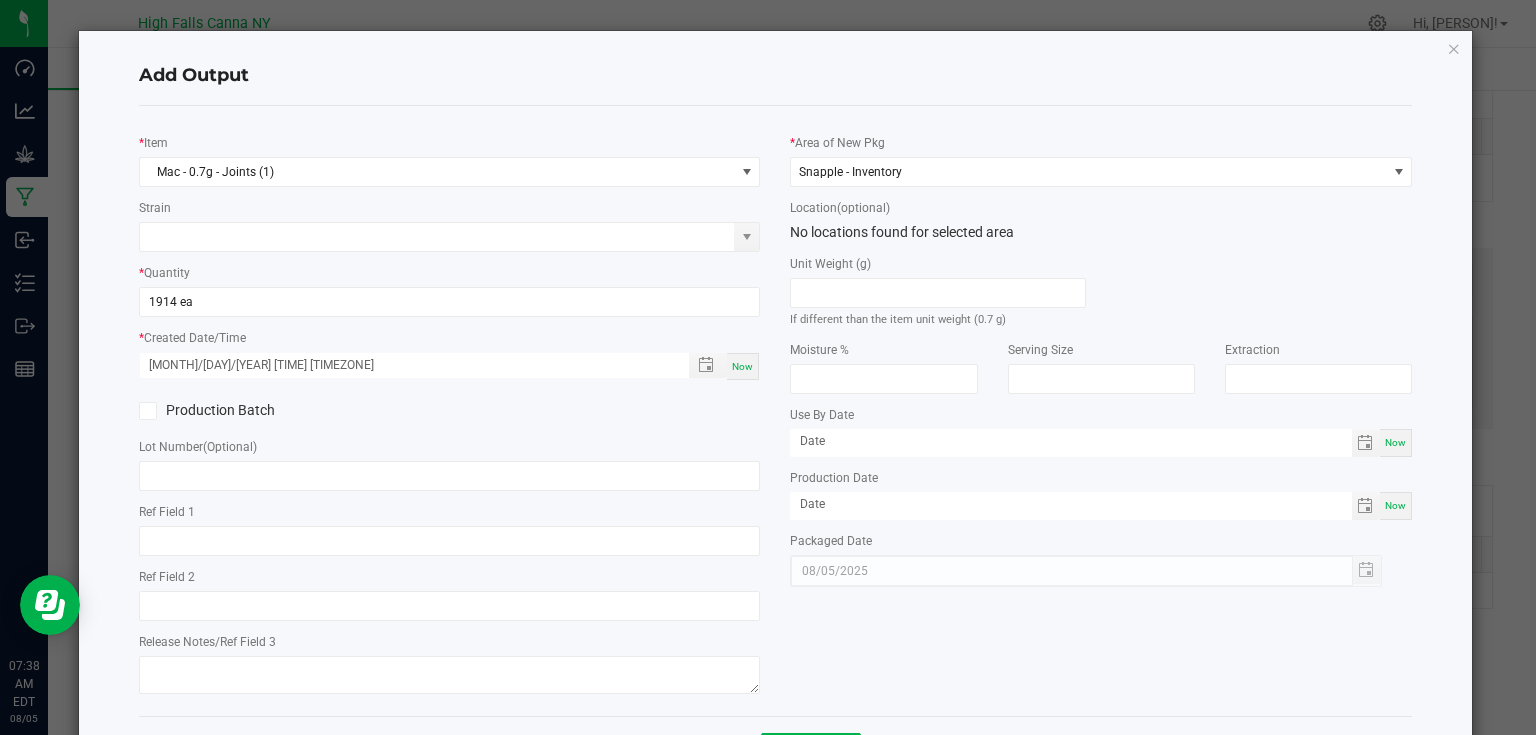 click on "Production Batch" 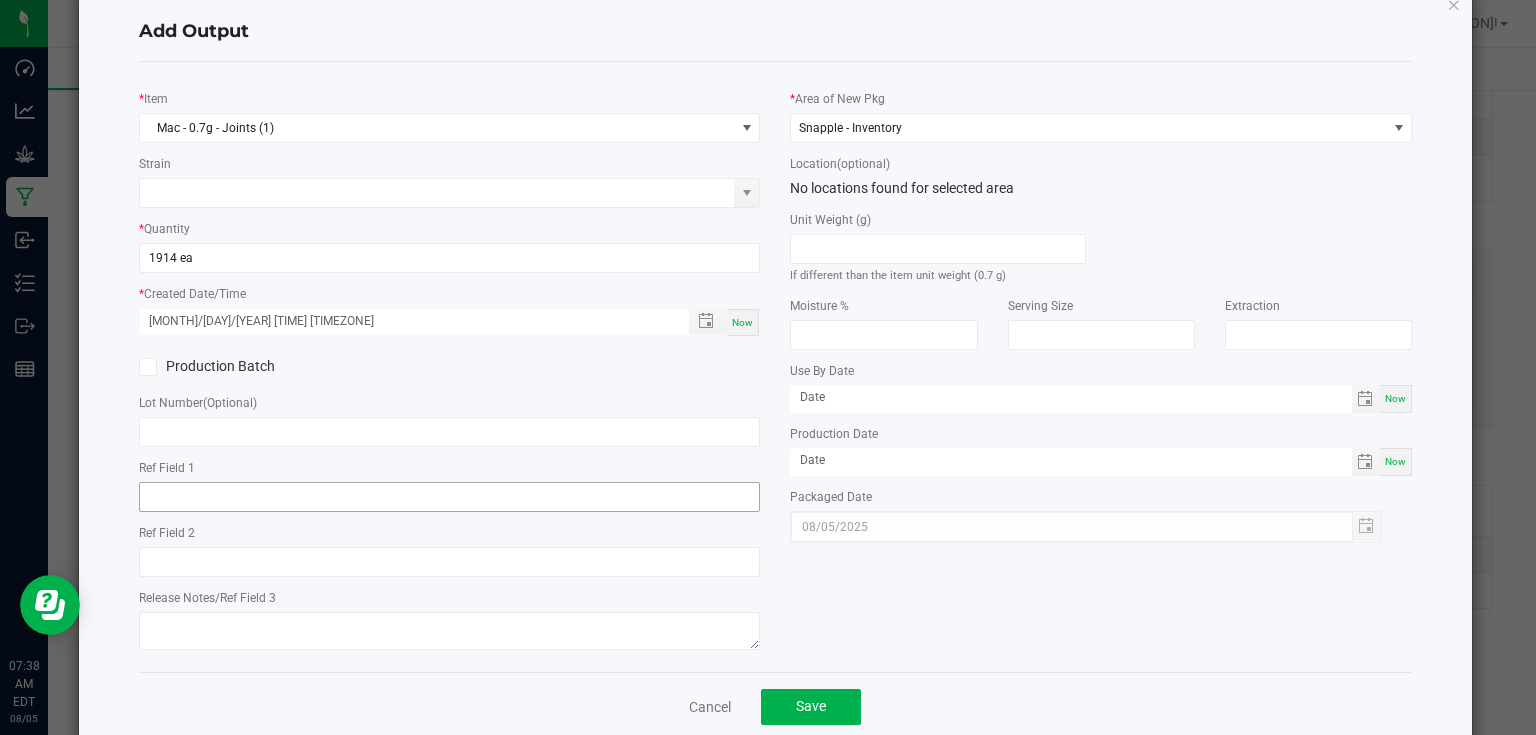scroll, scrollTop: 81, scrollLeft: 0, axis: vertical 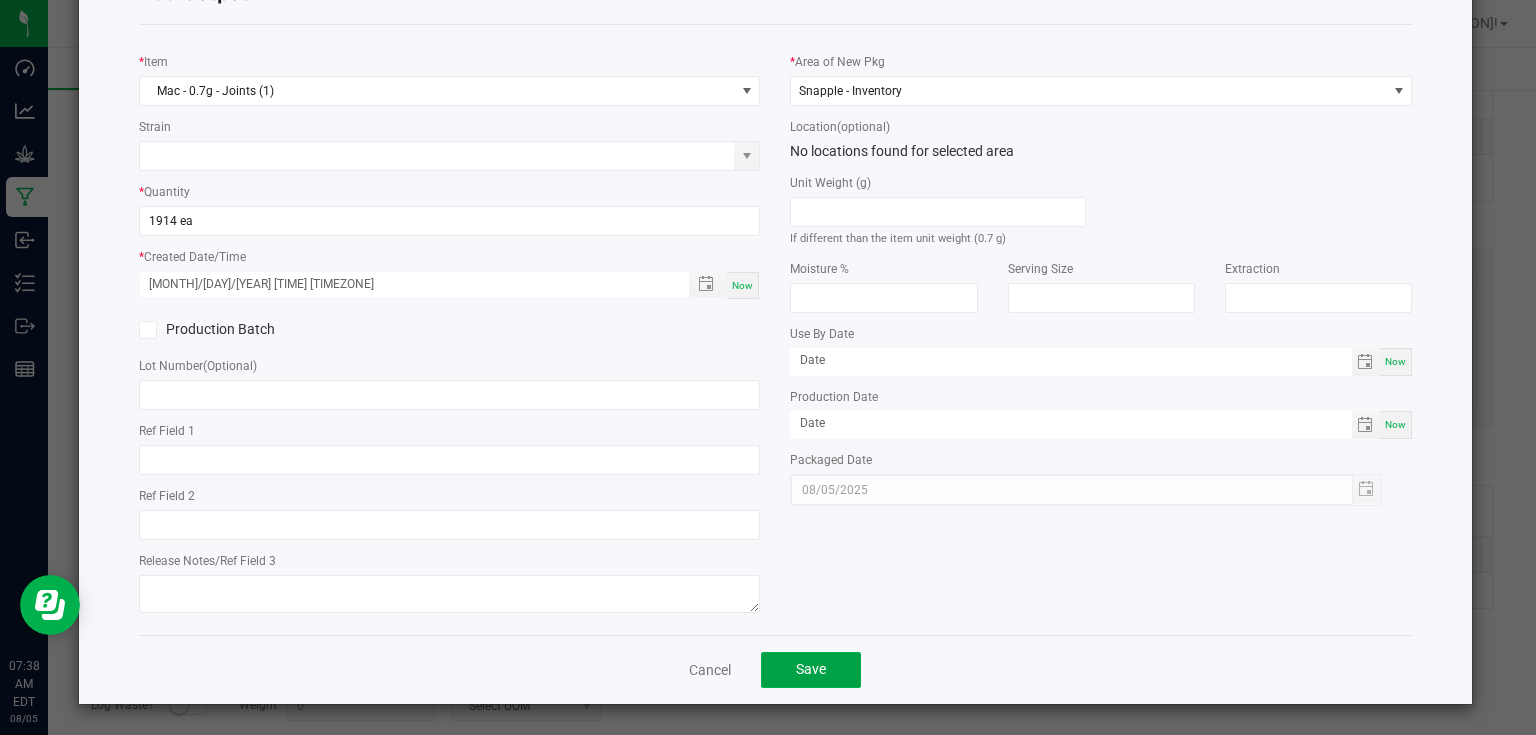 click on "Save" 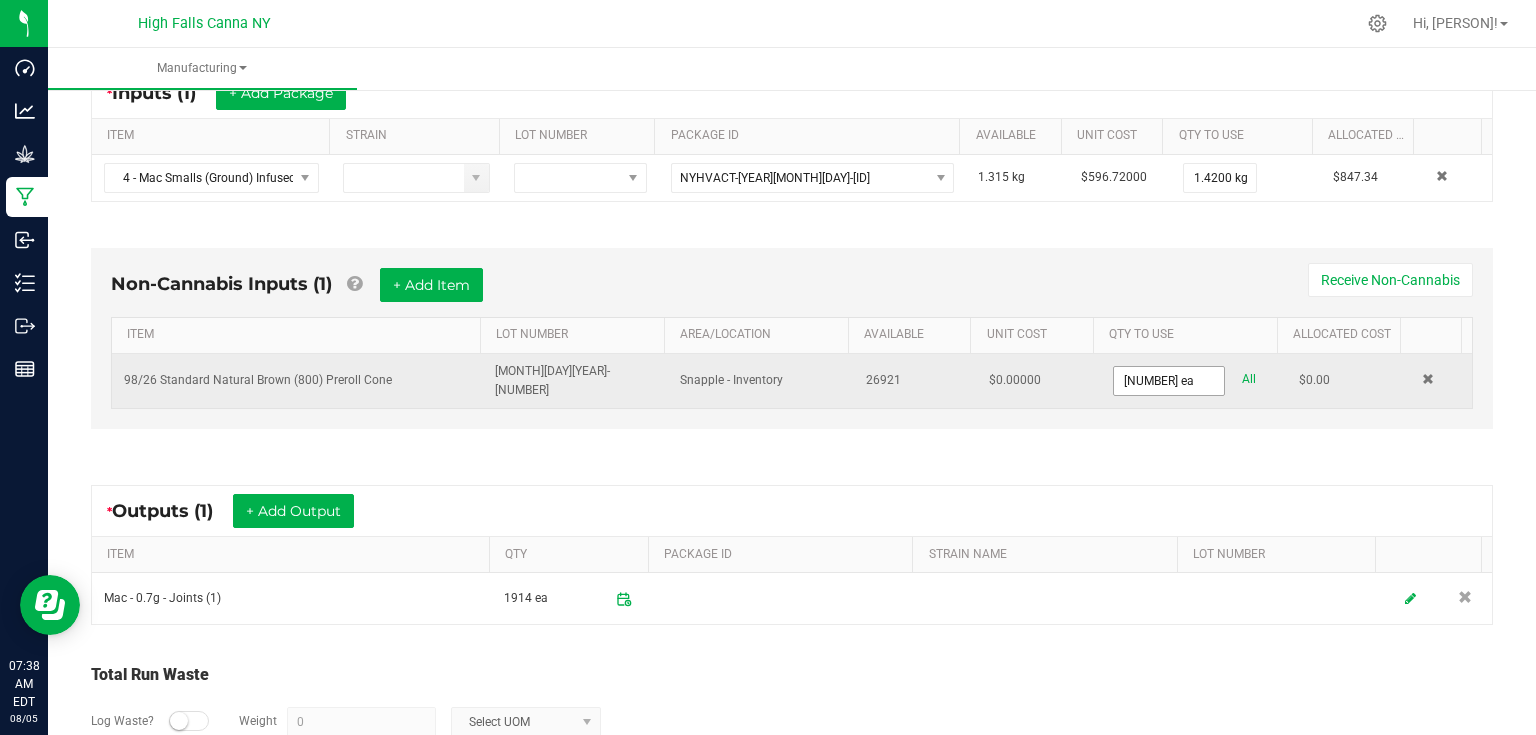 type on "1916" 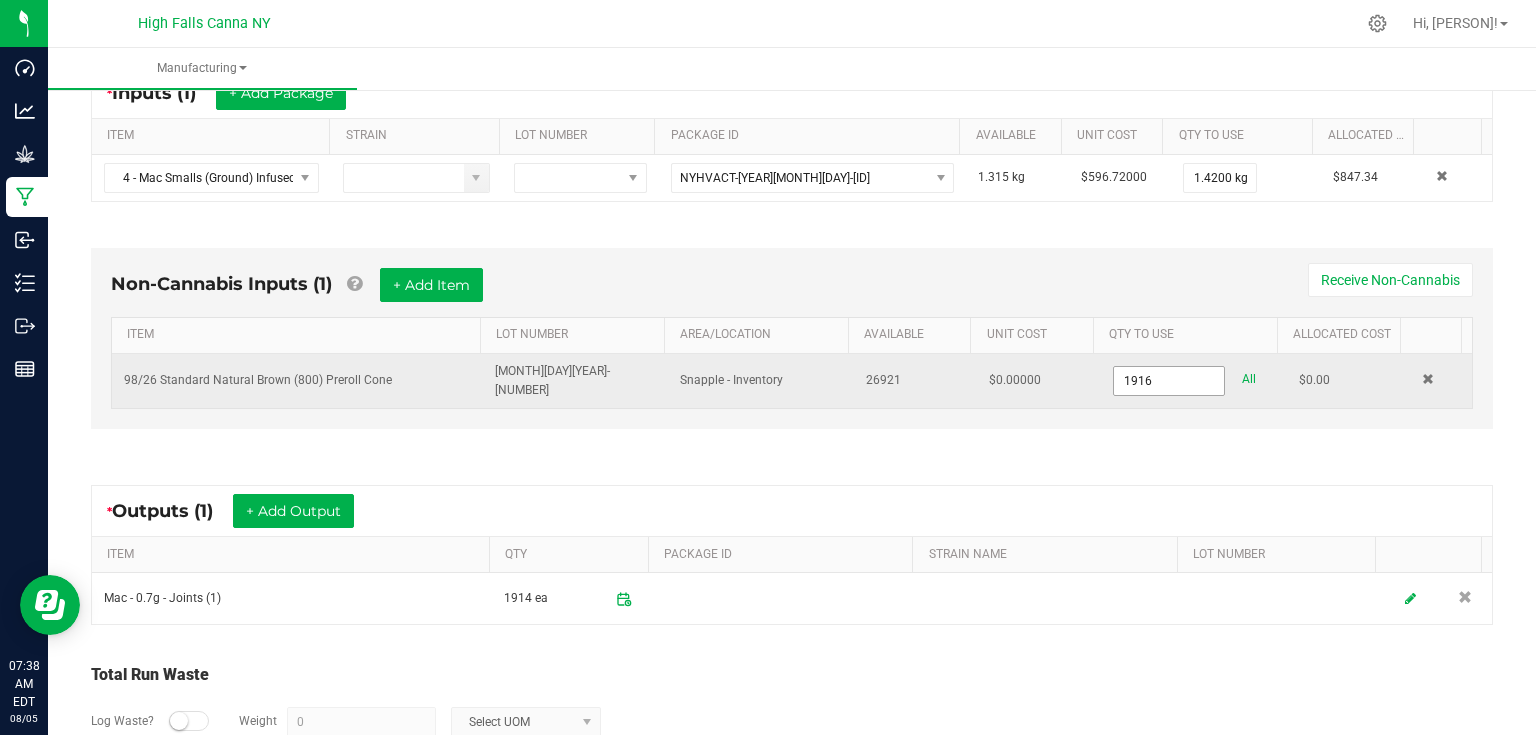 click on "1916" at bounding box center [1169, 381] 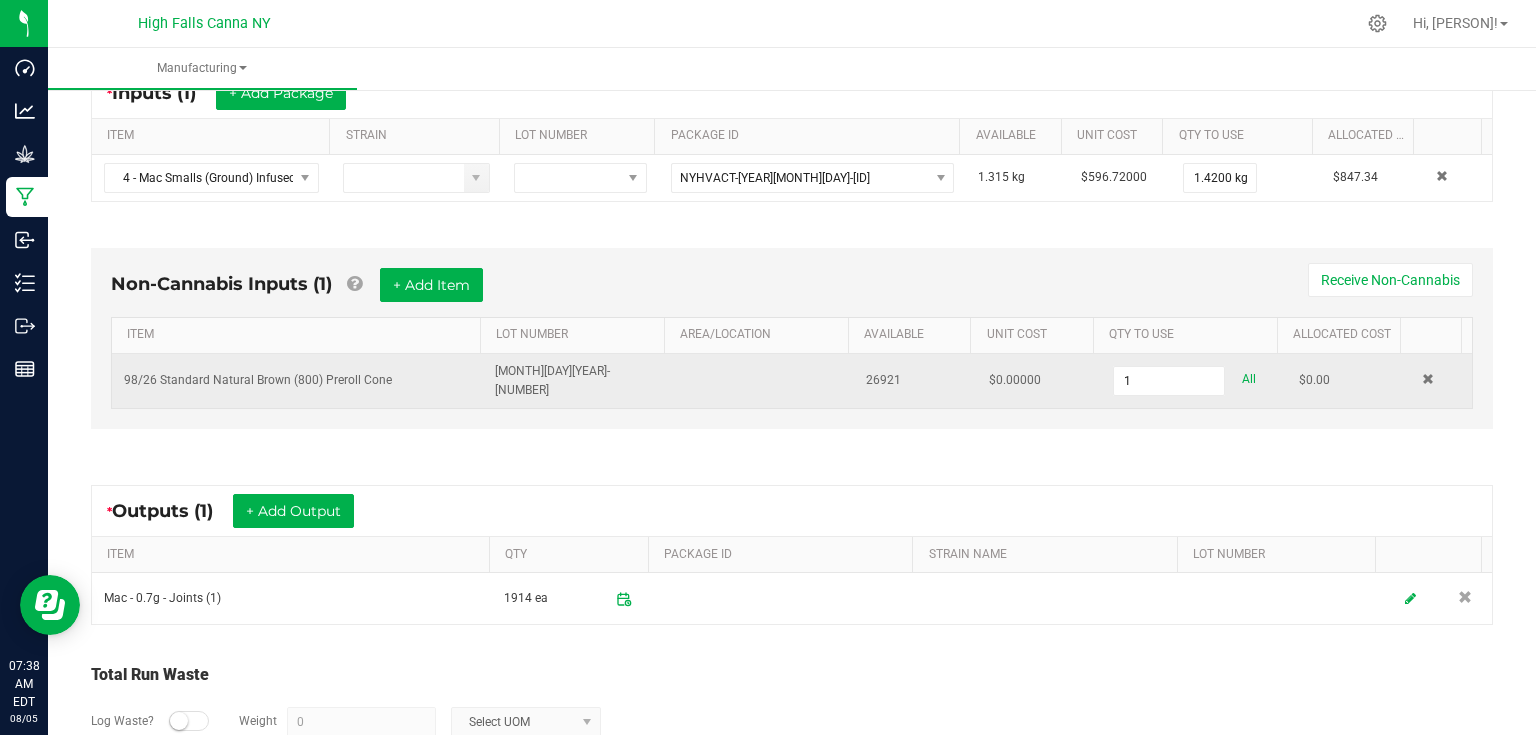 click on "1" at bounding box center [1169, 381] 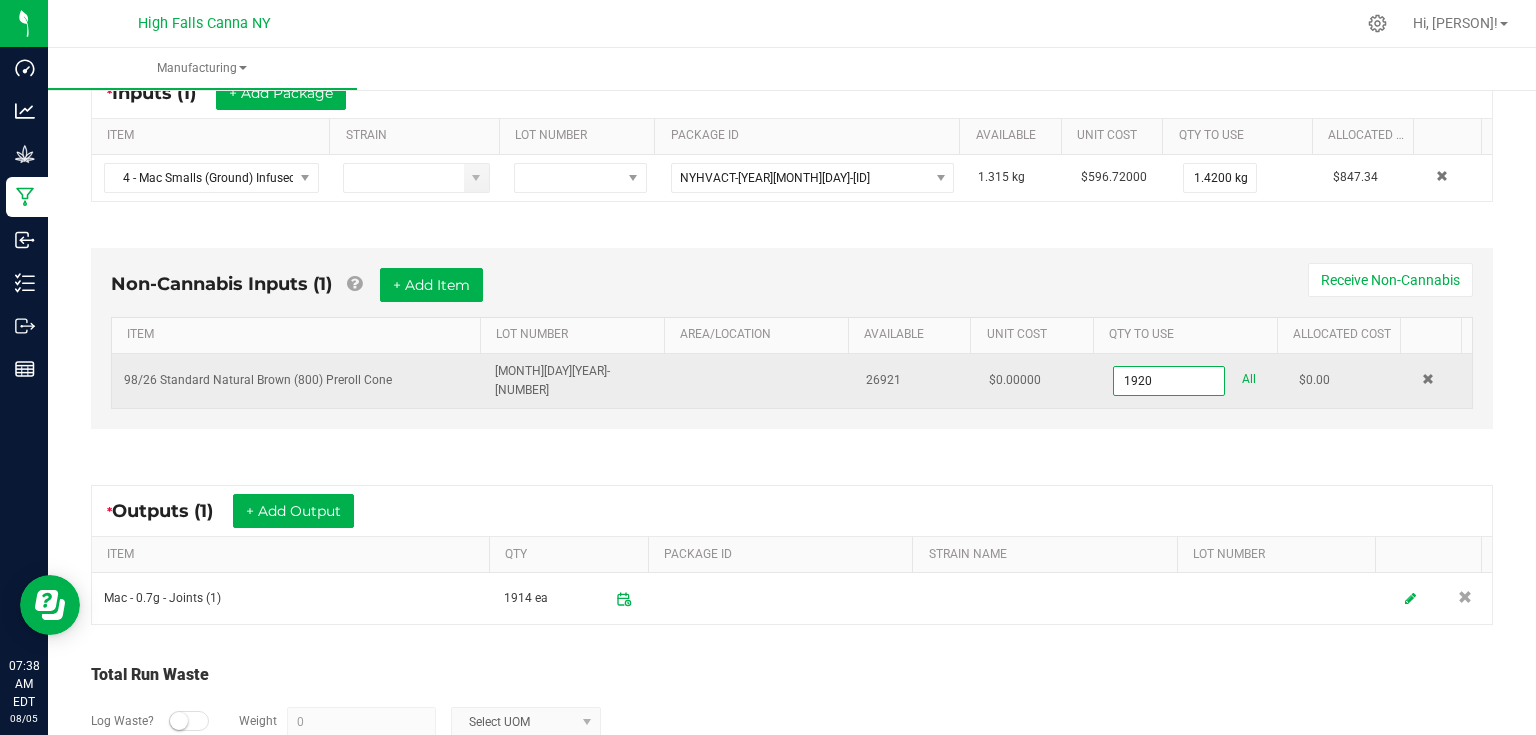 type on "1920 ea" 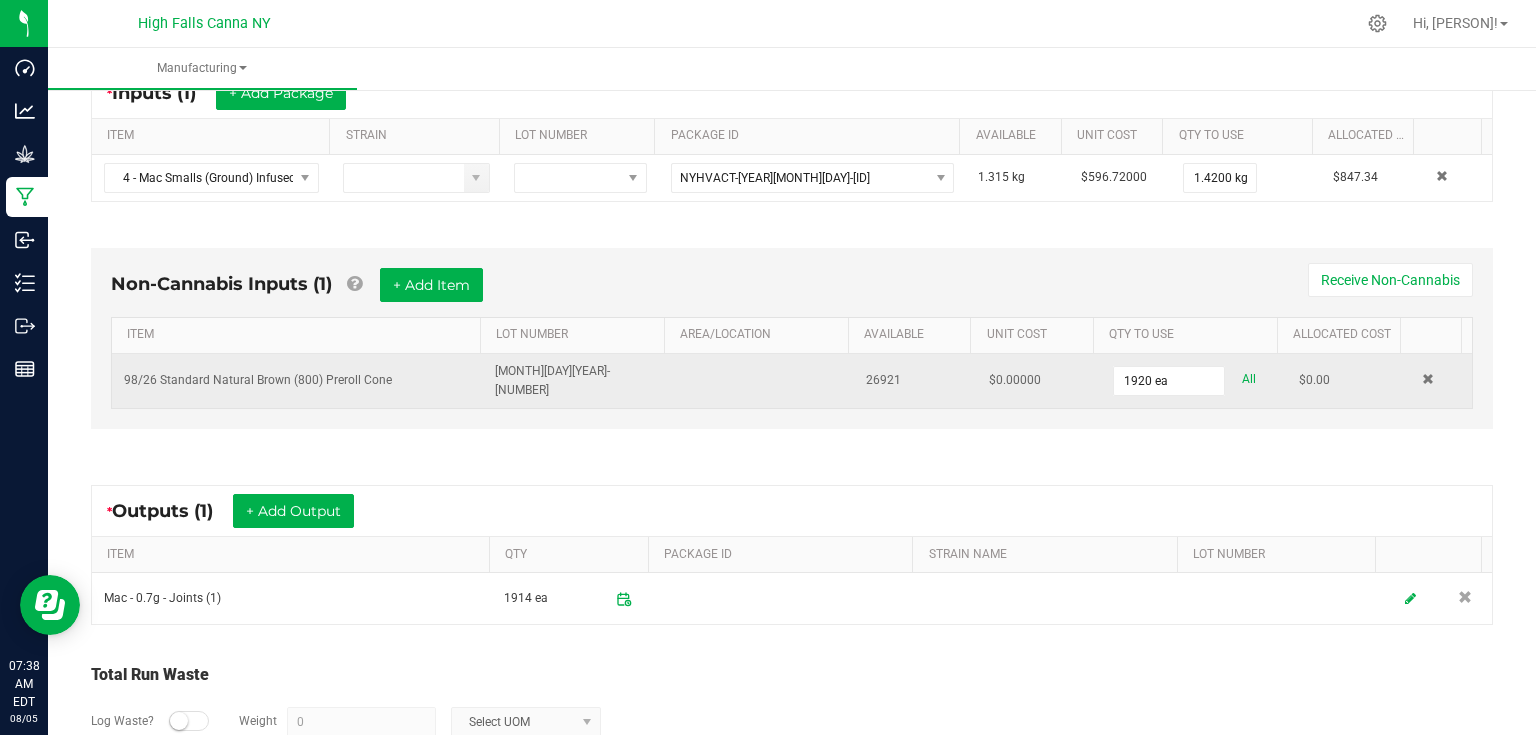 click on "Non-Cannabis Inputs ([NUMBER]) + Add Item Receive Non-Cannabis ITEM LOT NUMBER AREA/LOCATION AVAILABLE Unit Cost QTY TO USE Allocated Cost [DATE]-[NUMBER] [NUMBER] $[NUMBER] [NUMBER] ea All $[NUMBER]" at bounding box center (792, 343) 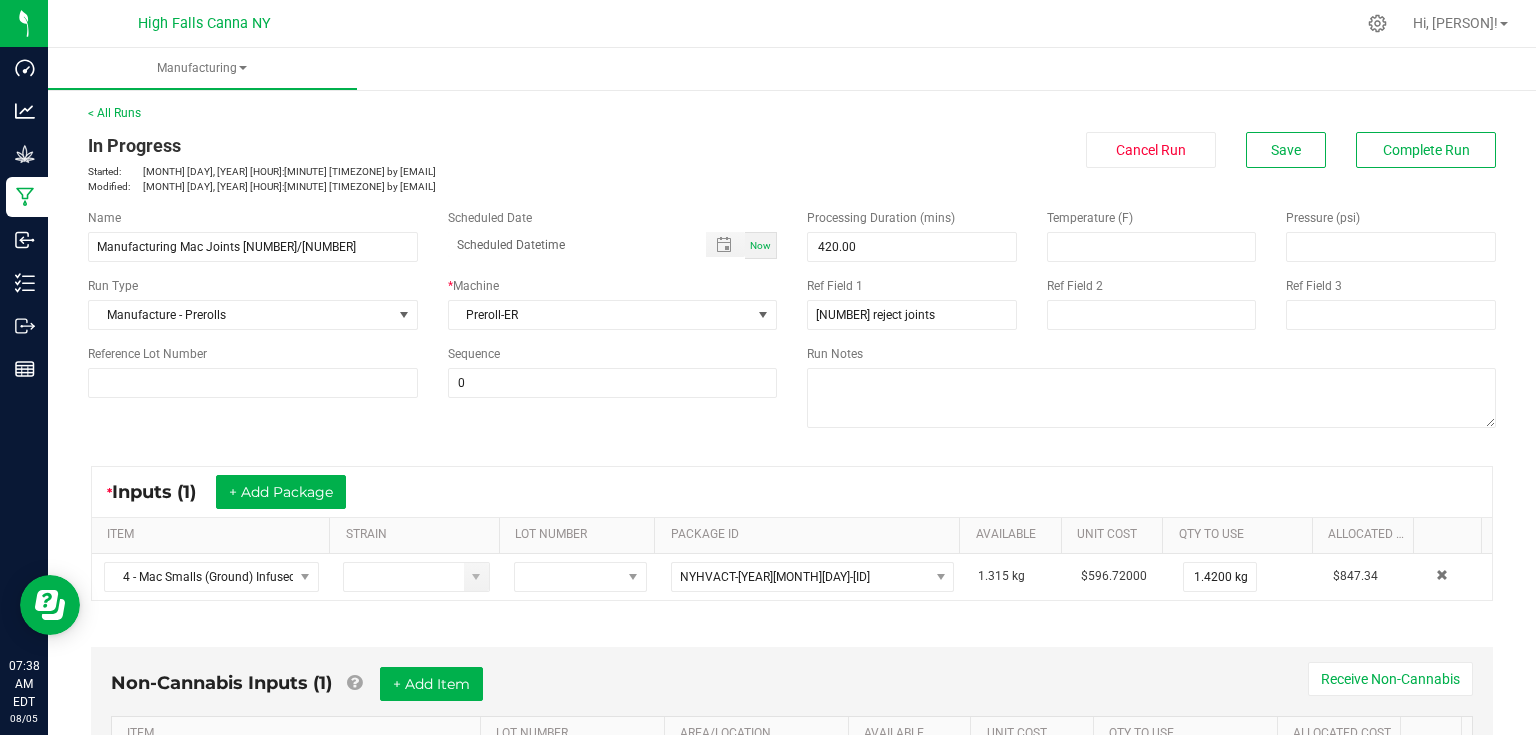 scroll, scrollTop: 0, scrollLeft: 0, axis: both 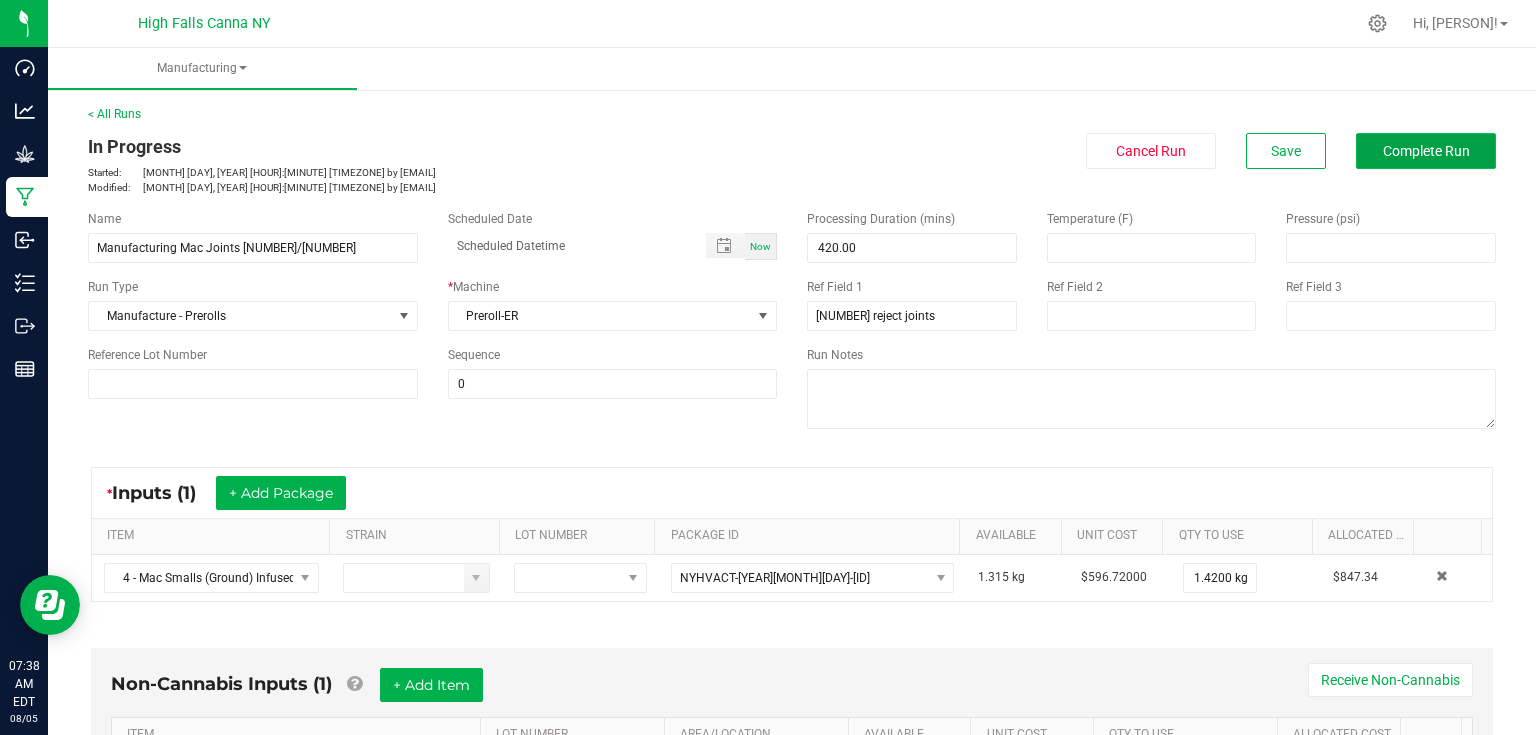 click on "Complete Run" at bounding box center [1426, 151] 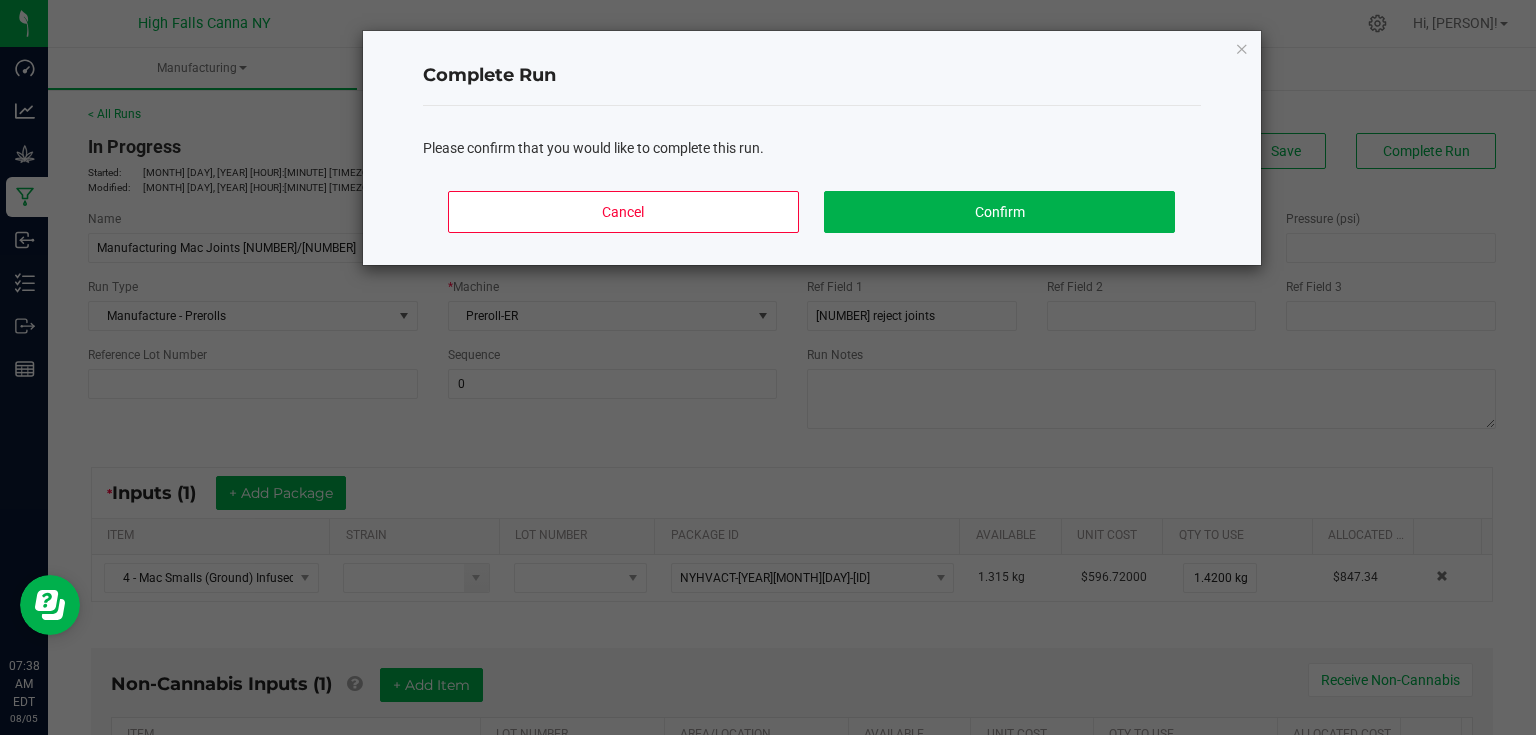 click on "Cancel   Confirm" 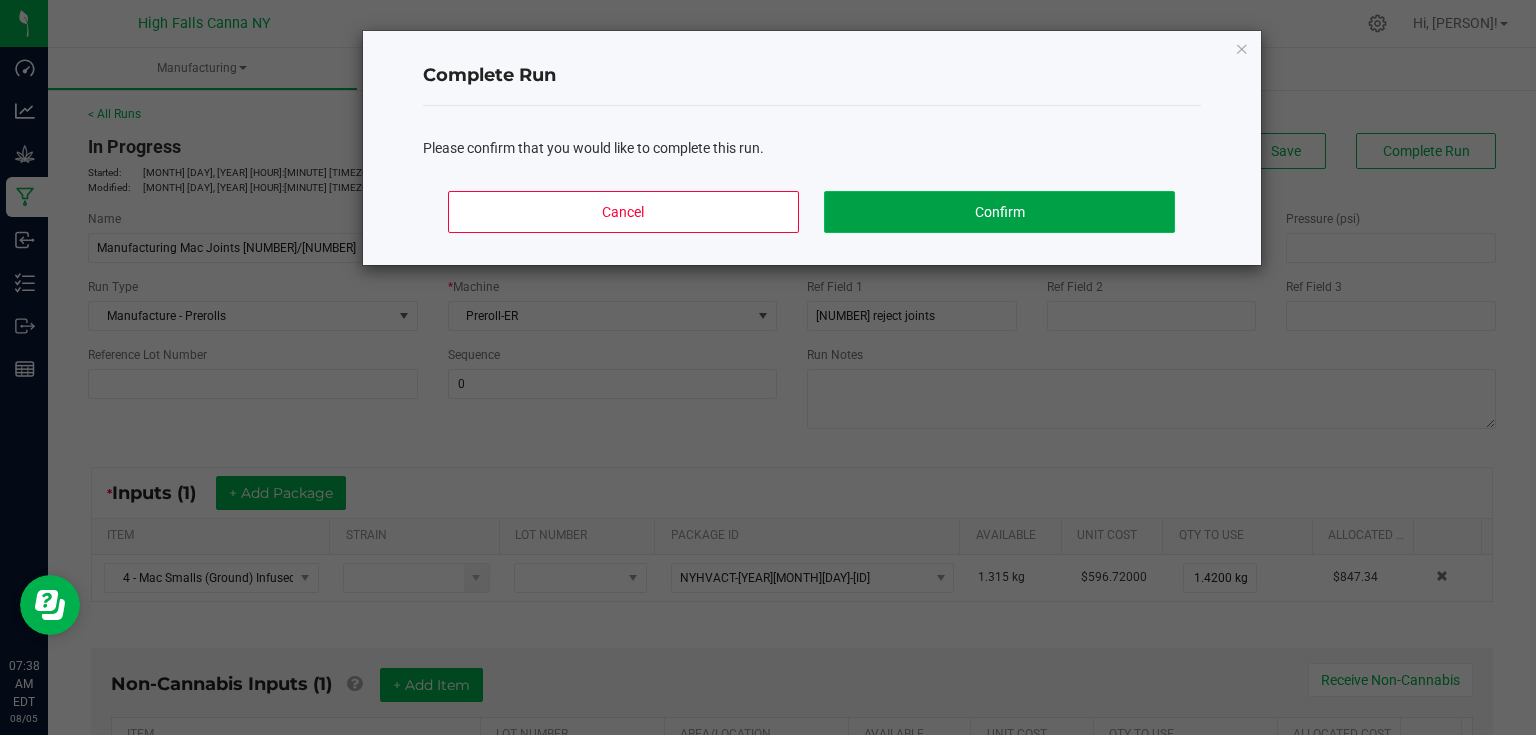 click on "Confirm" 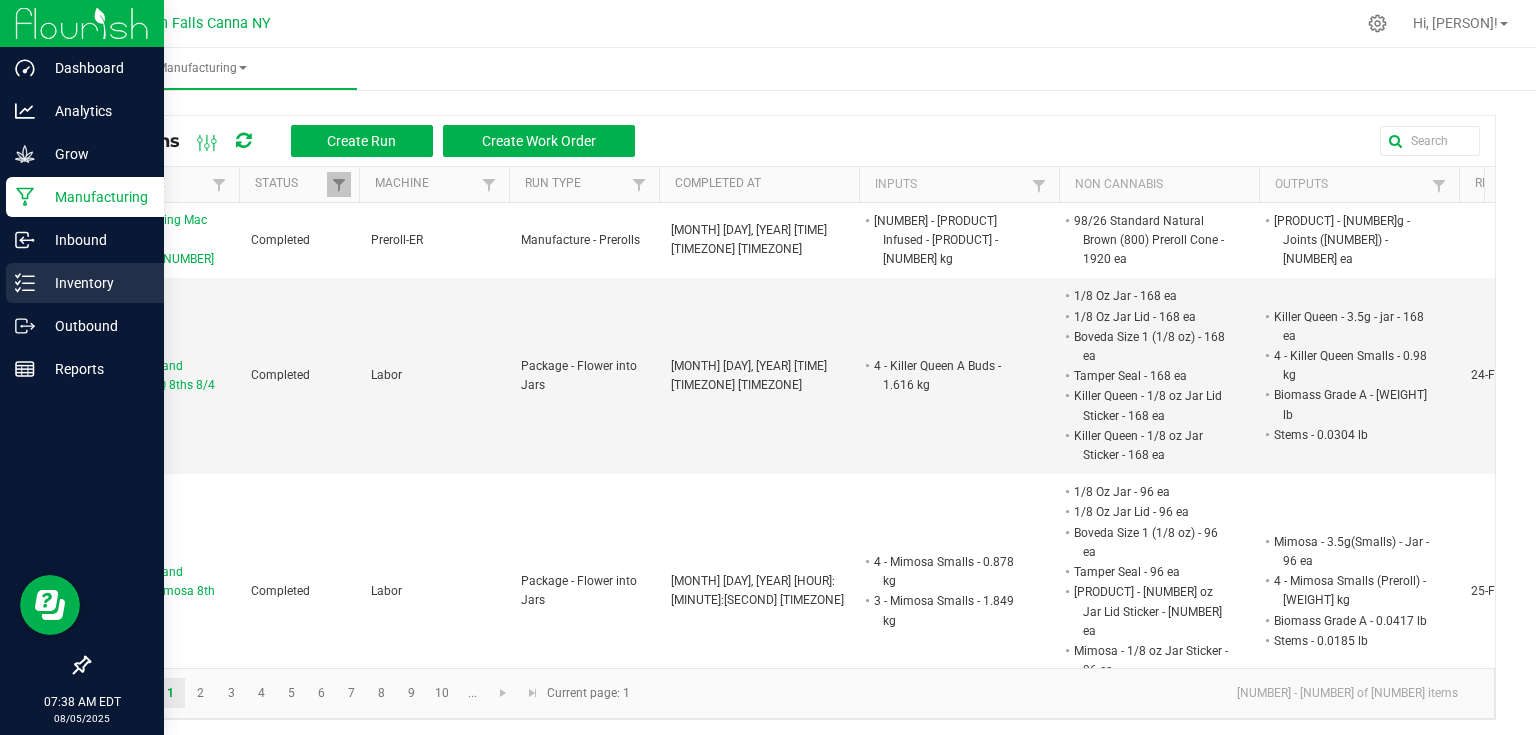 click 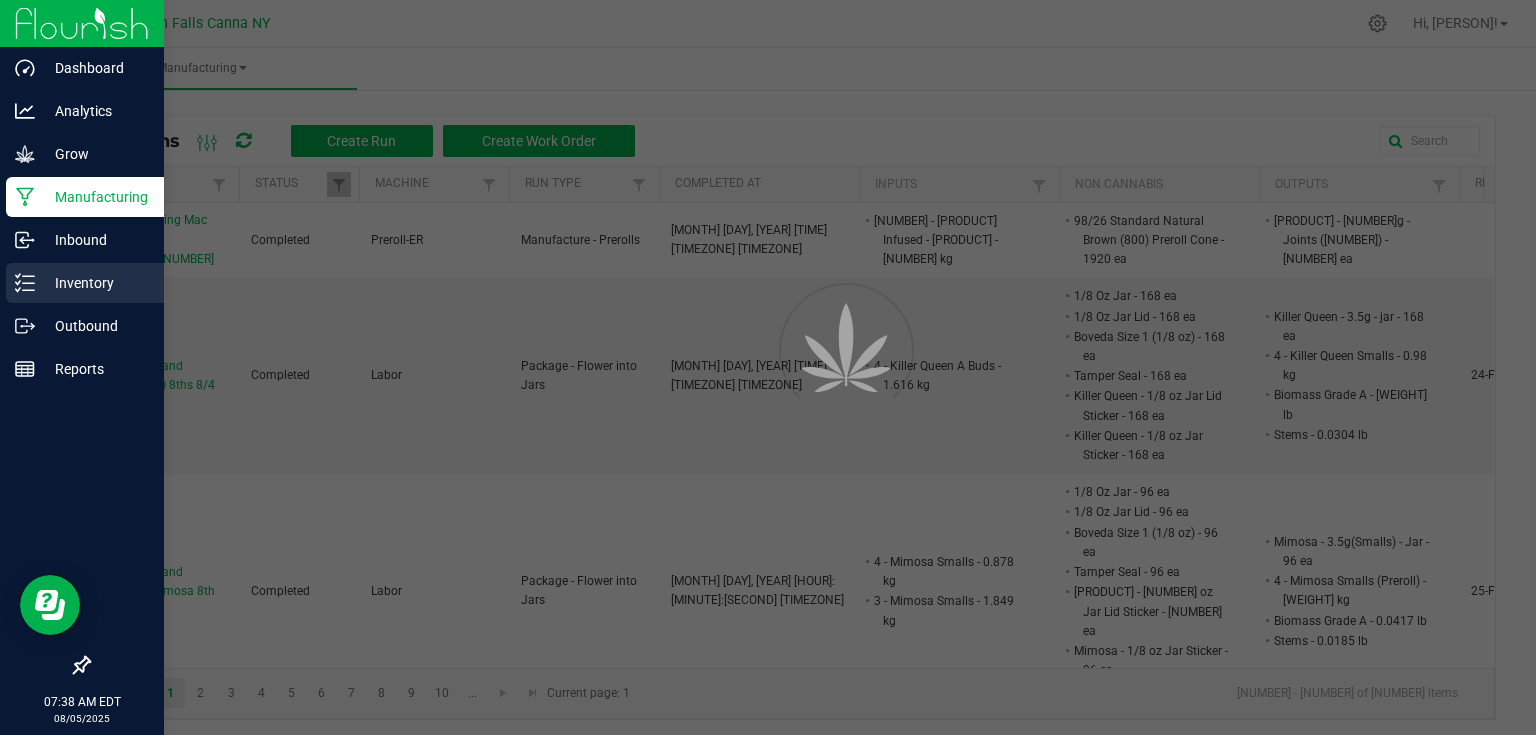 click on "Inventory" at bounding box center [95, 283] 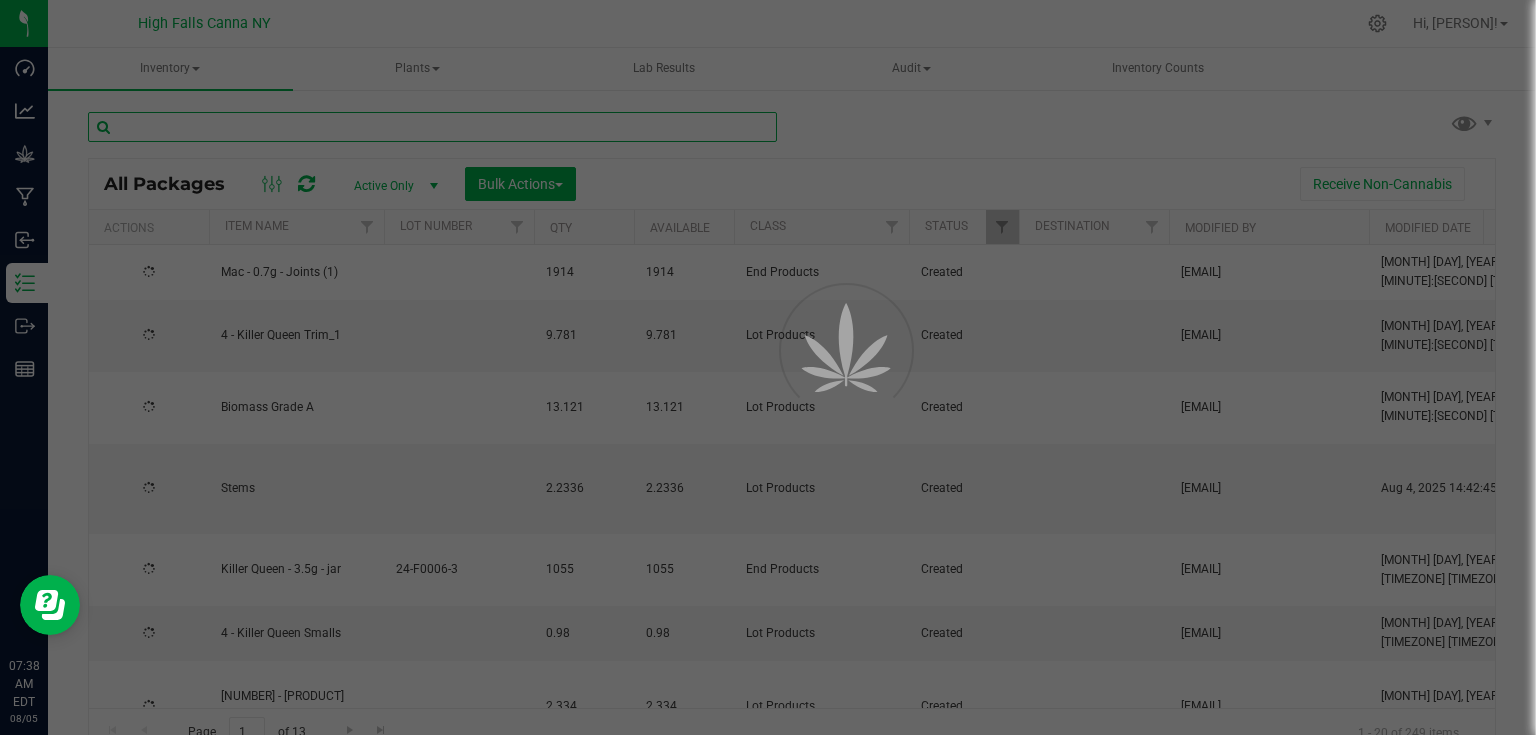 click at bounding box center (432, 127) 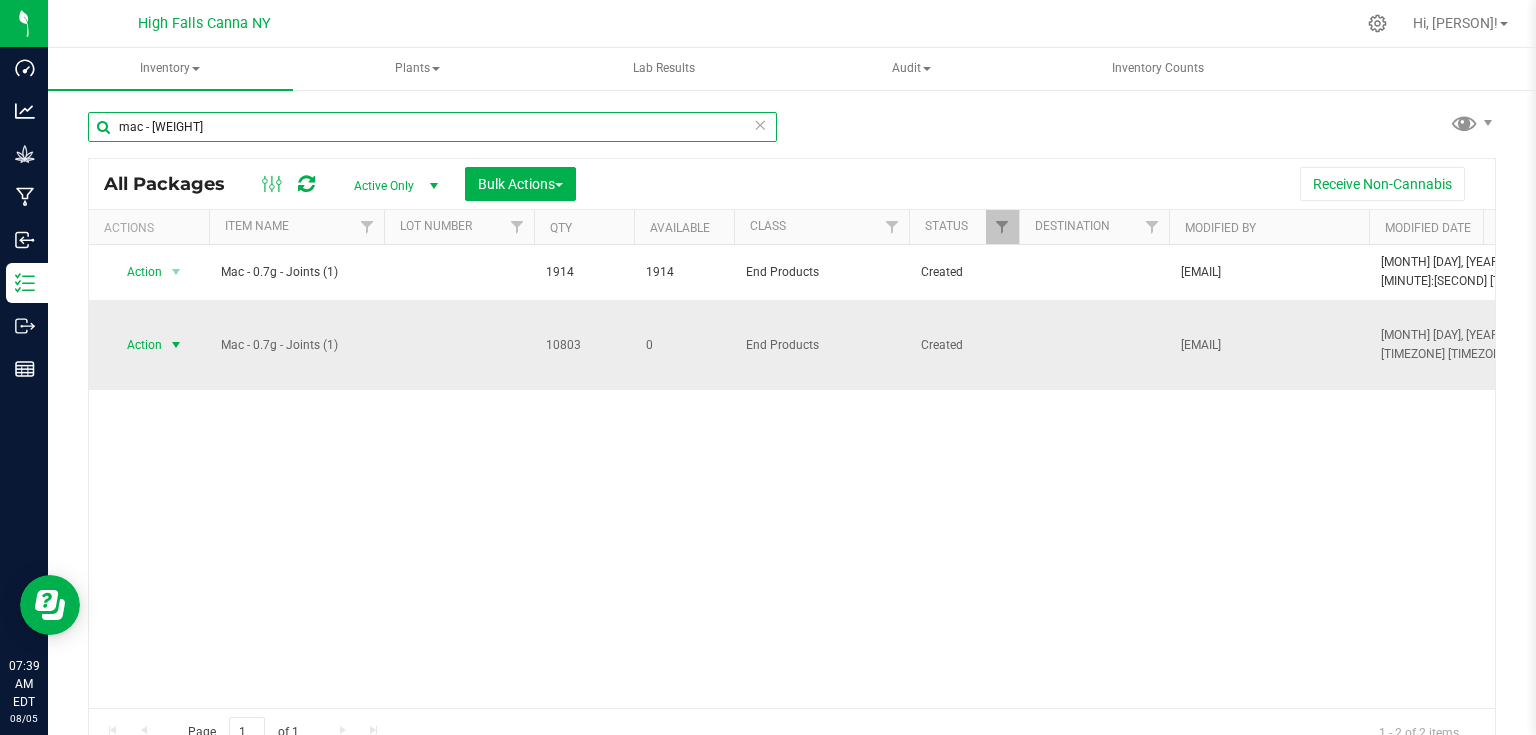 type on "mac - [WEIGHT]" 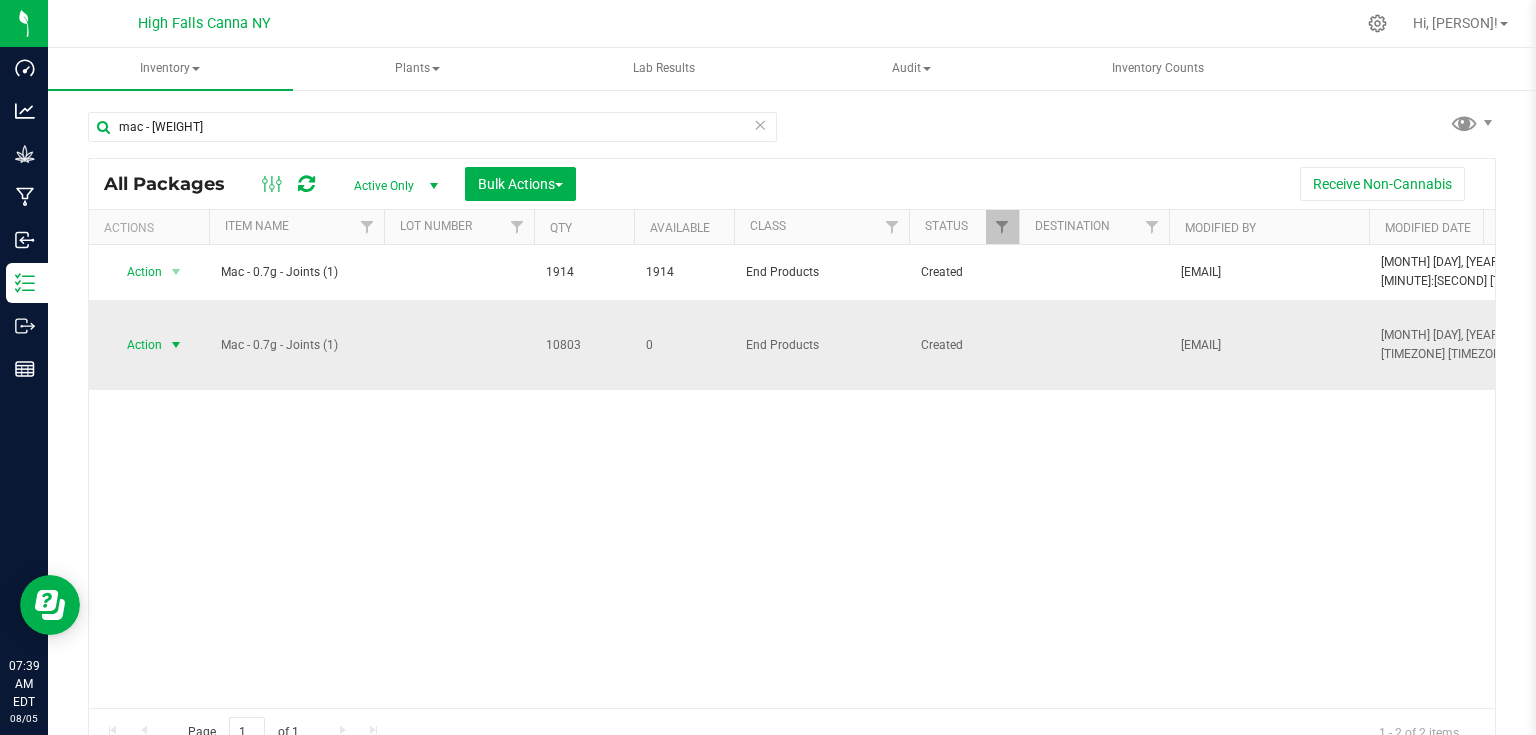click at bounding box center [176, 345] 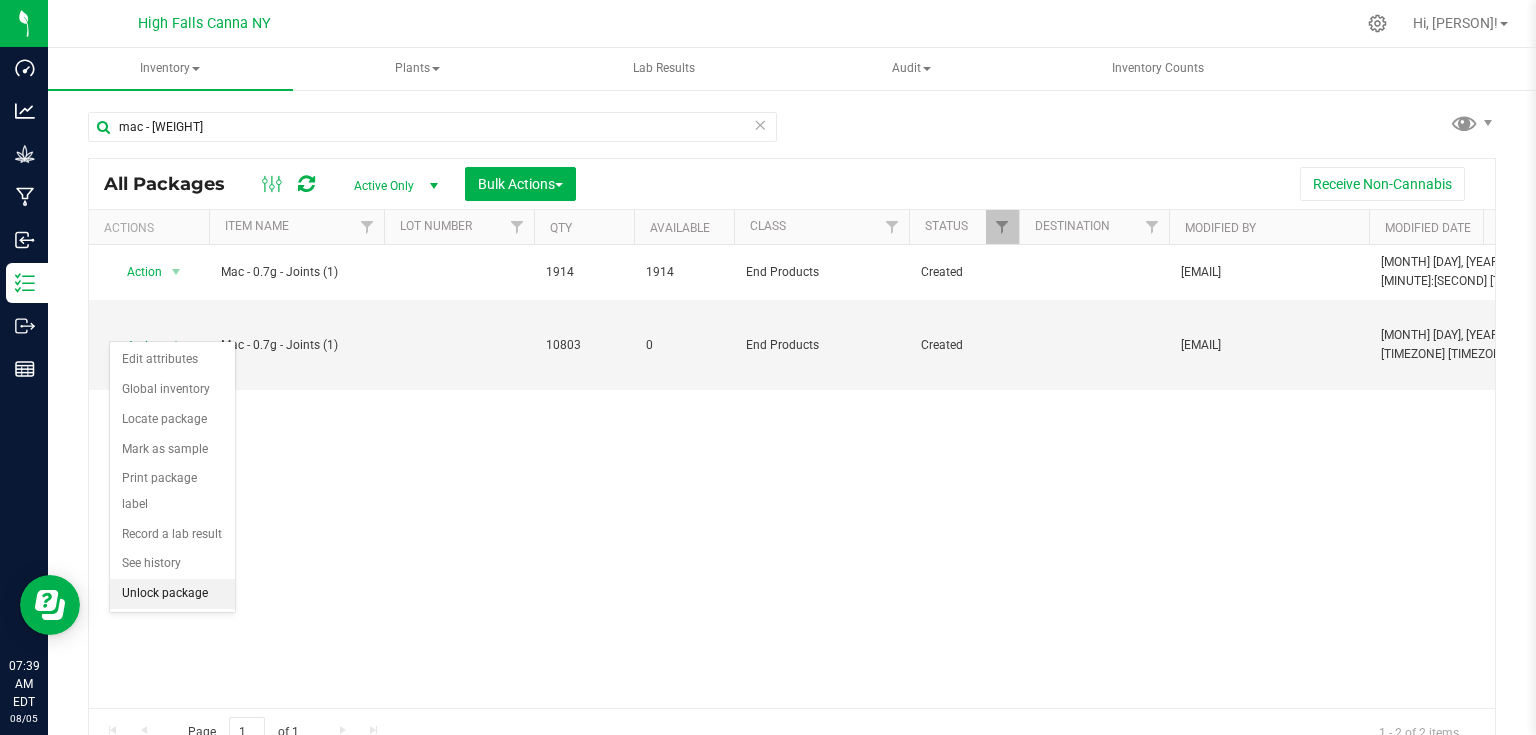click on "Unlock package" at bounding box center (172, 594) 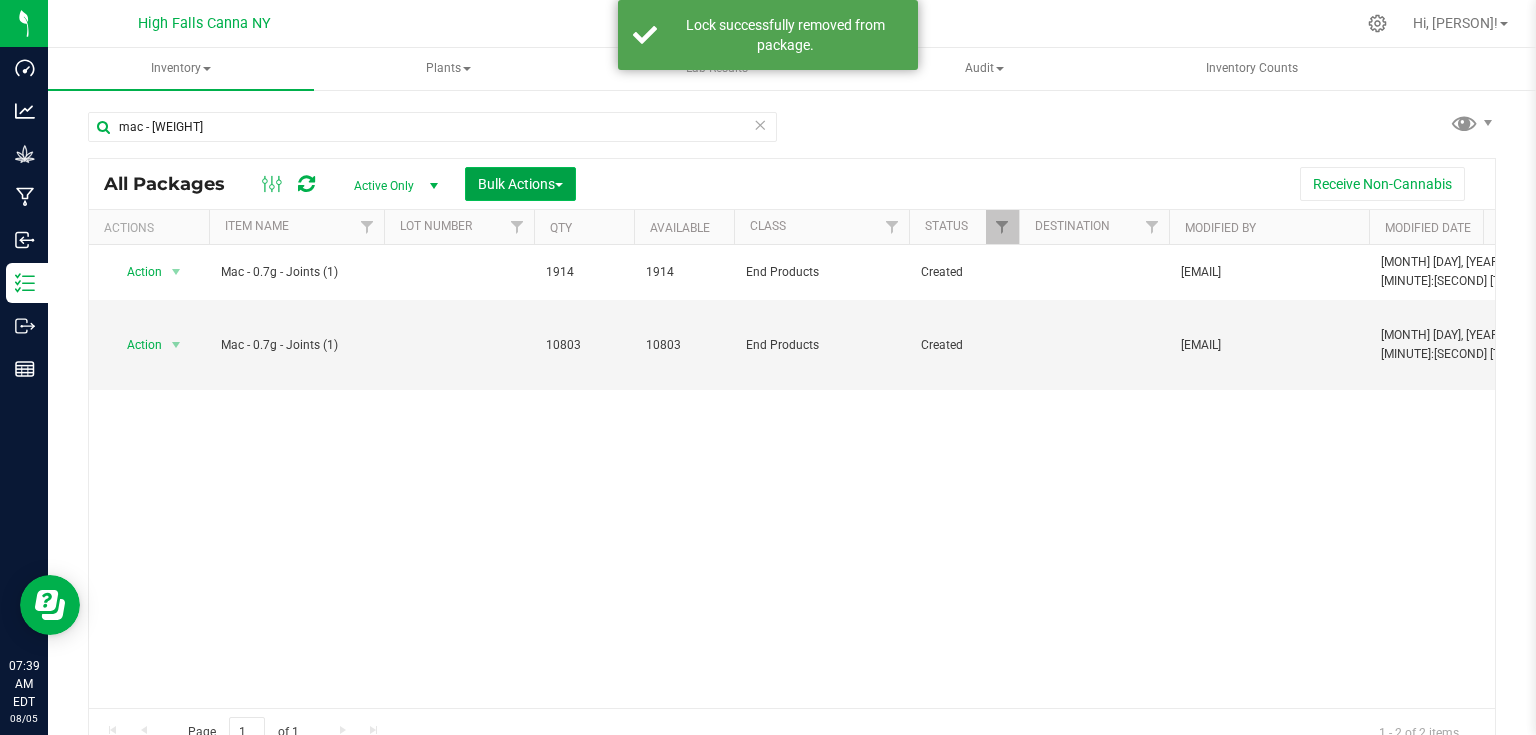 click on "Bulk Actions" at bounding box center [520, 184] 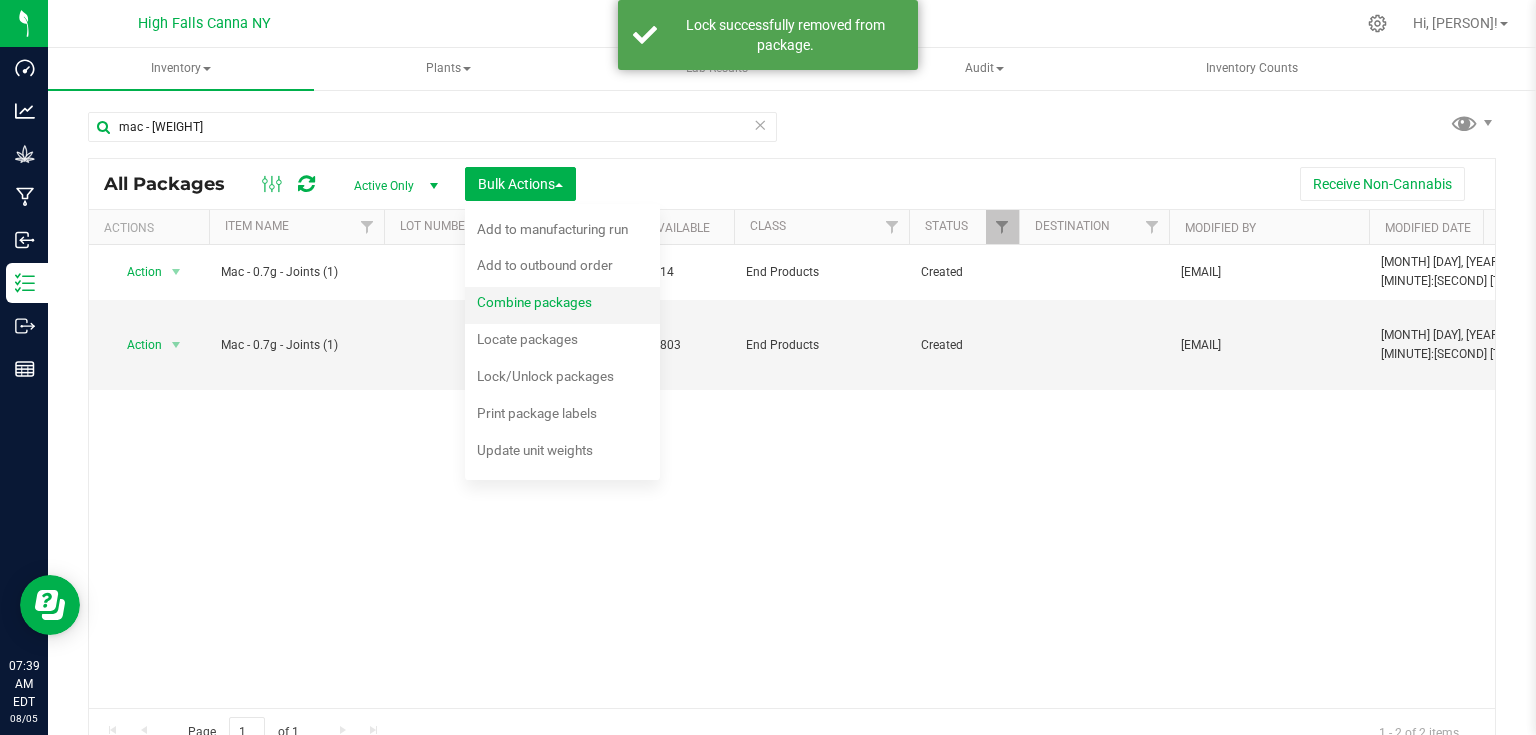 click on "Combine packages" at bounding box center [534, 302] 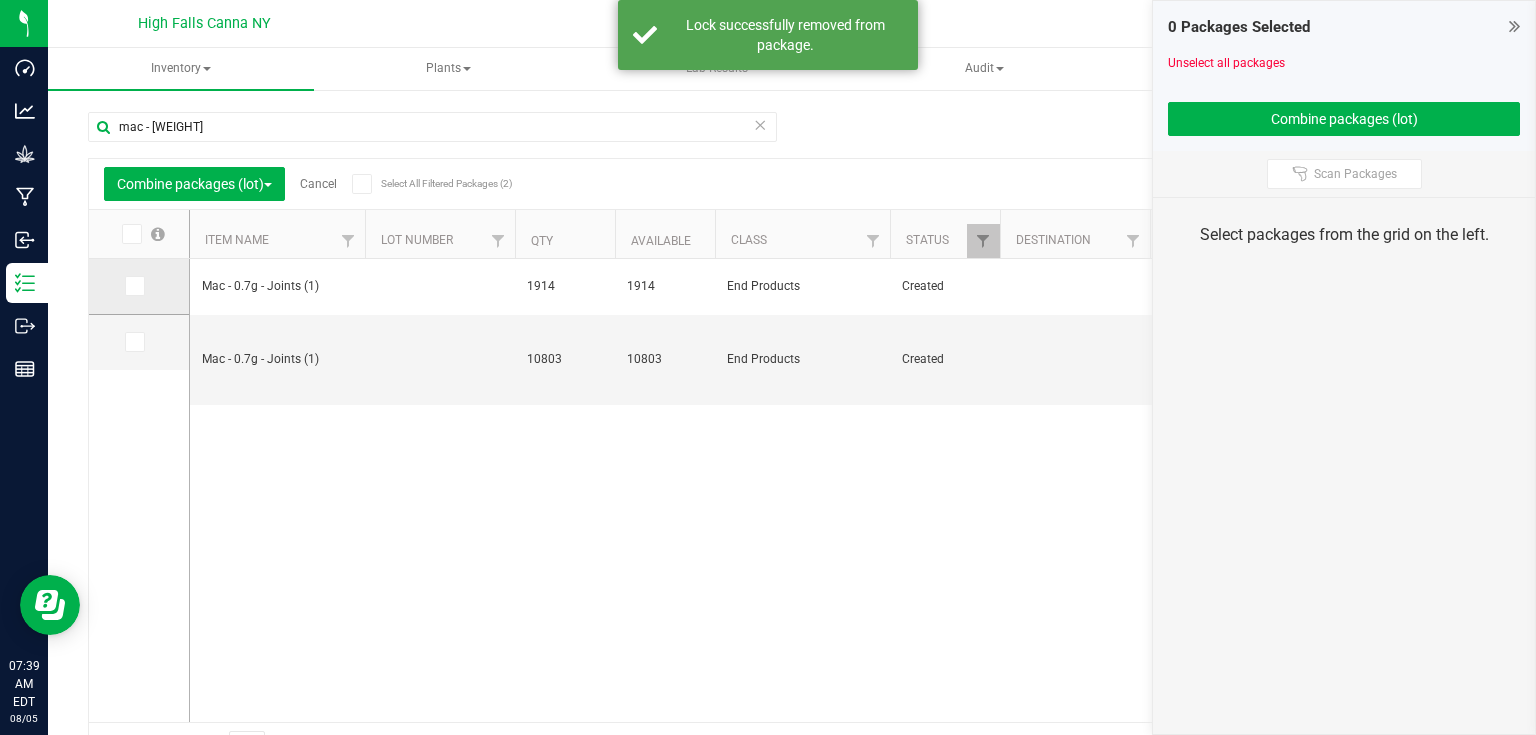 click at bounding box center (135, 286) 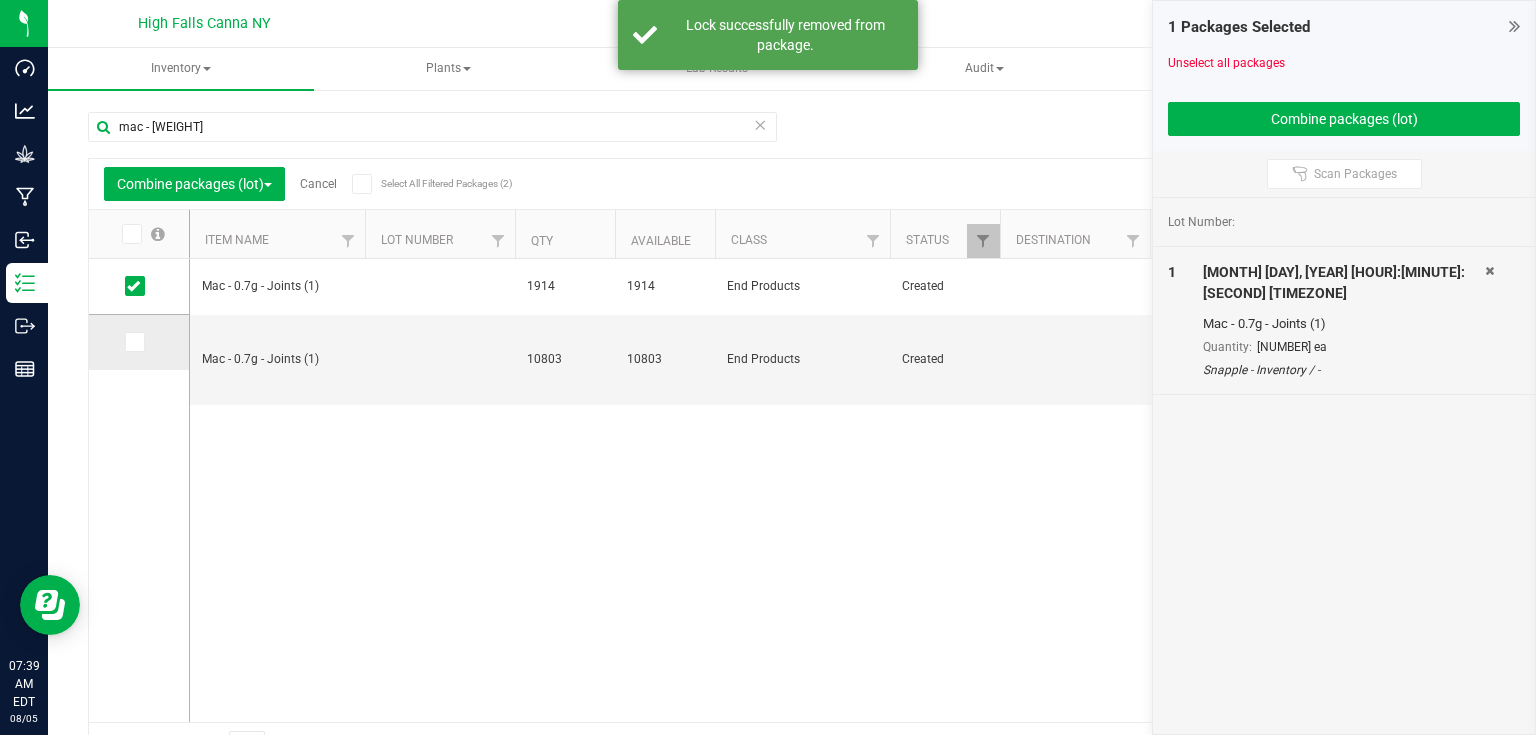 click at bounding box center (135, 342) 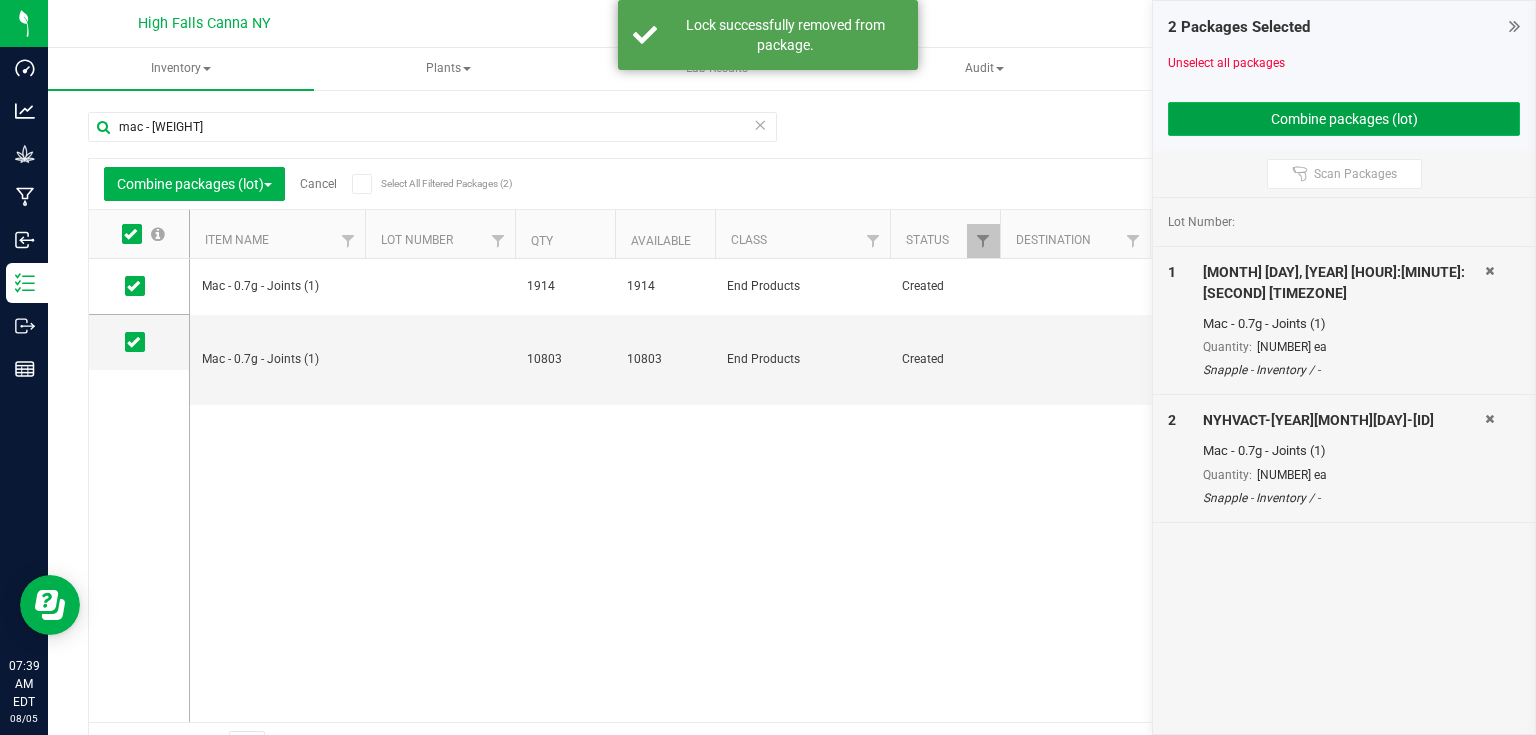 click on "Combine packages (lot)" at bounding box center [1344, 119] 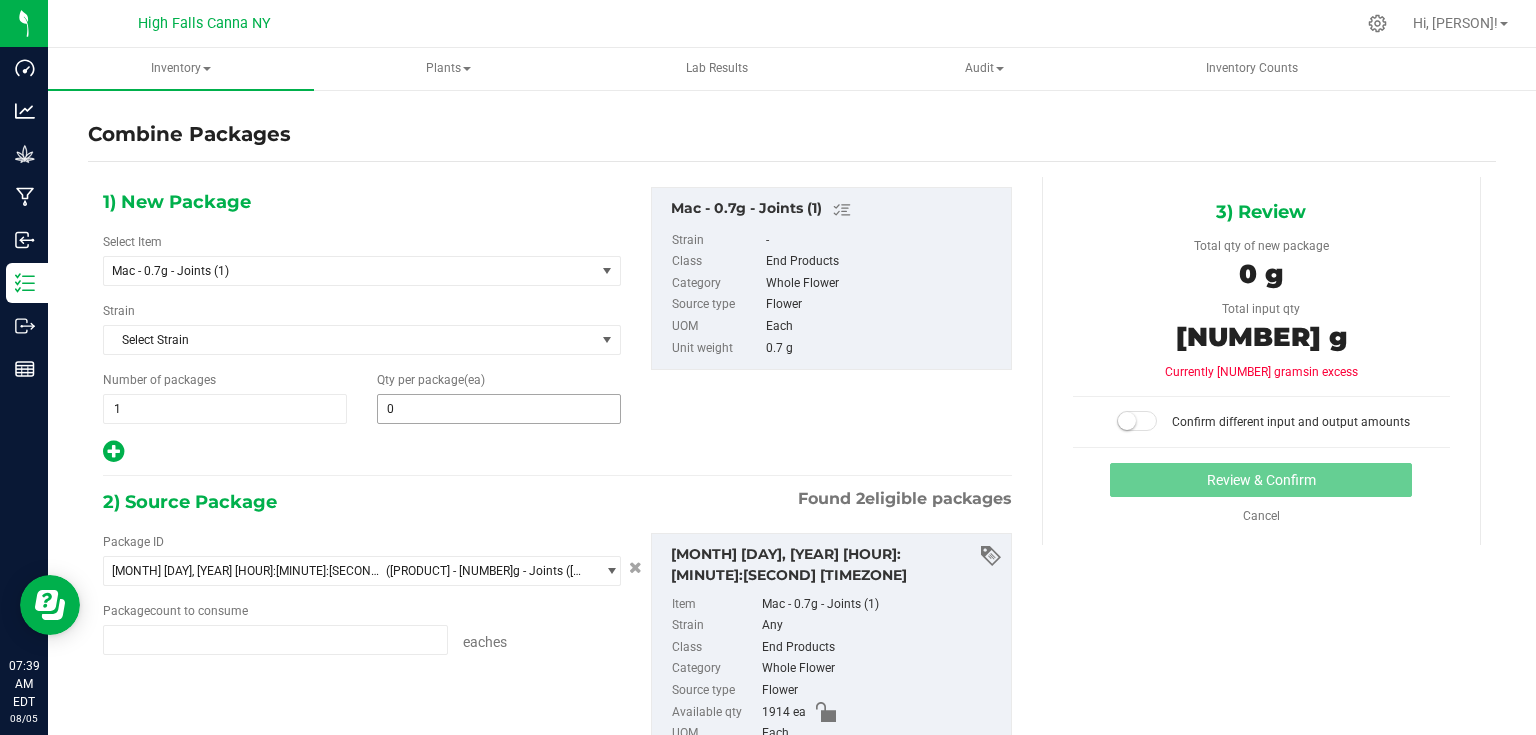 type on "1914 ea" 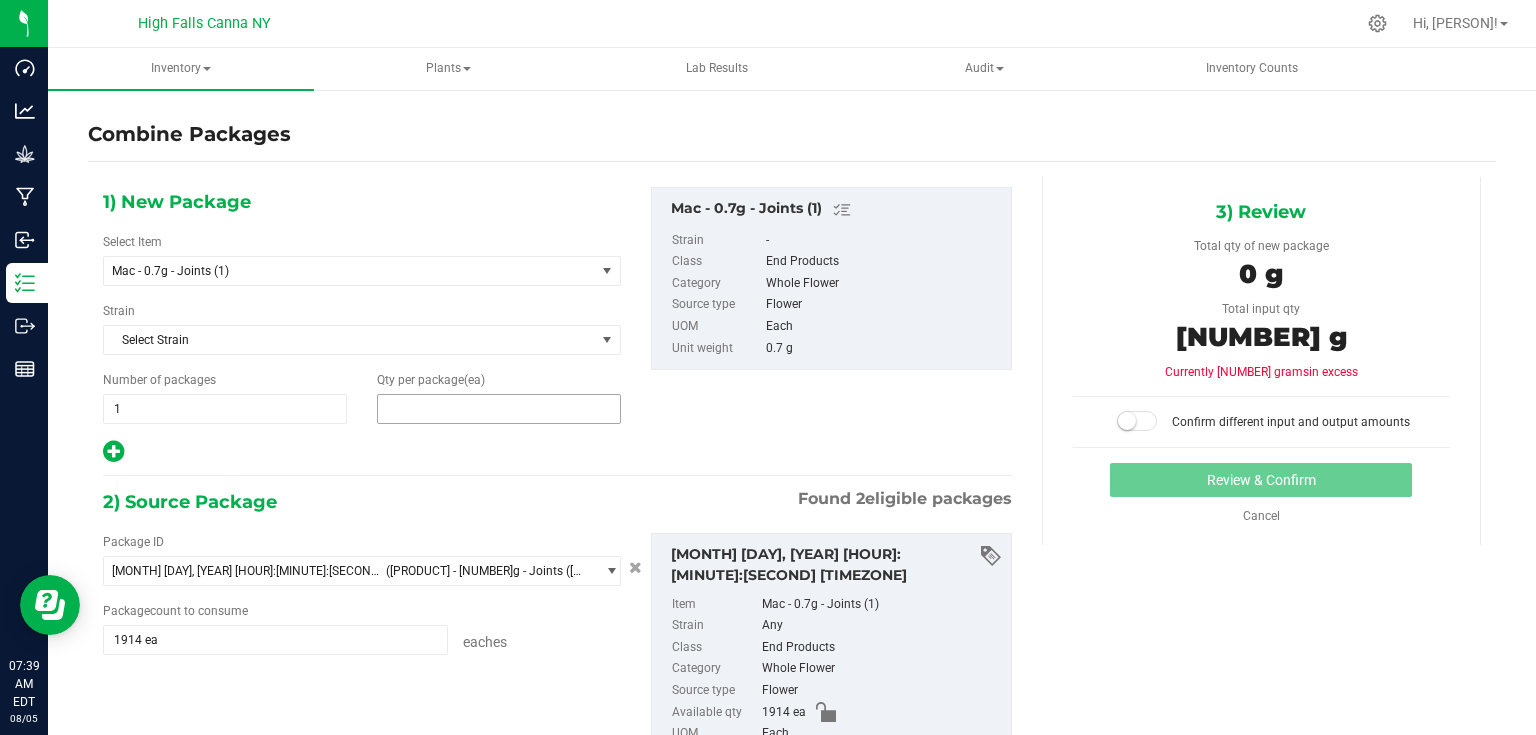 click at bounding box center [499, 409] 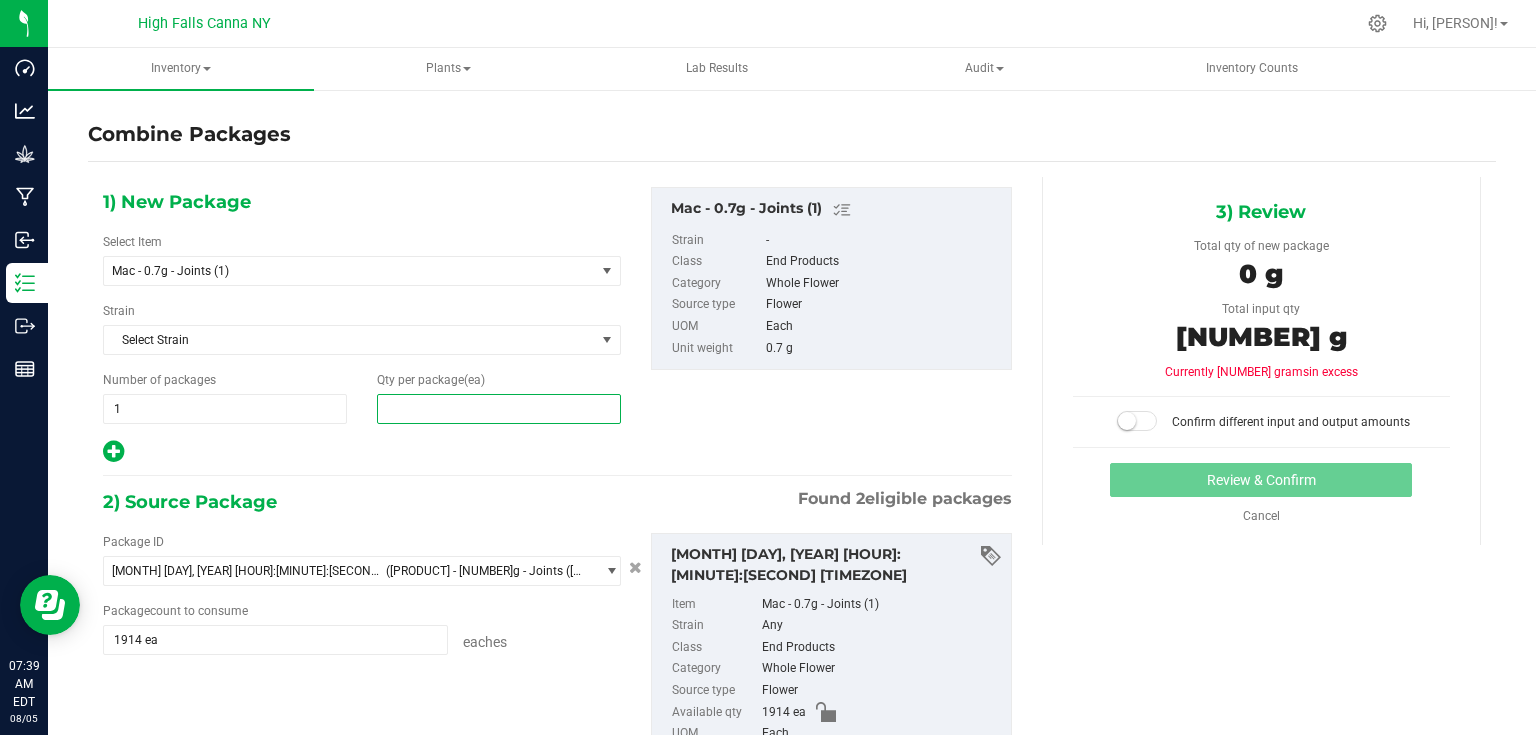 scroll, scrollTop: 320, scrollLeft: 0, axis: vertical 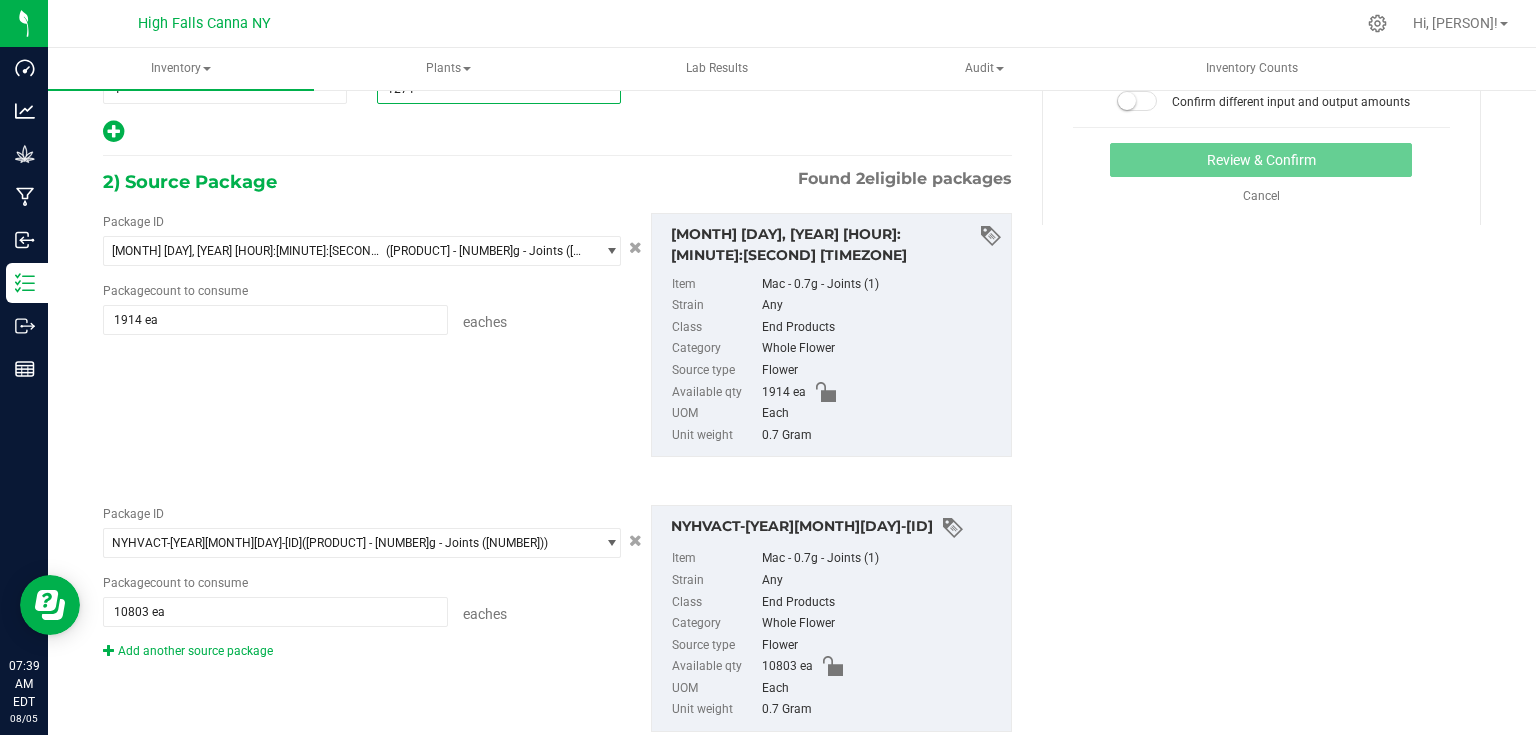 type on "12717" 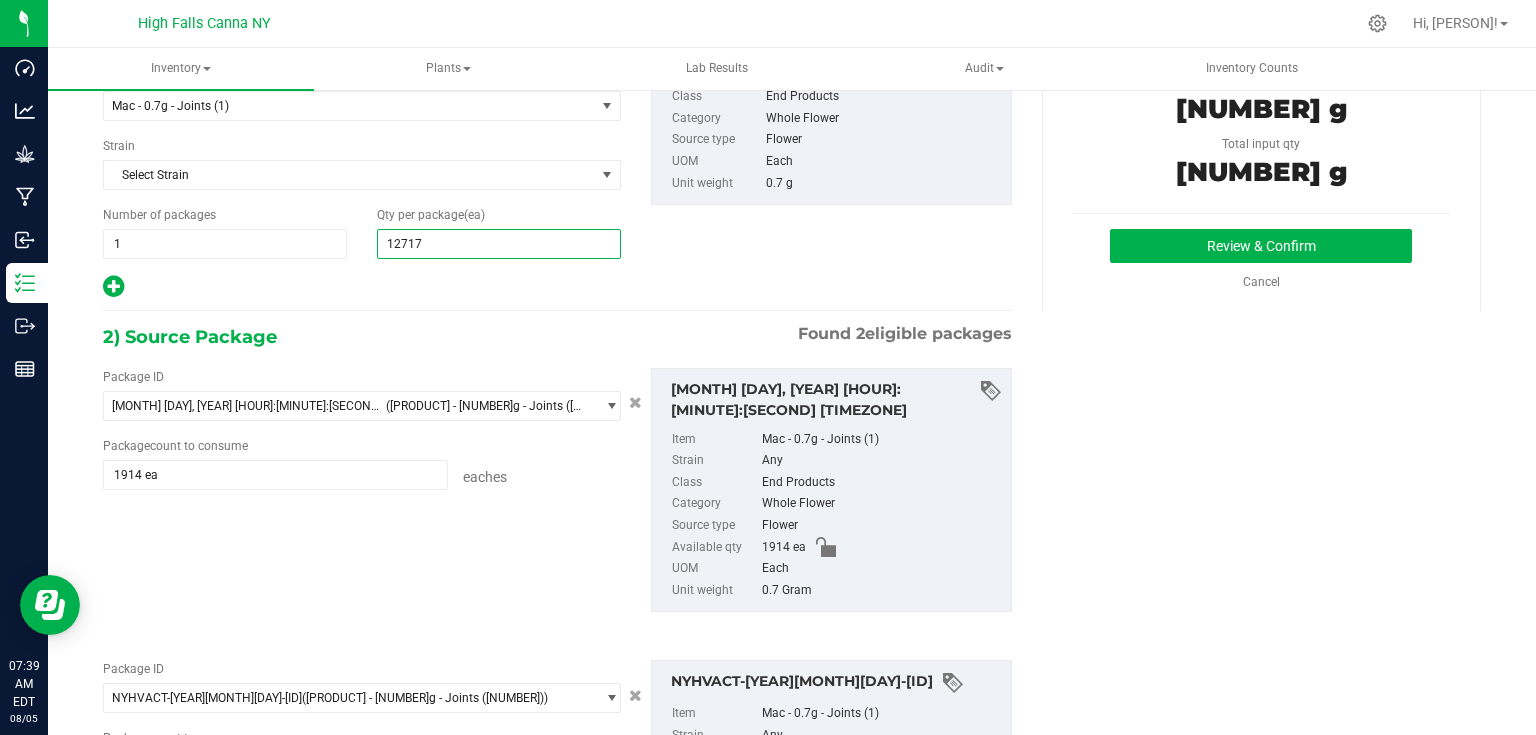 scroll, scrollTop: 160, scrollLeft: 0, axis: vertical 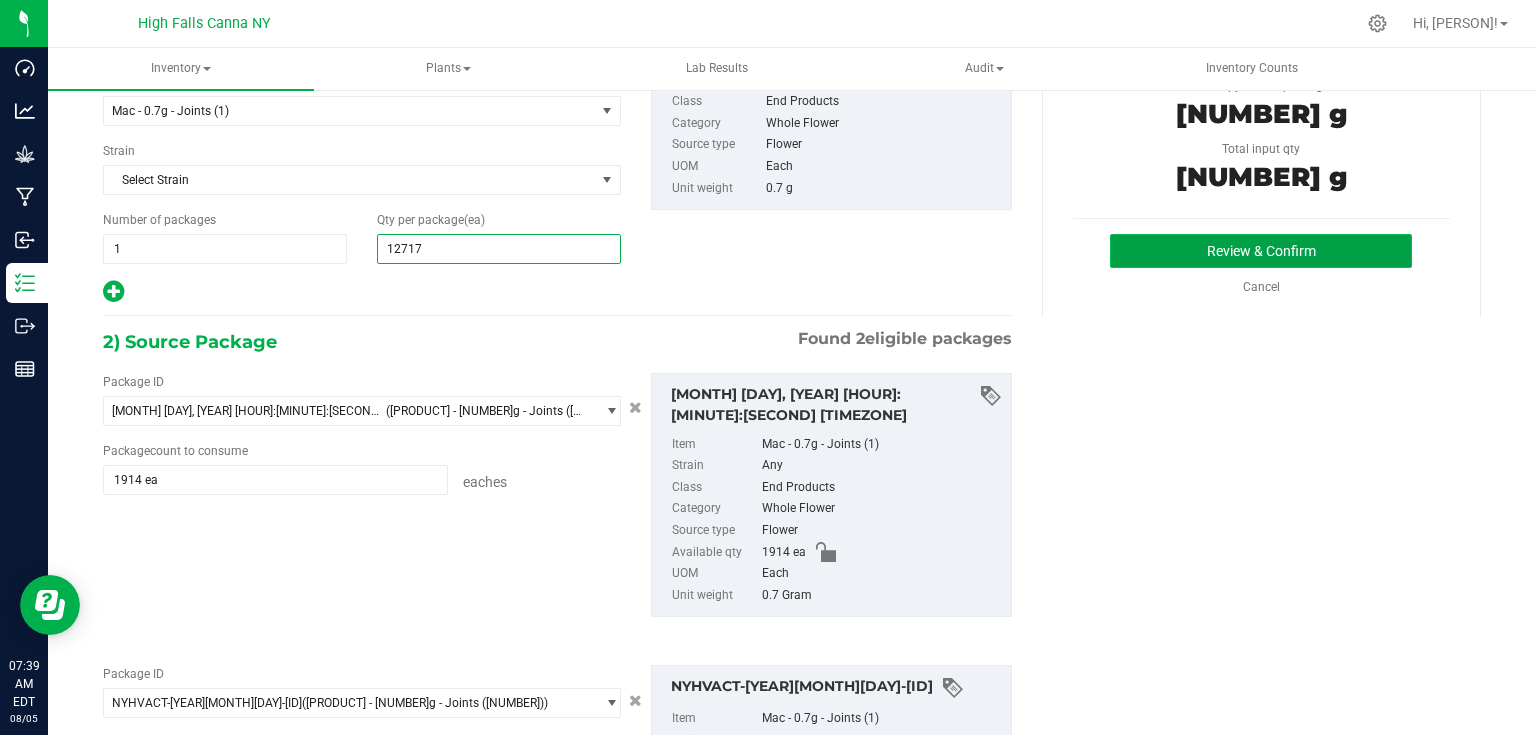type on "[NUMBER]" 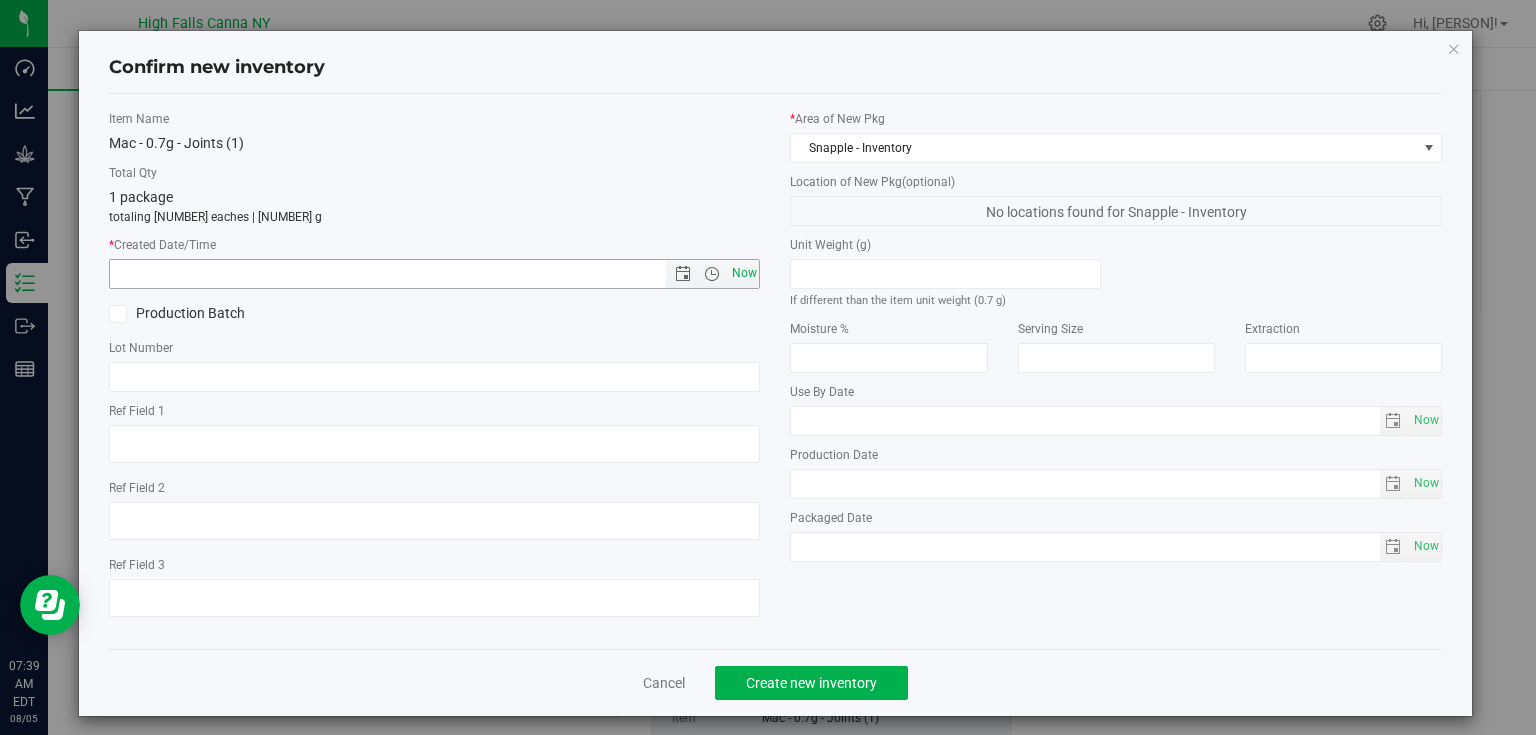 click on "Now" at bounding box center [744, 273] 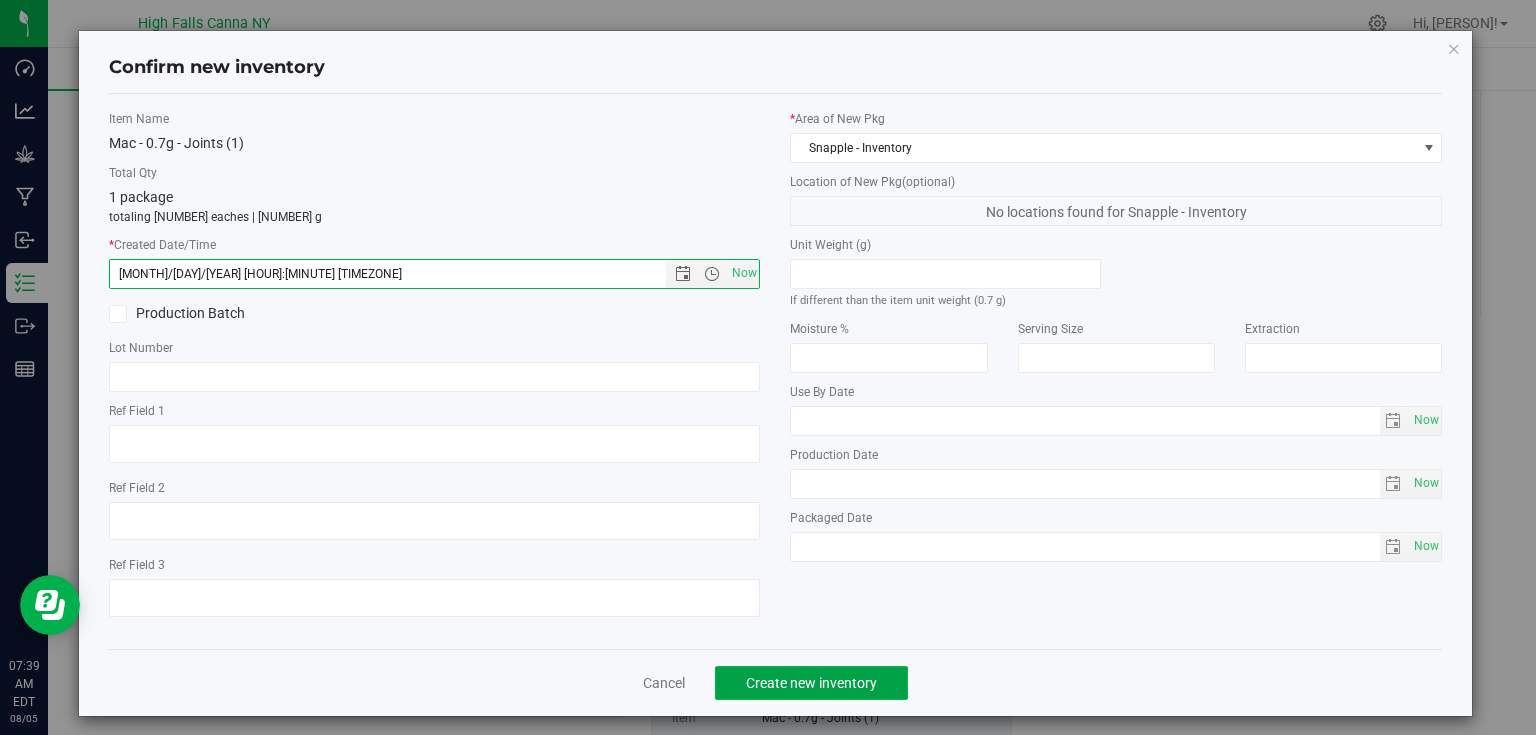 click on "Create new inventory" 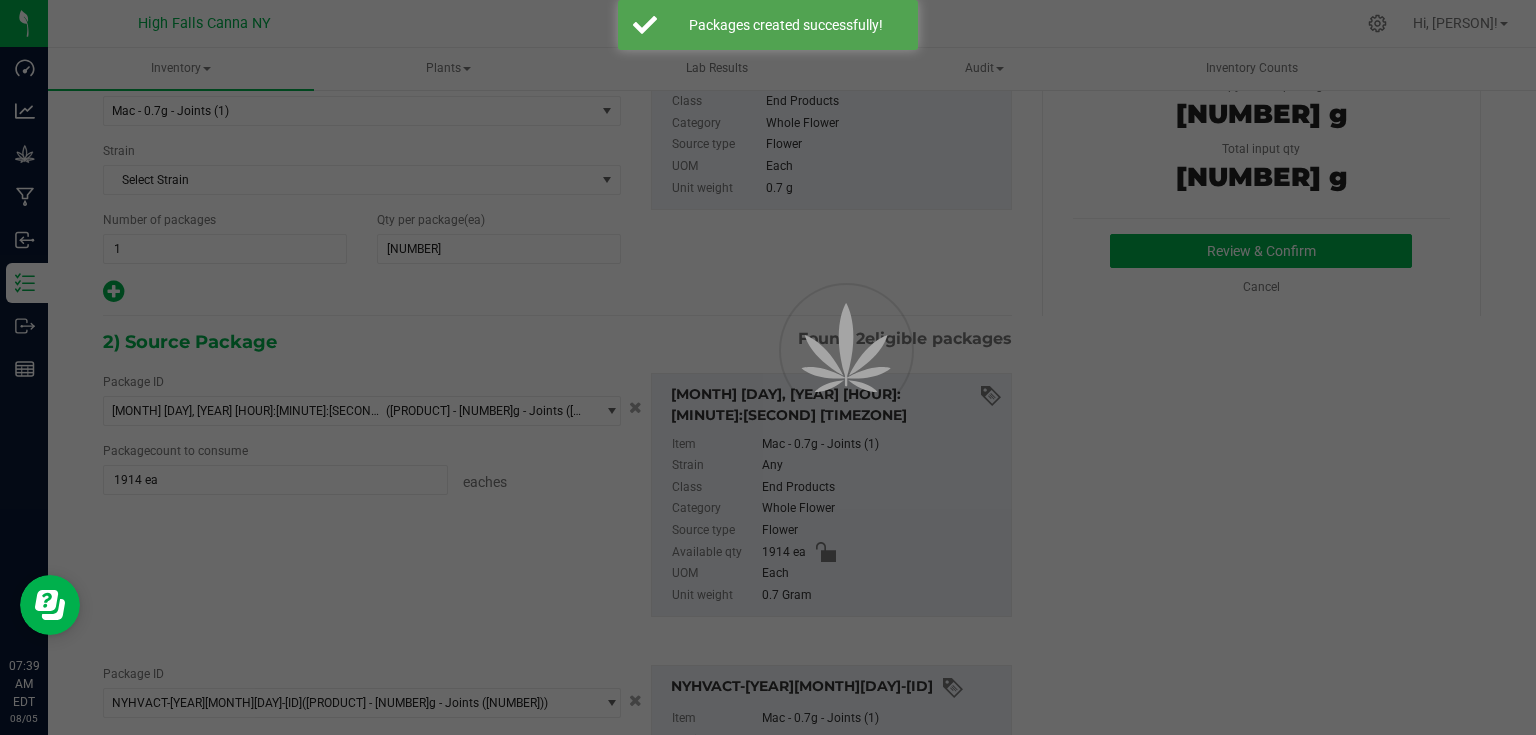 scroll, scrollTop: 0, scrollLeft: 0, axis: both 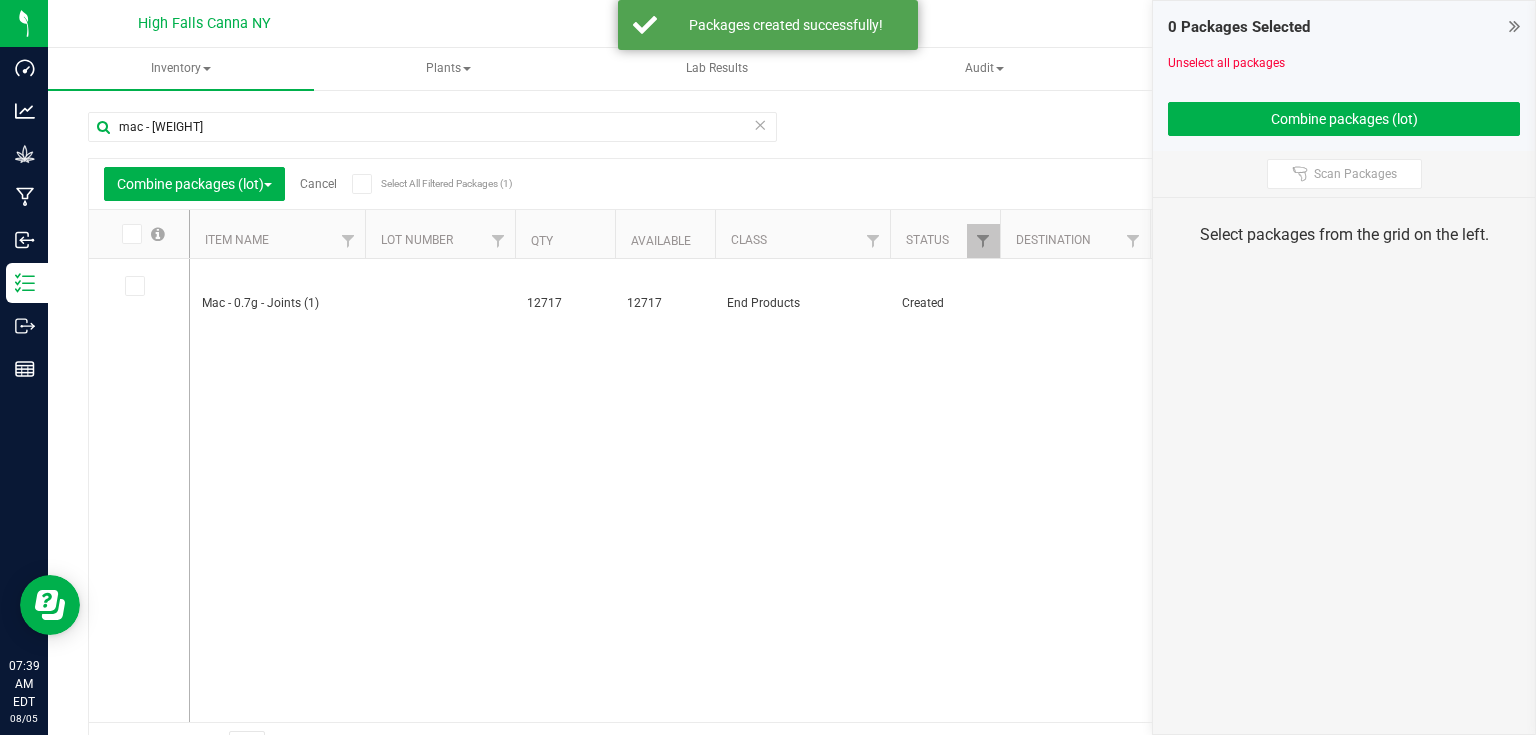 click at bounding box center (1514, 26) 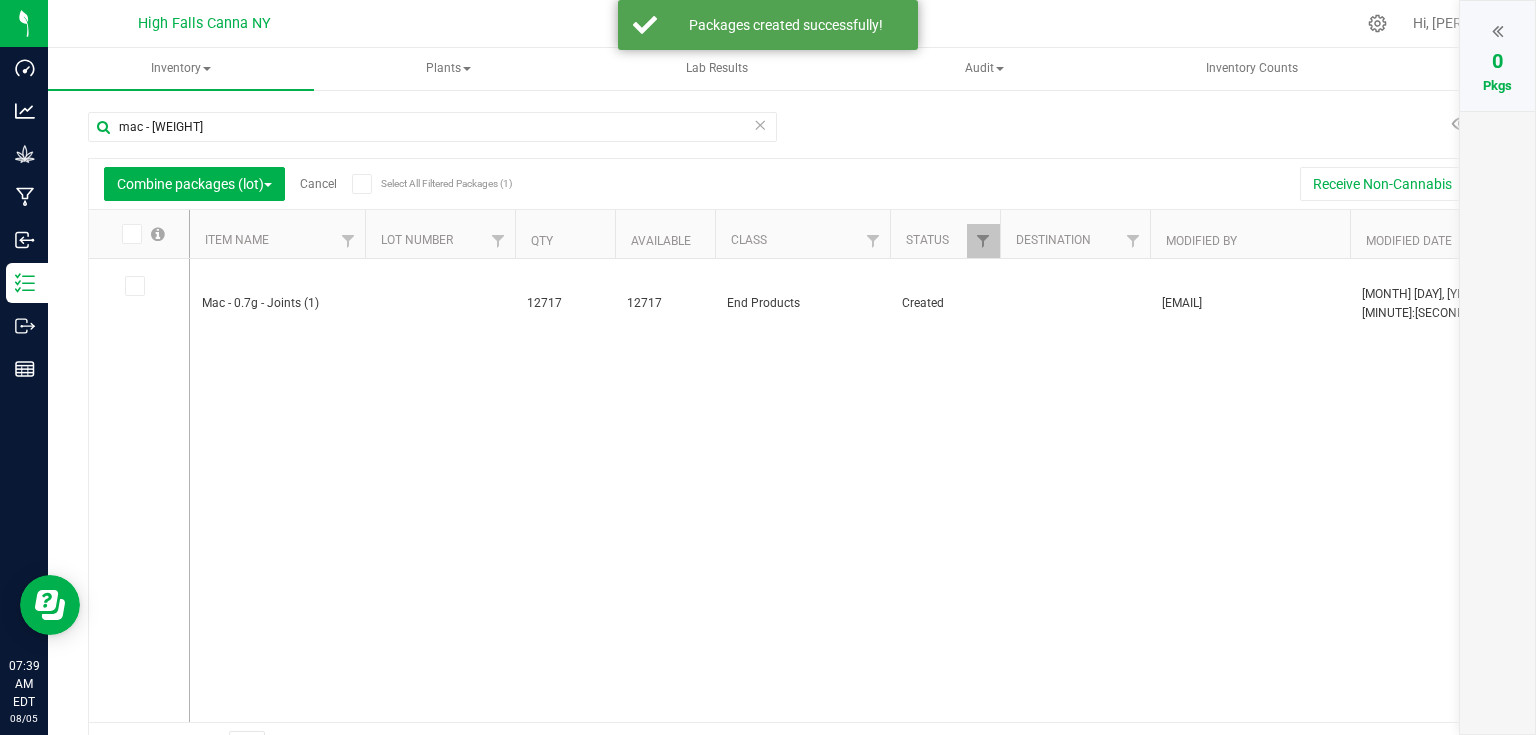 click on "Cancel" at bounding box center [318, 184] 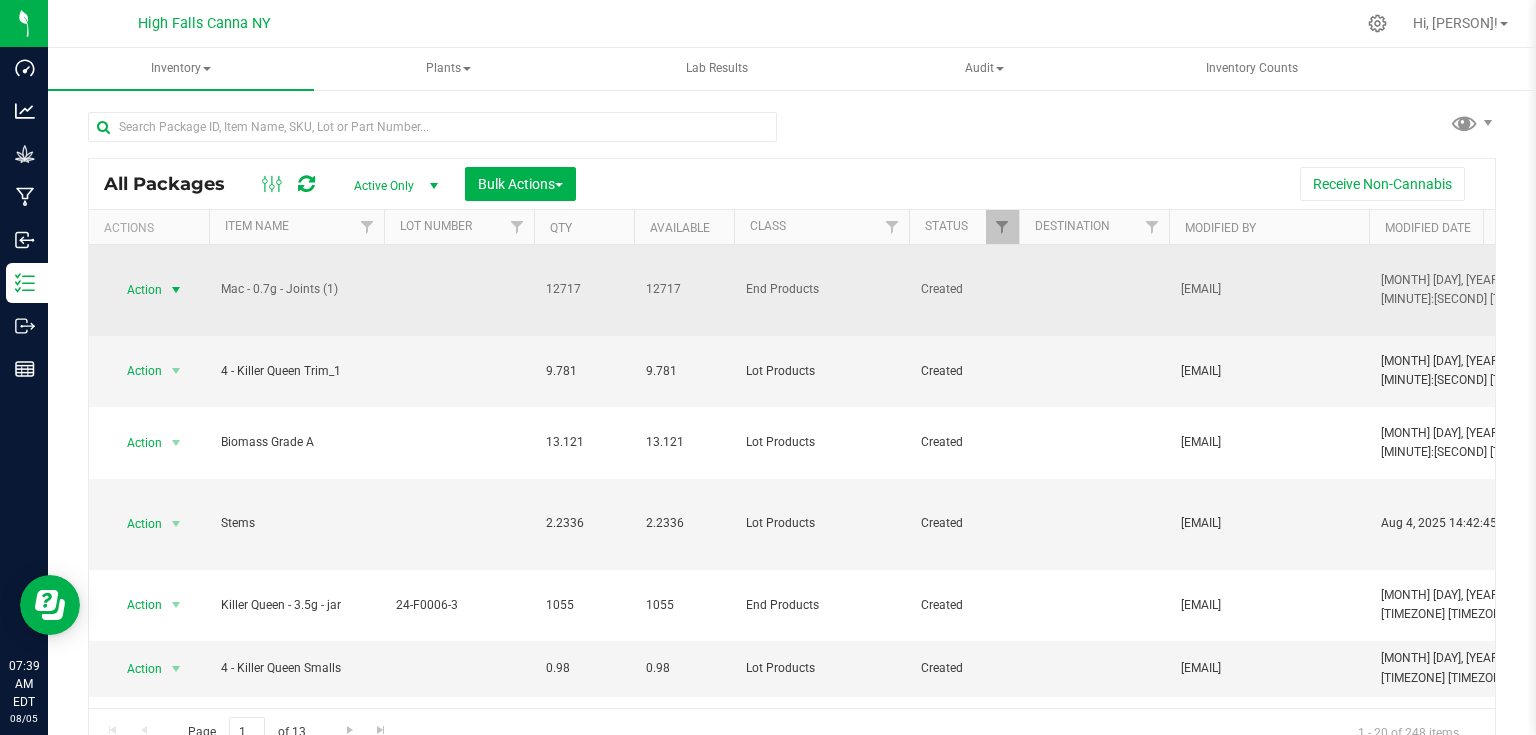 click at bounding box center [176, 290] 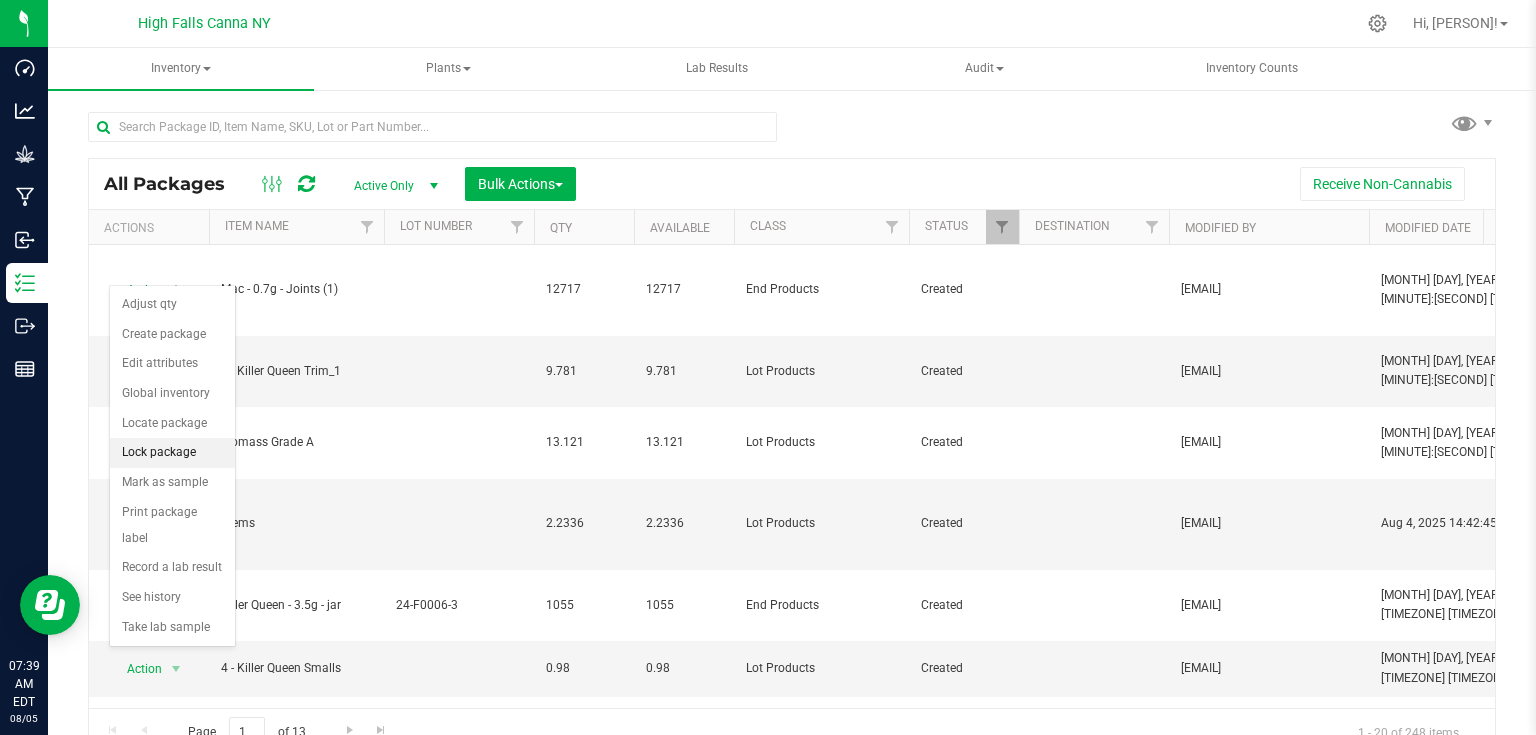 click on "Lock package" at bounding box center [172, 453] 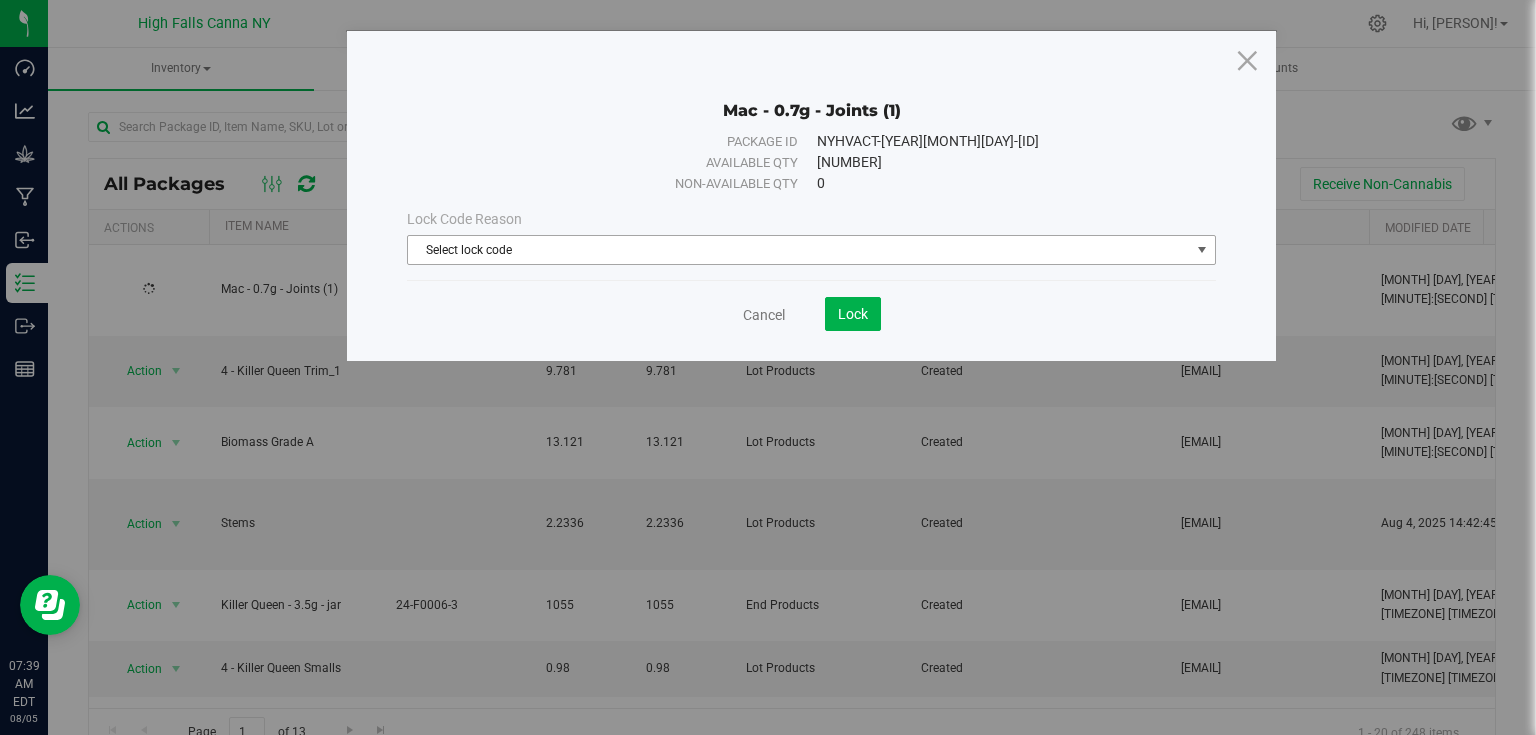 click on "Select lock code" at bounding box center (799, 250) 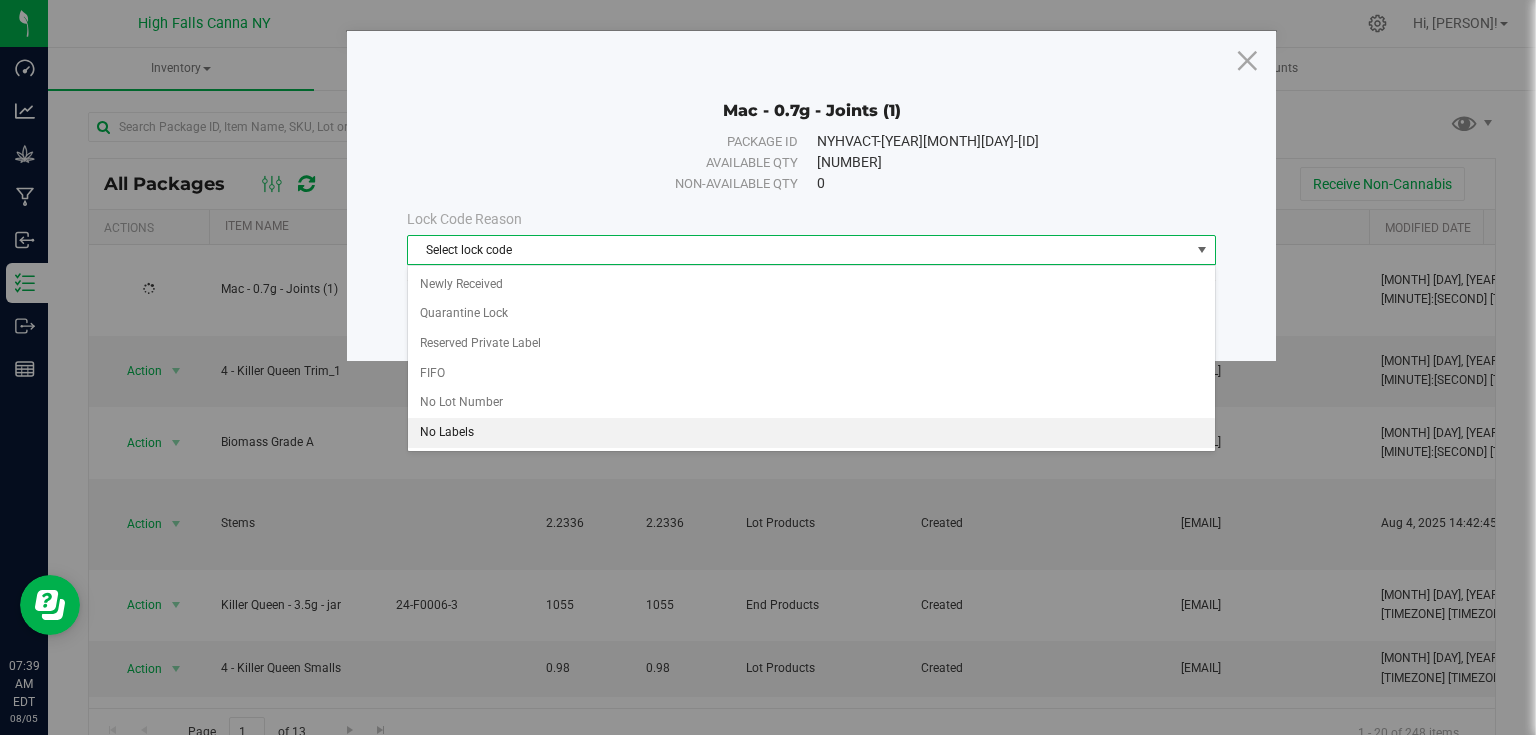 click on "No Labels" at bounding box center [811, 433] 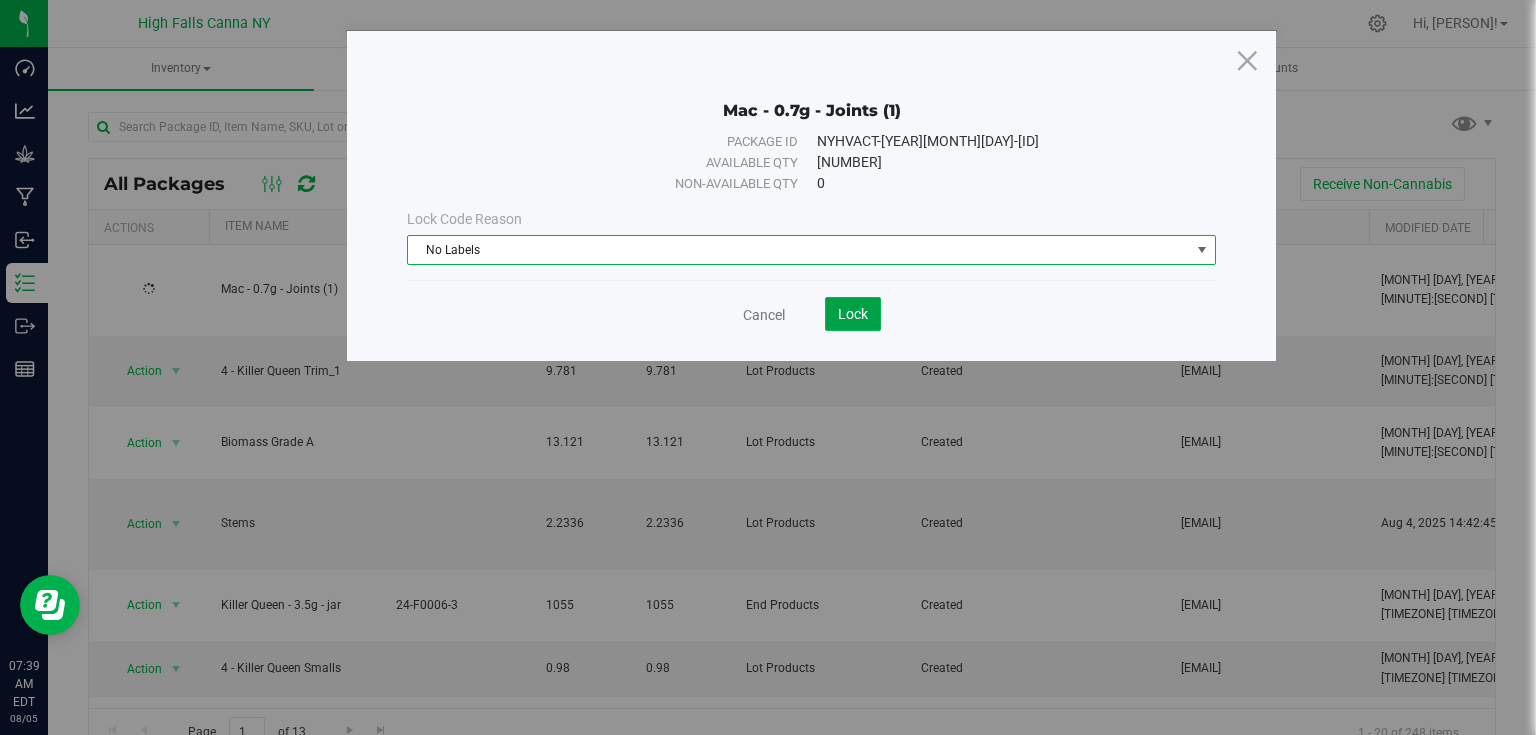click on "Lock" 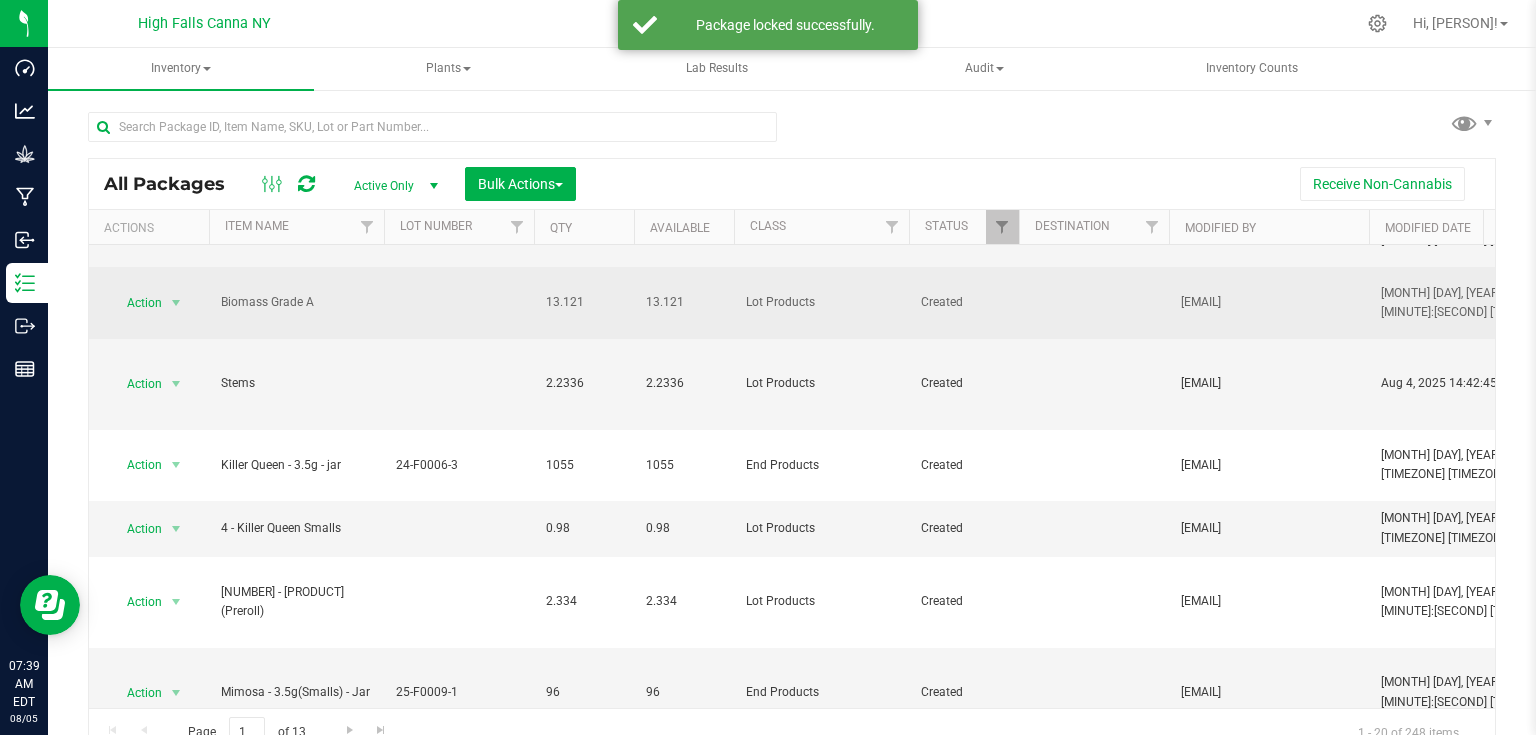 scroll, scrollTop: 160, scrollLeft: 0, axis: vertical 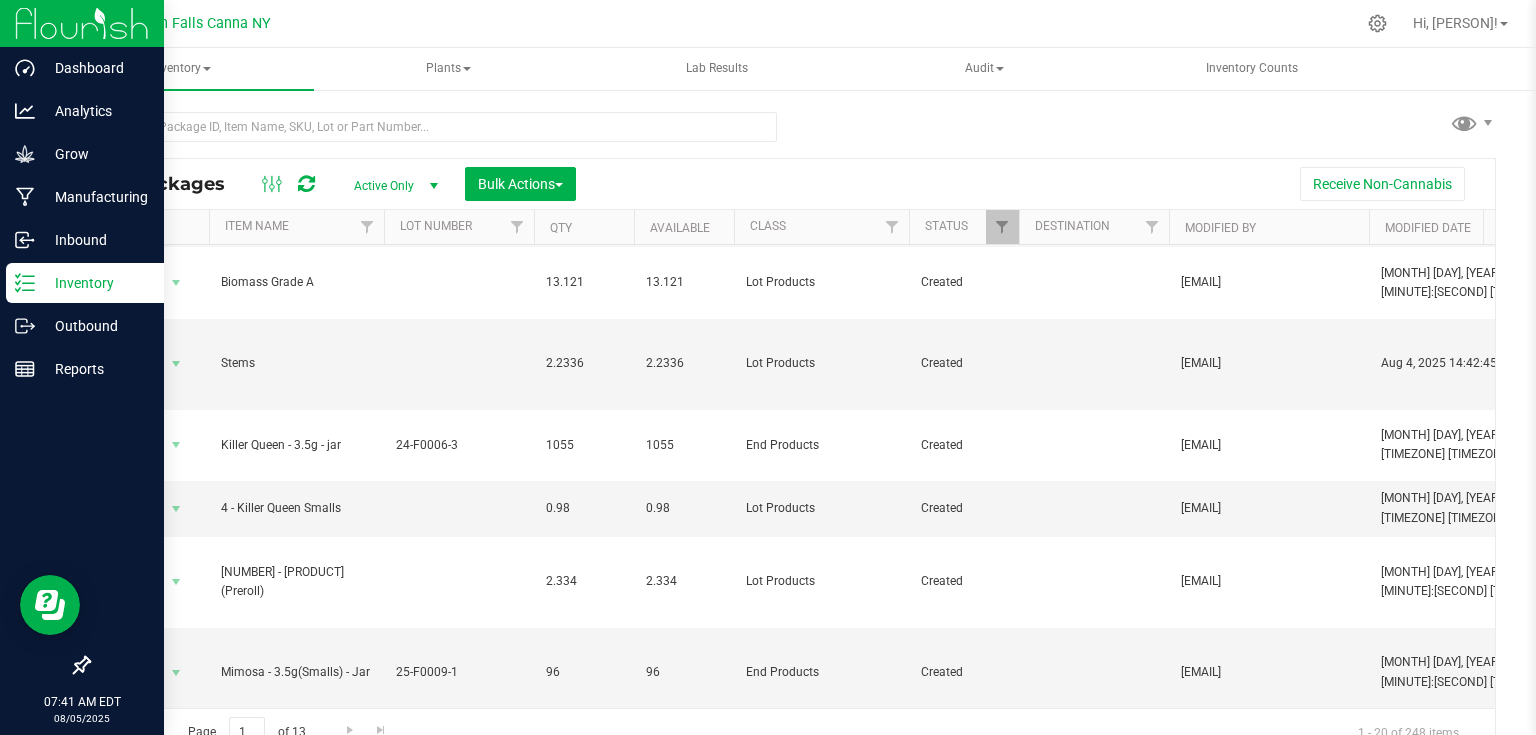 click at bounding box center [82, 24] 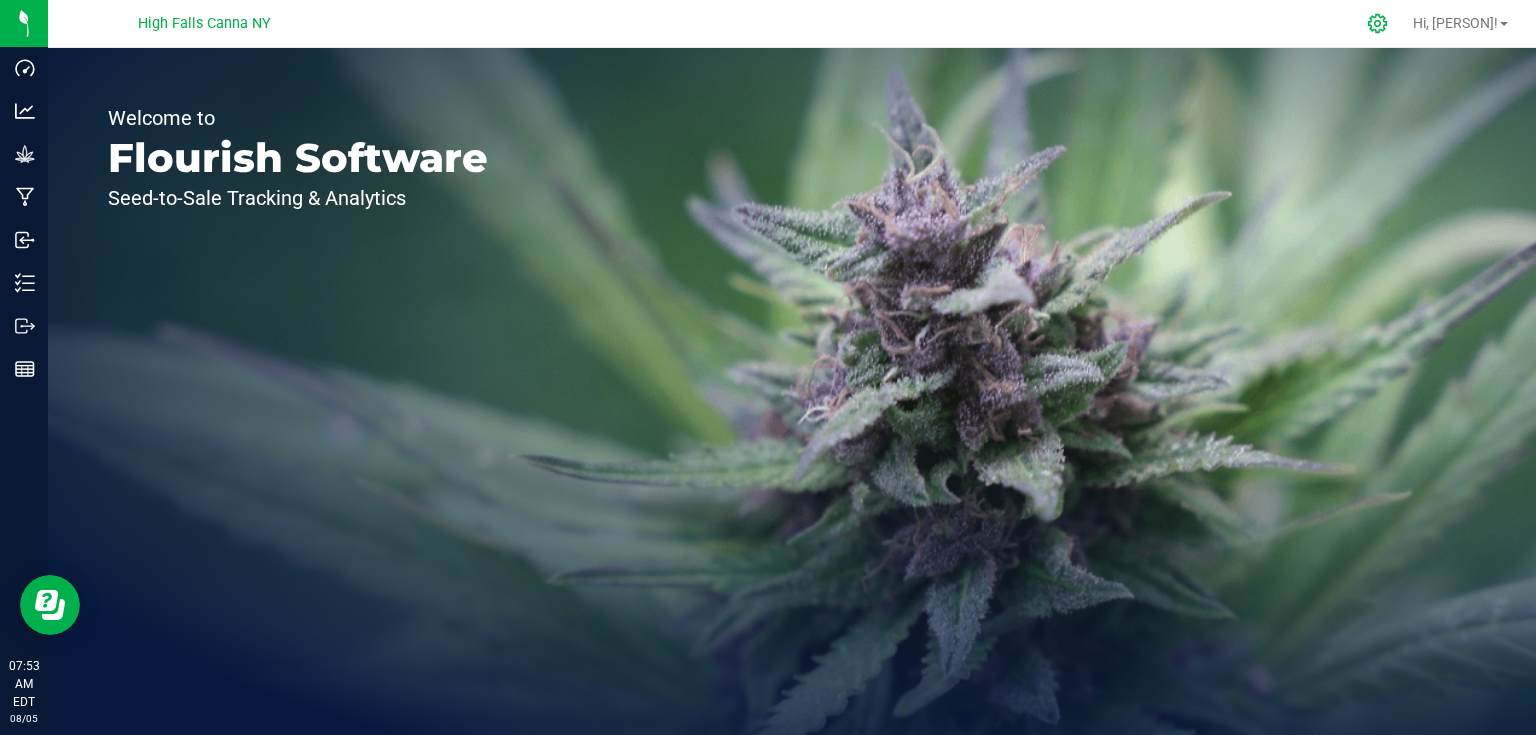 click at bounding box center (1378, 23) 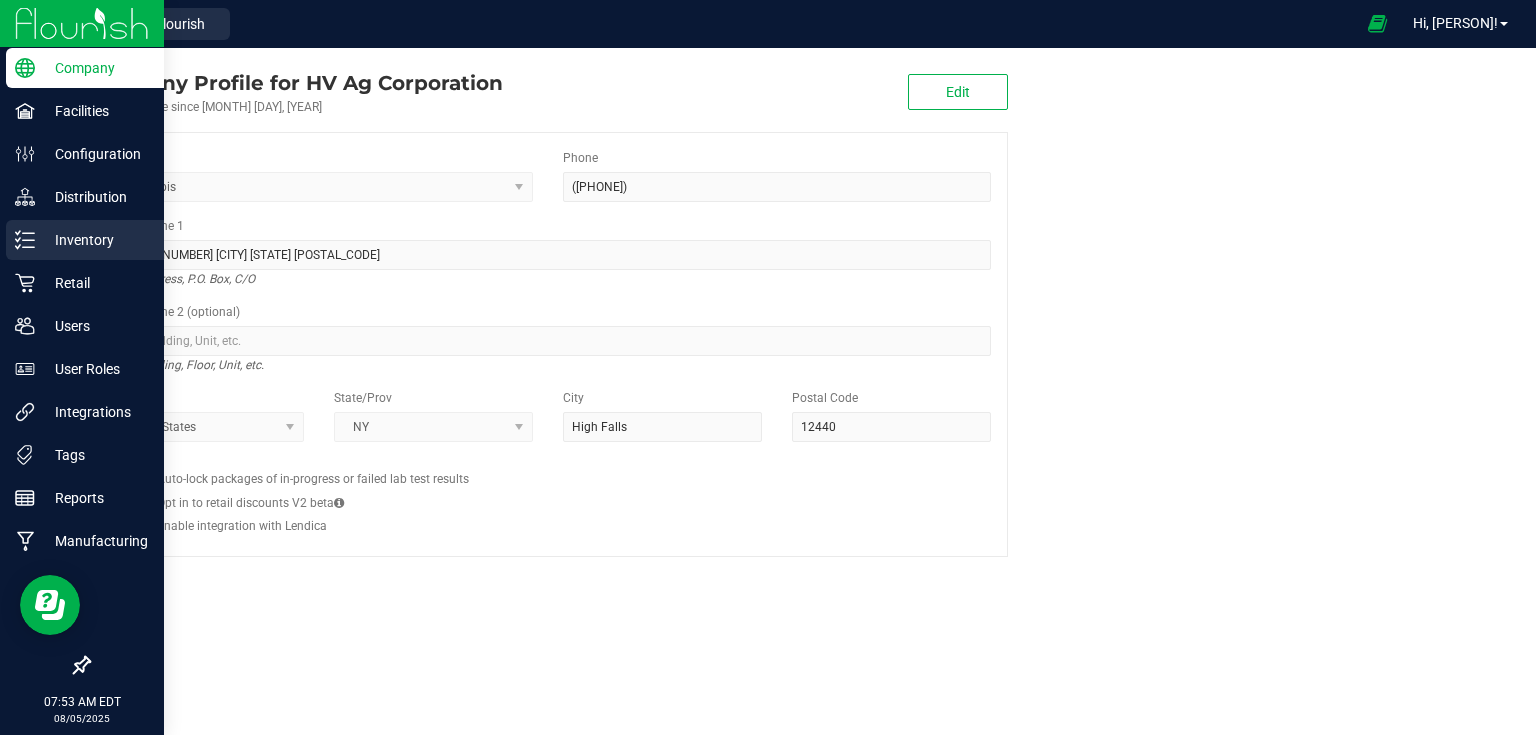 click on "Inventory" at bounding box center (95, 240) 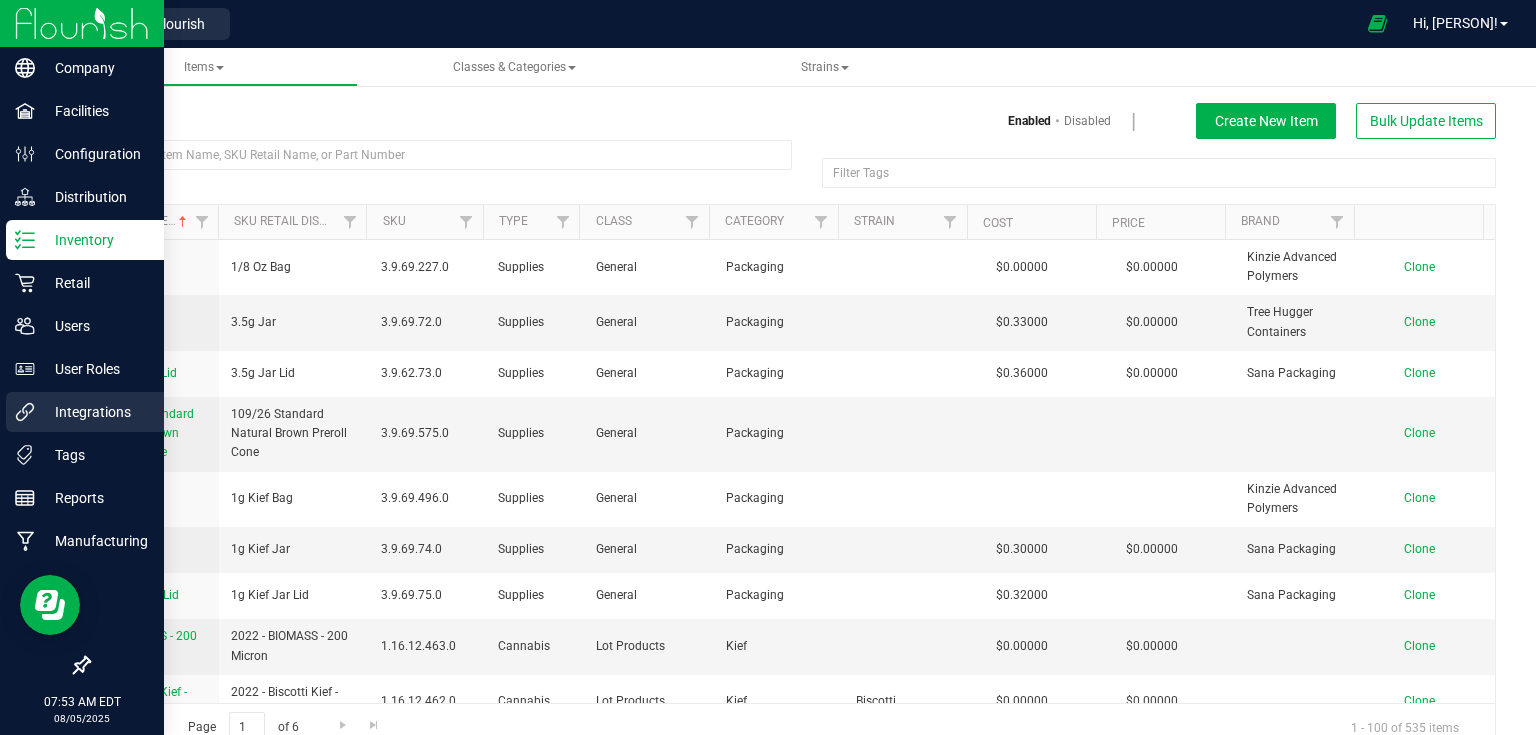 click on "Integrations" at bounding box center (95, 412) 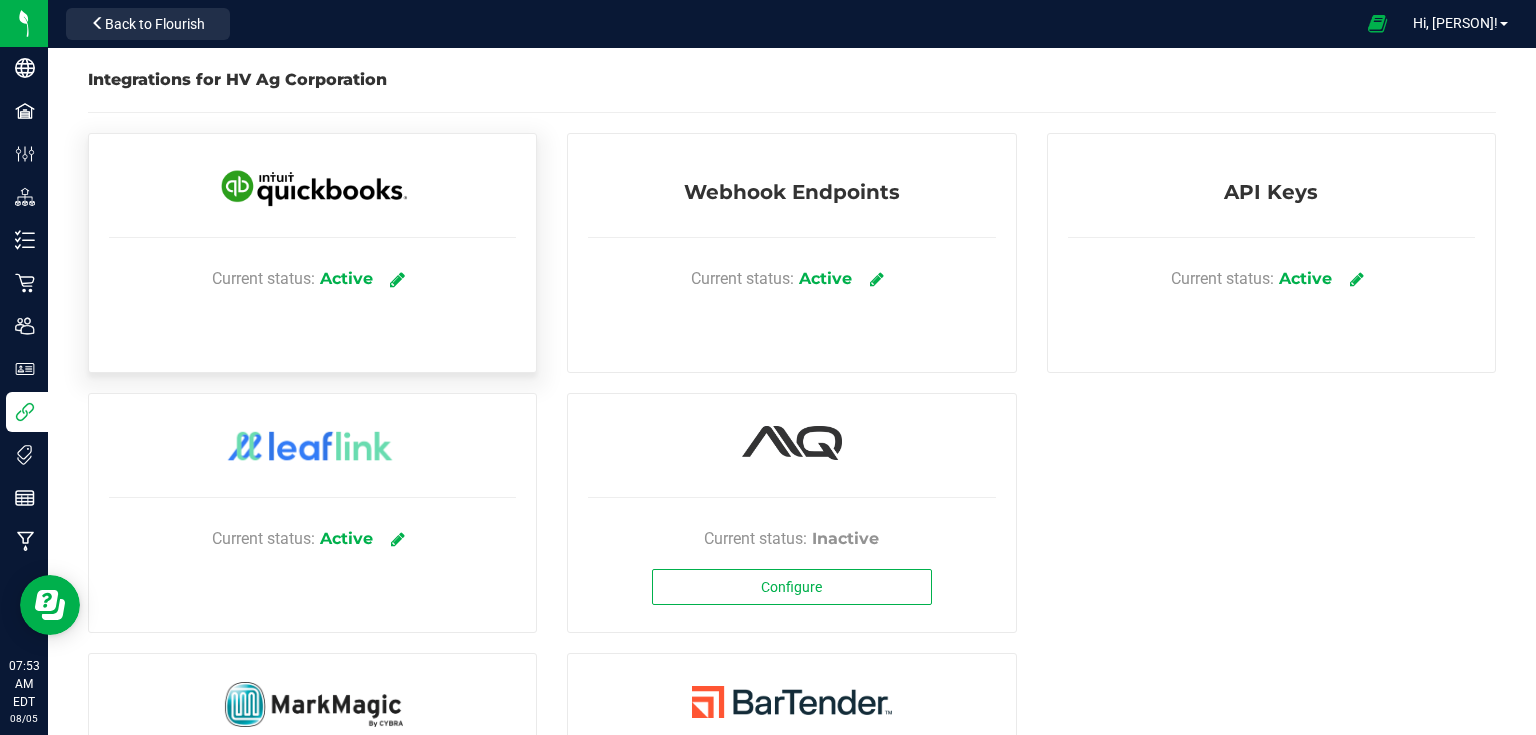 click at bounding box center [398, 278] 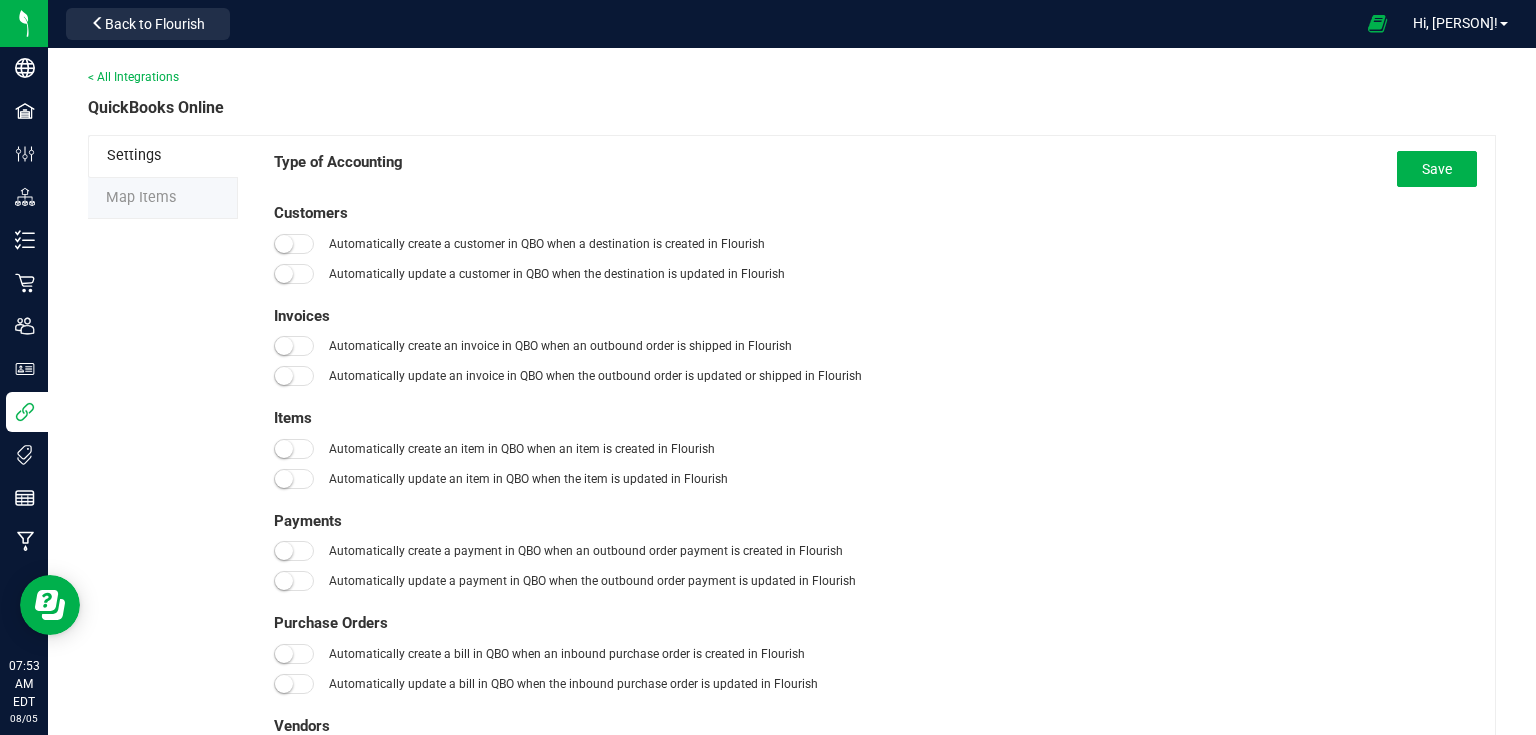 type on "[MONTH]/[DAY]/[YEAR]" 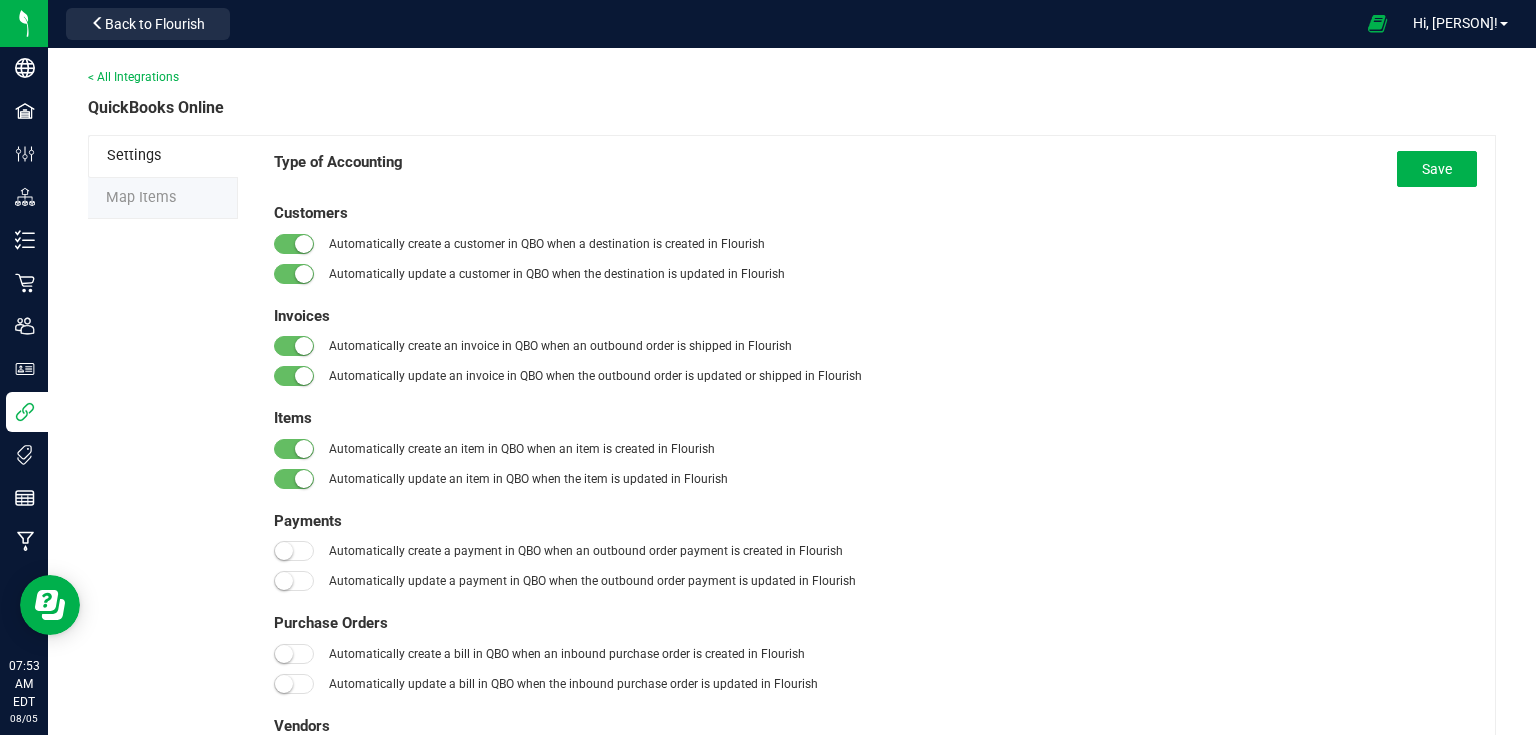 click on "Map Items" at bounding box center (163, 199) 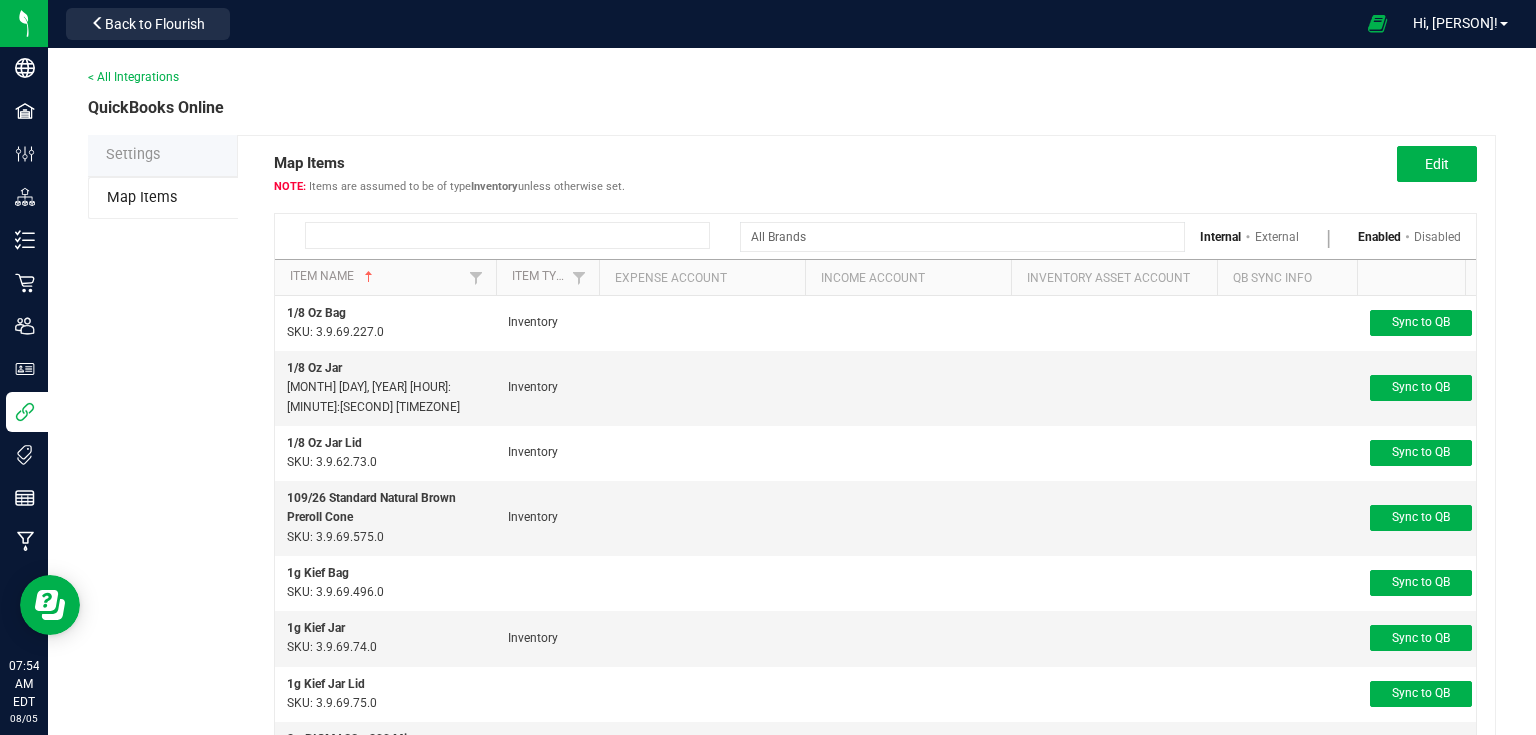 click at bounding box center [507, 235] 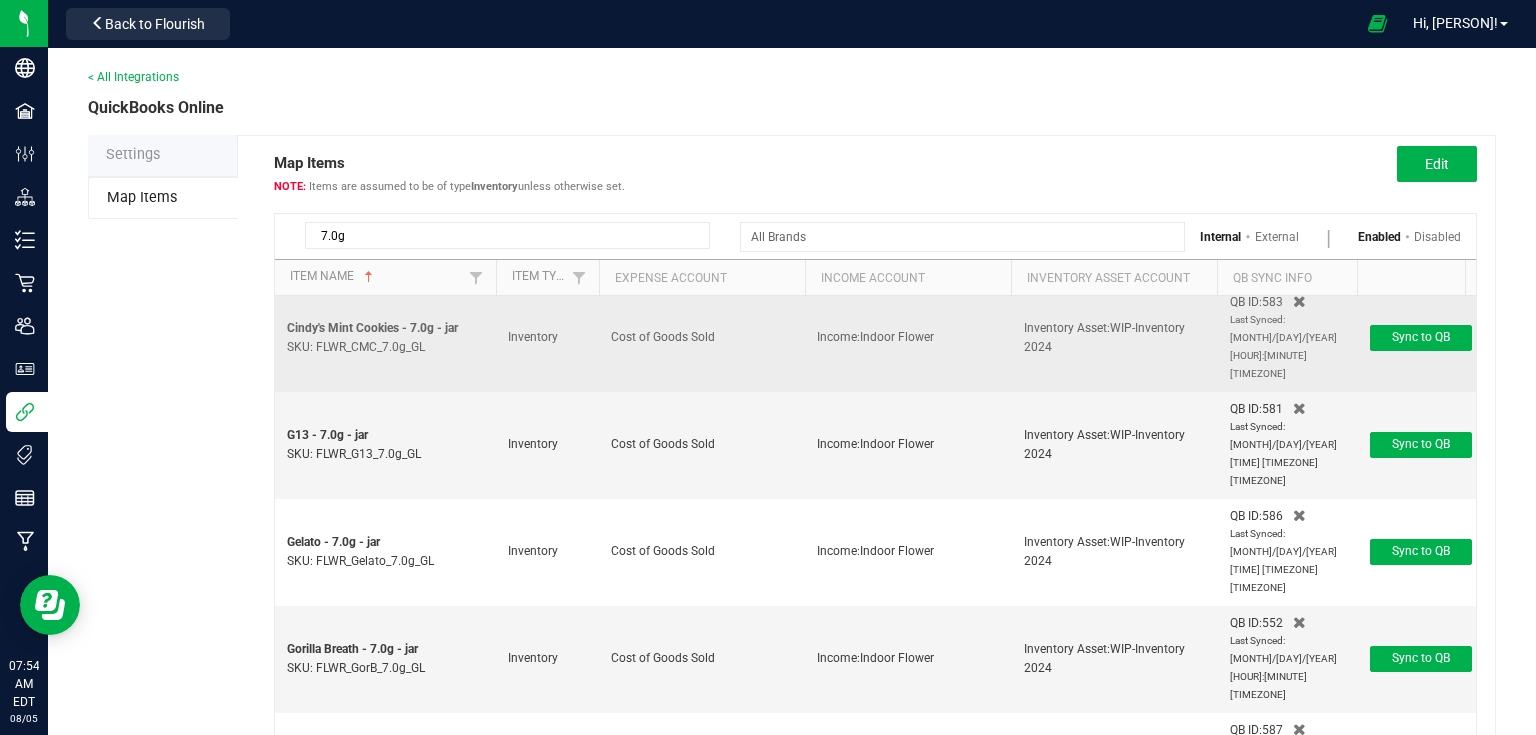 scroll, scrollTop: 14, scrollLeft: 0, axis: vertical 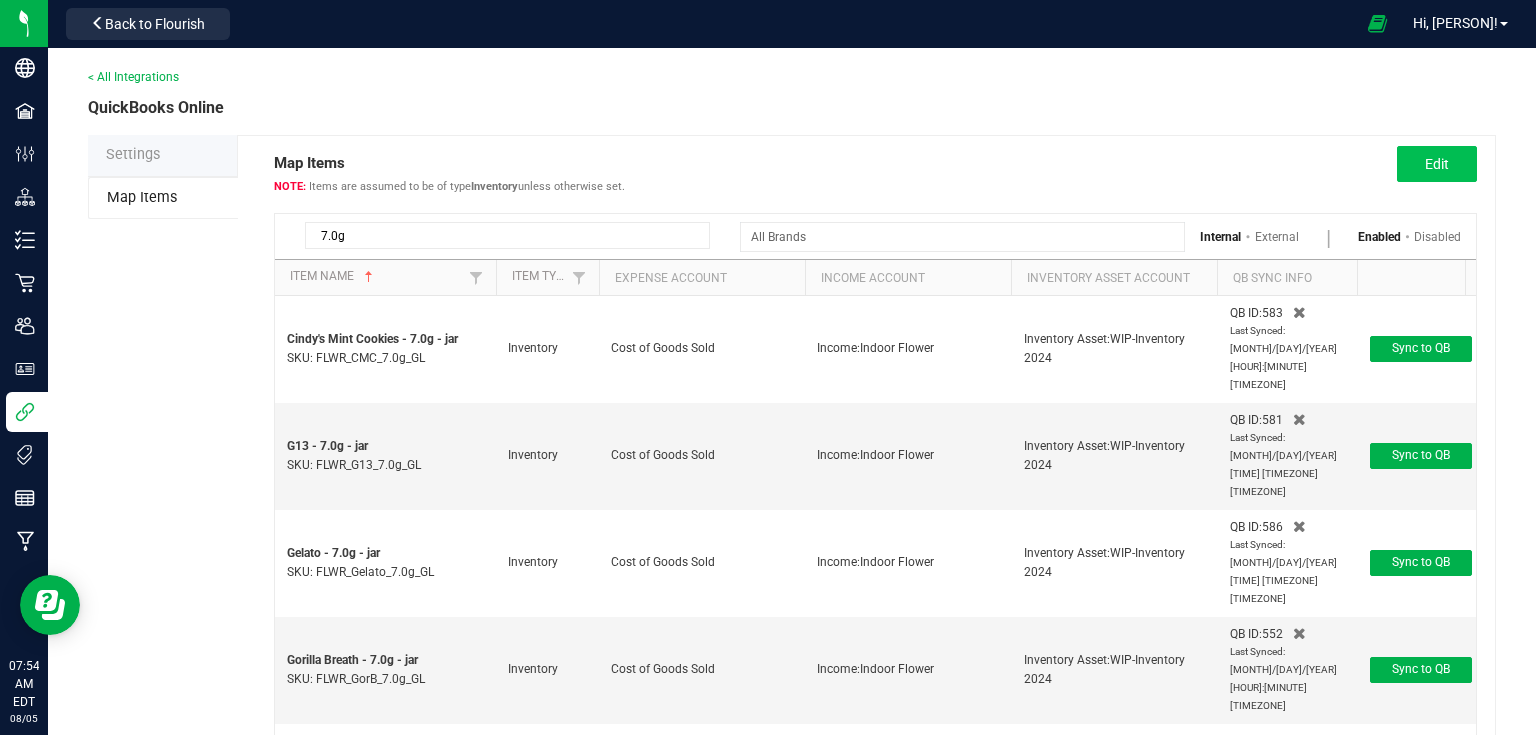 type on "7.0g" 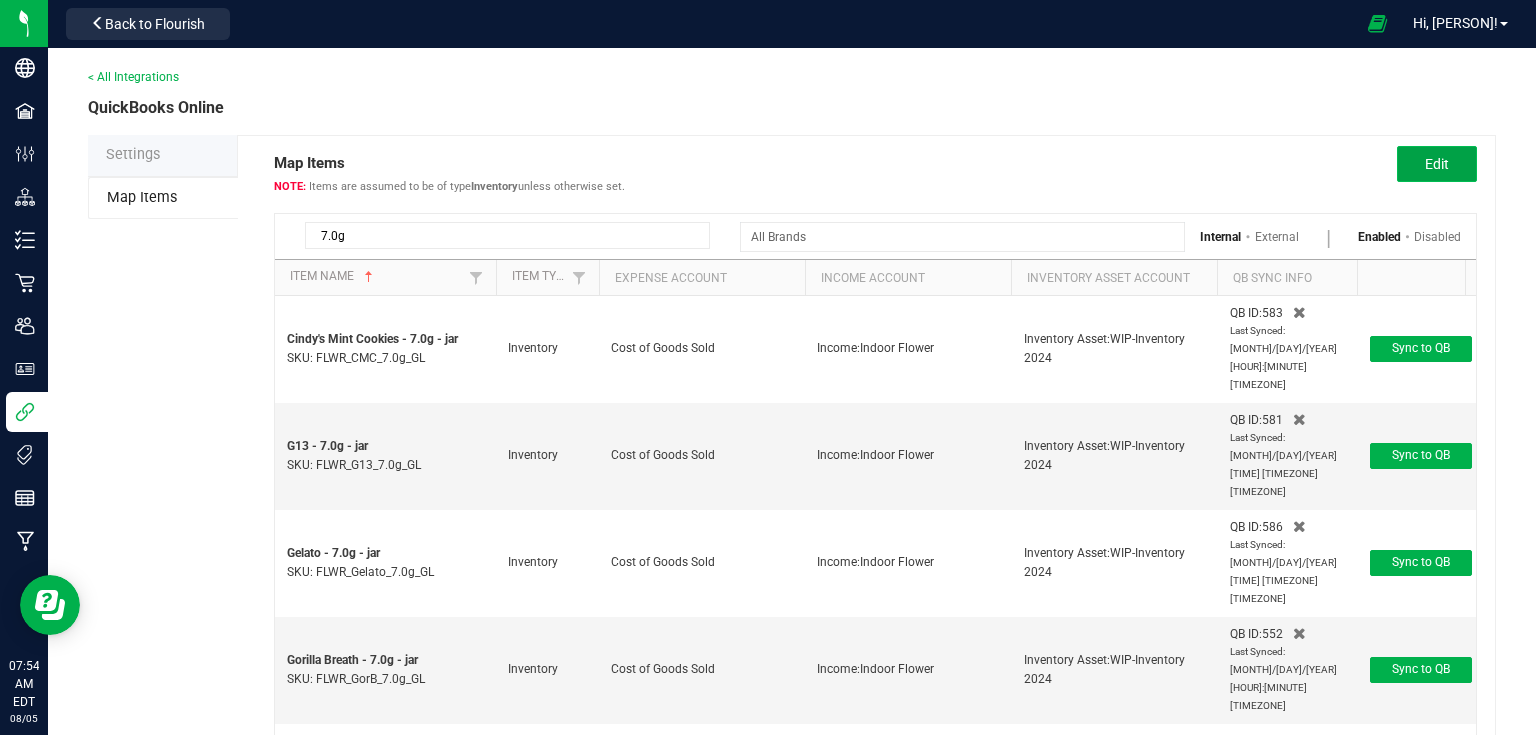 click on "Edit" at bounding box center (1437, 164) 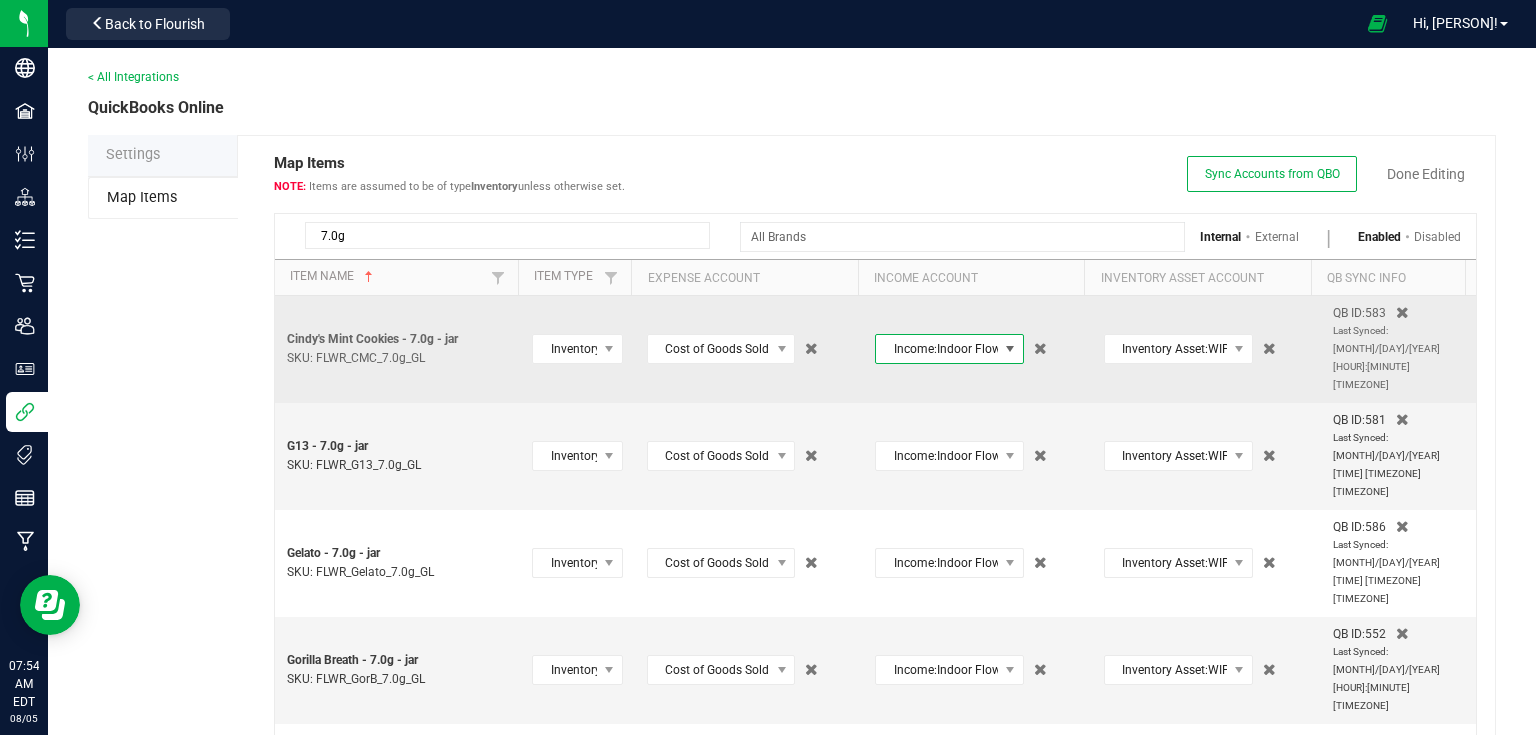 click on "Income:Indoor Flower" at bounding box center [937, 349] 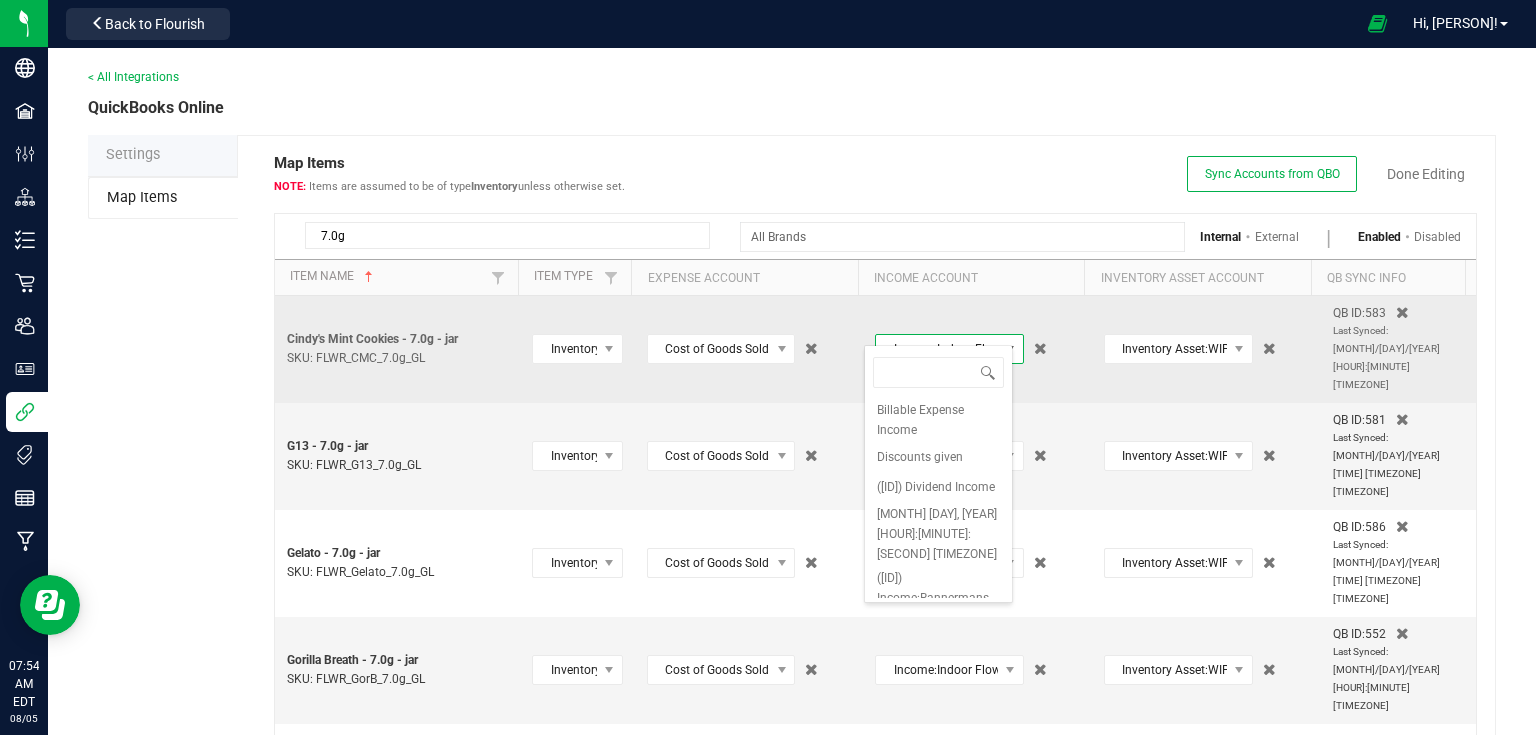 scroll, scrollTop: 292, scrollLeft: 0, axis: vertical 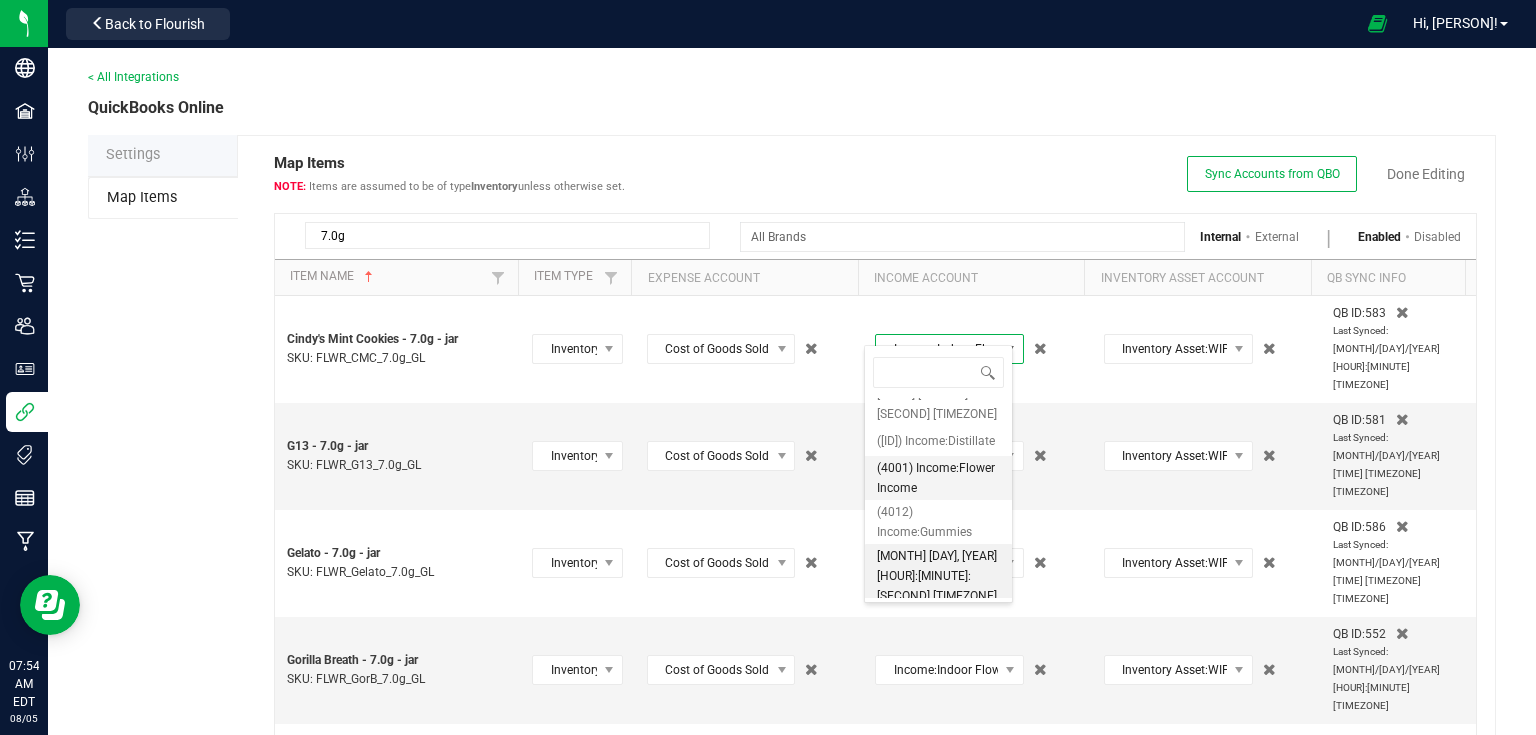 click on "(4001) Income:Flower Income" at bounding box center (938, 478) 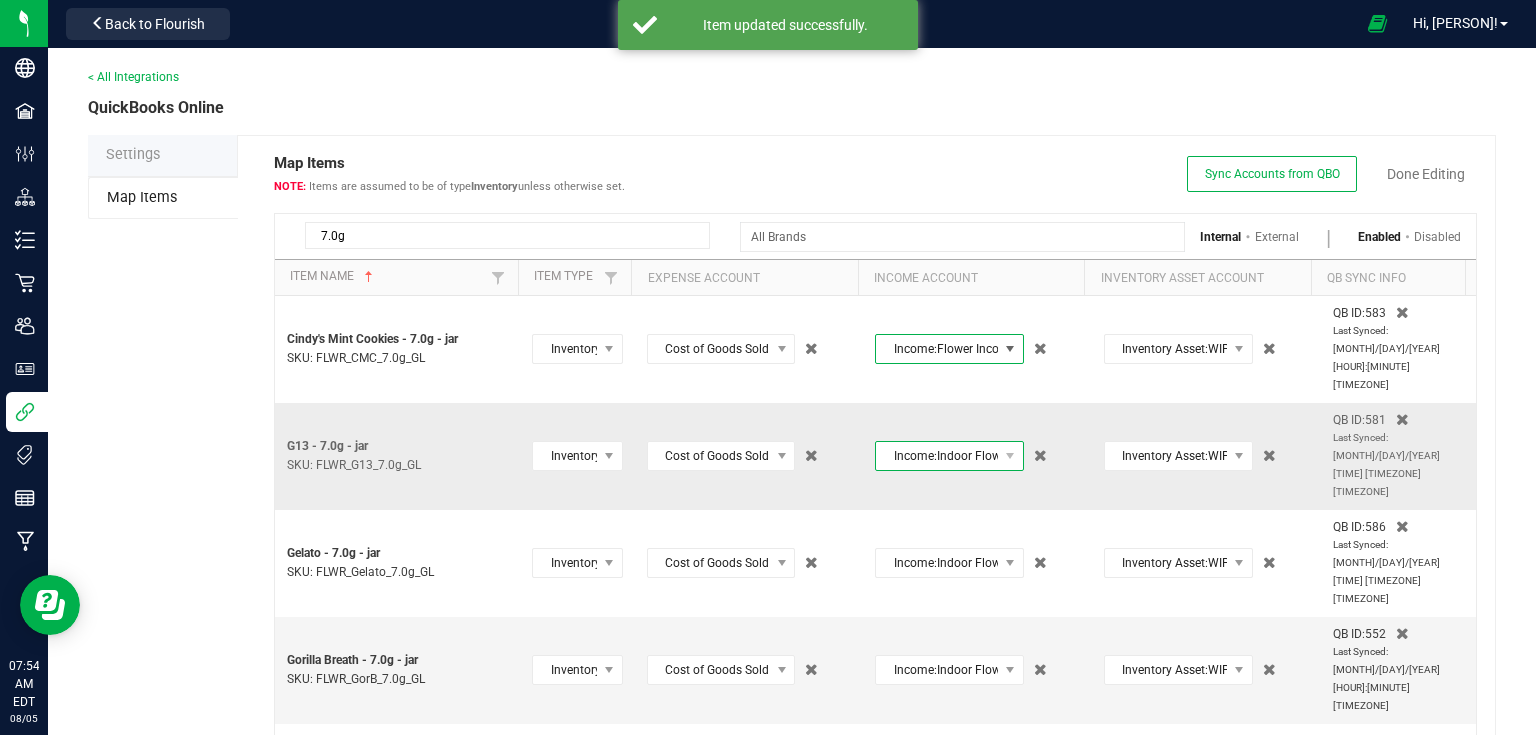 click on "Income:Indoor Flower" at bounding box center [937, 456] 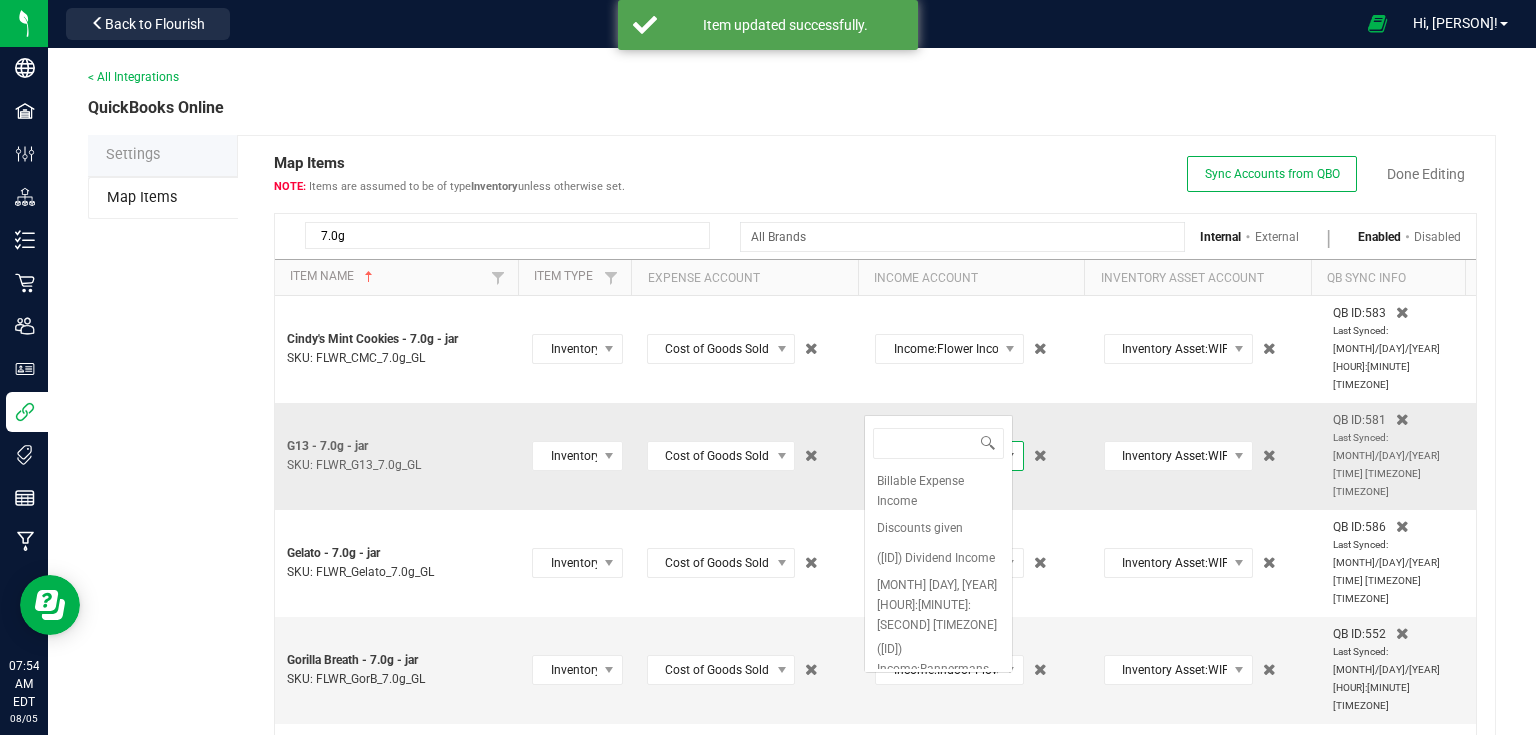 scroll, scrollTop: 99970, scrollLeft: 99851, axis: both 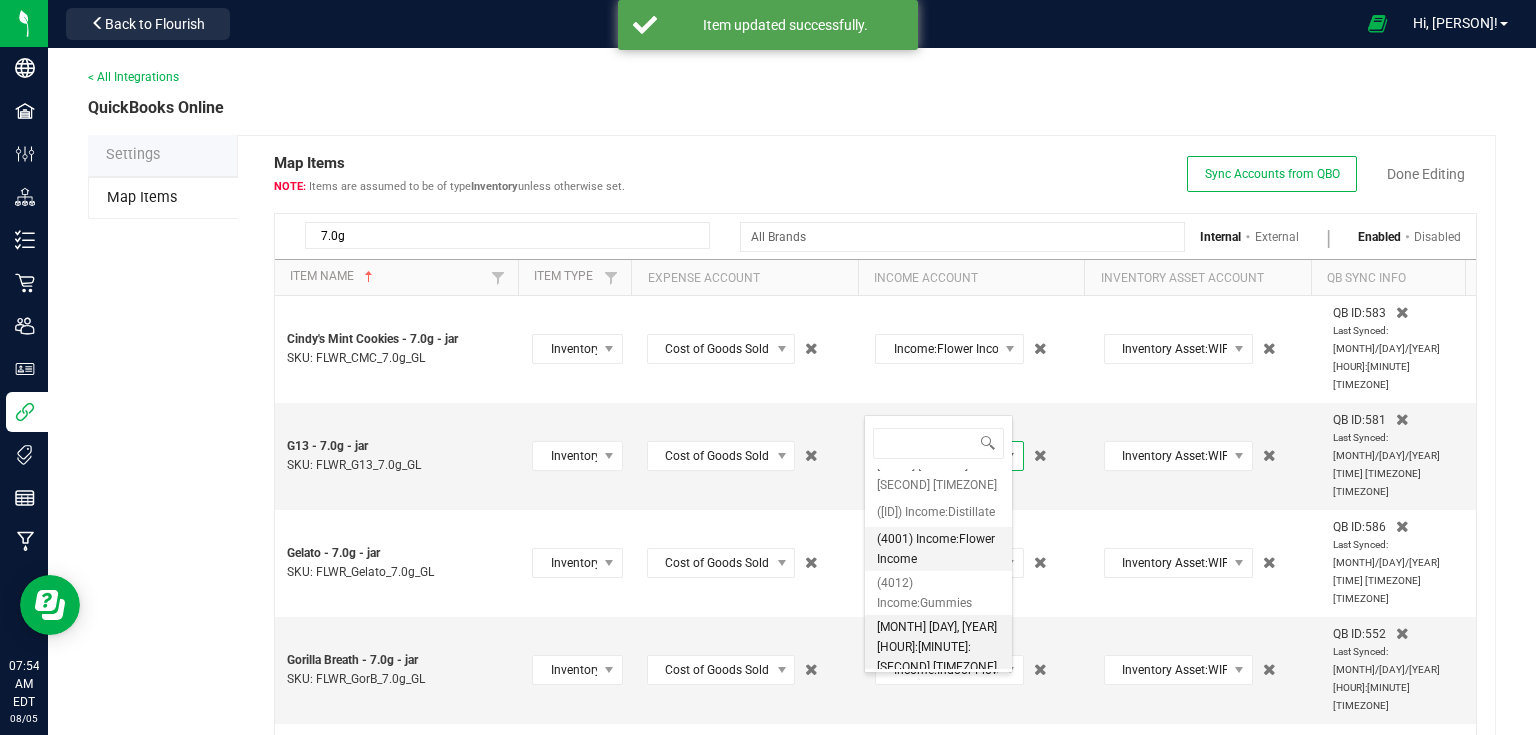 click on "(4001) Income:Flower Income" at bounding box center (938, 549) 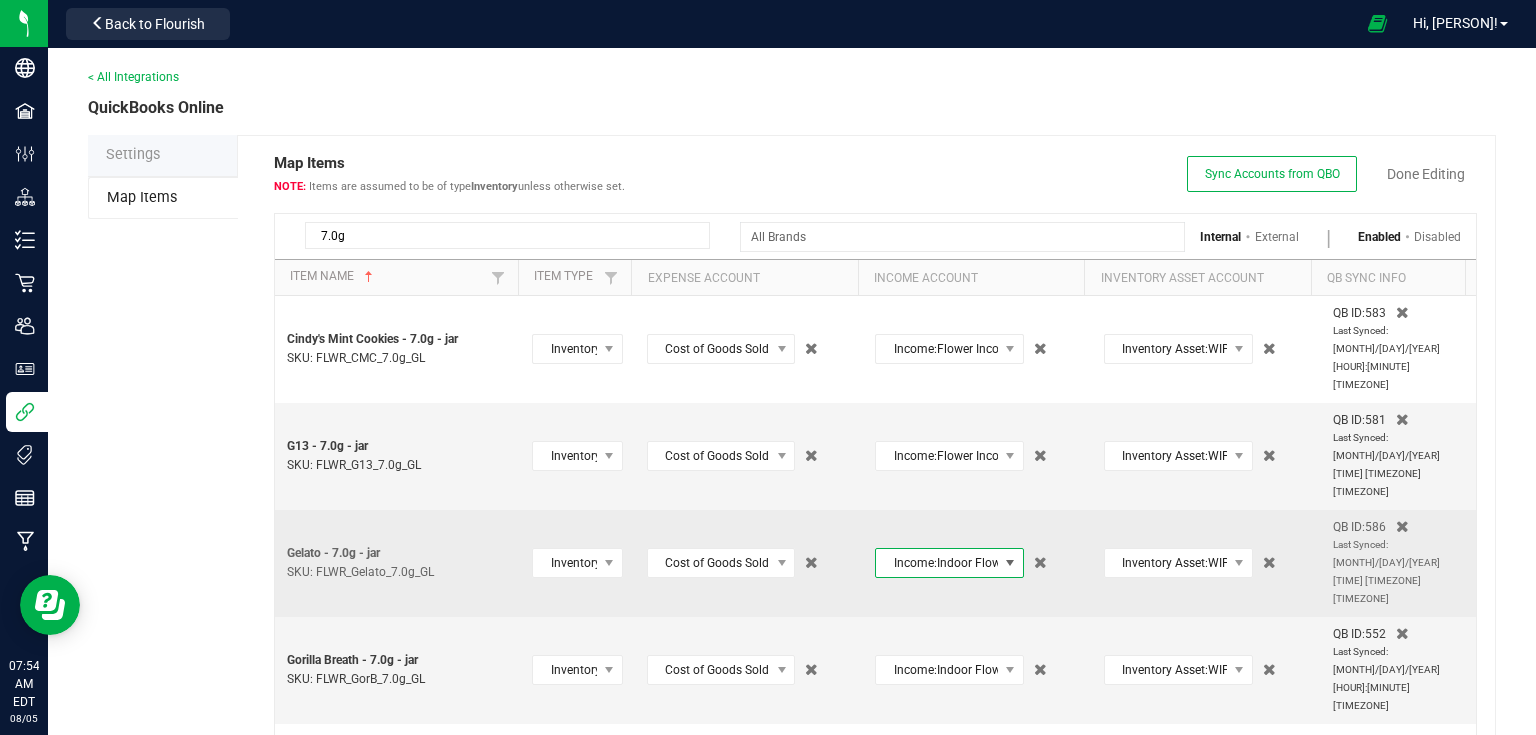 click on "Income:Indoor Flower" at bounding box center [937, 563] 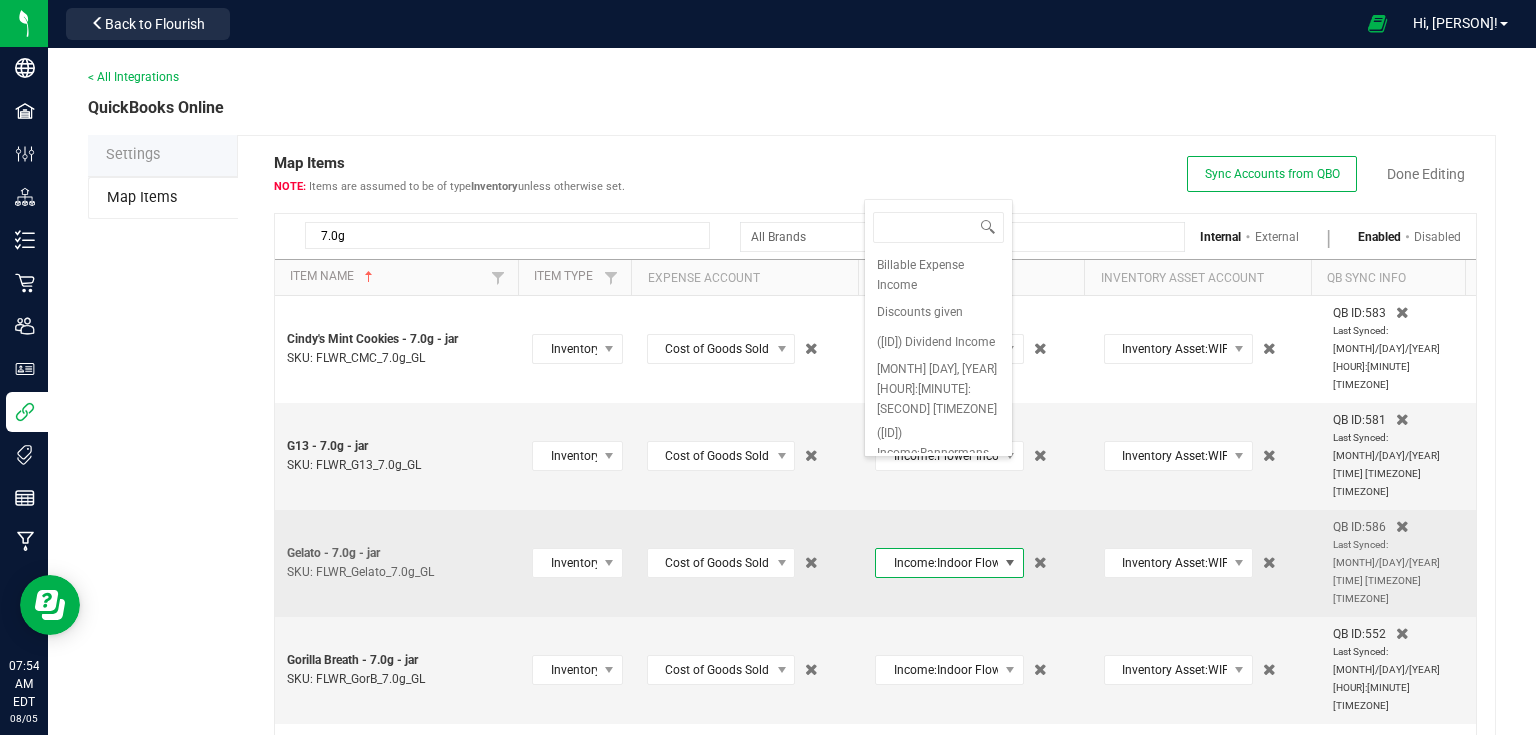 scroll, scrollTop: 292, scrollLeft: 0, axis: vertical 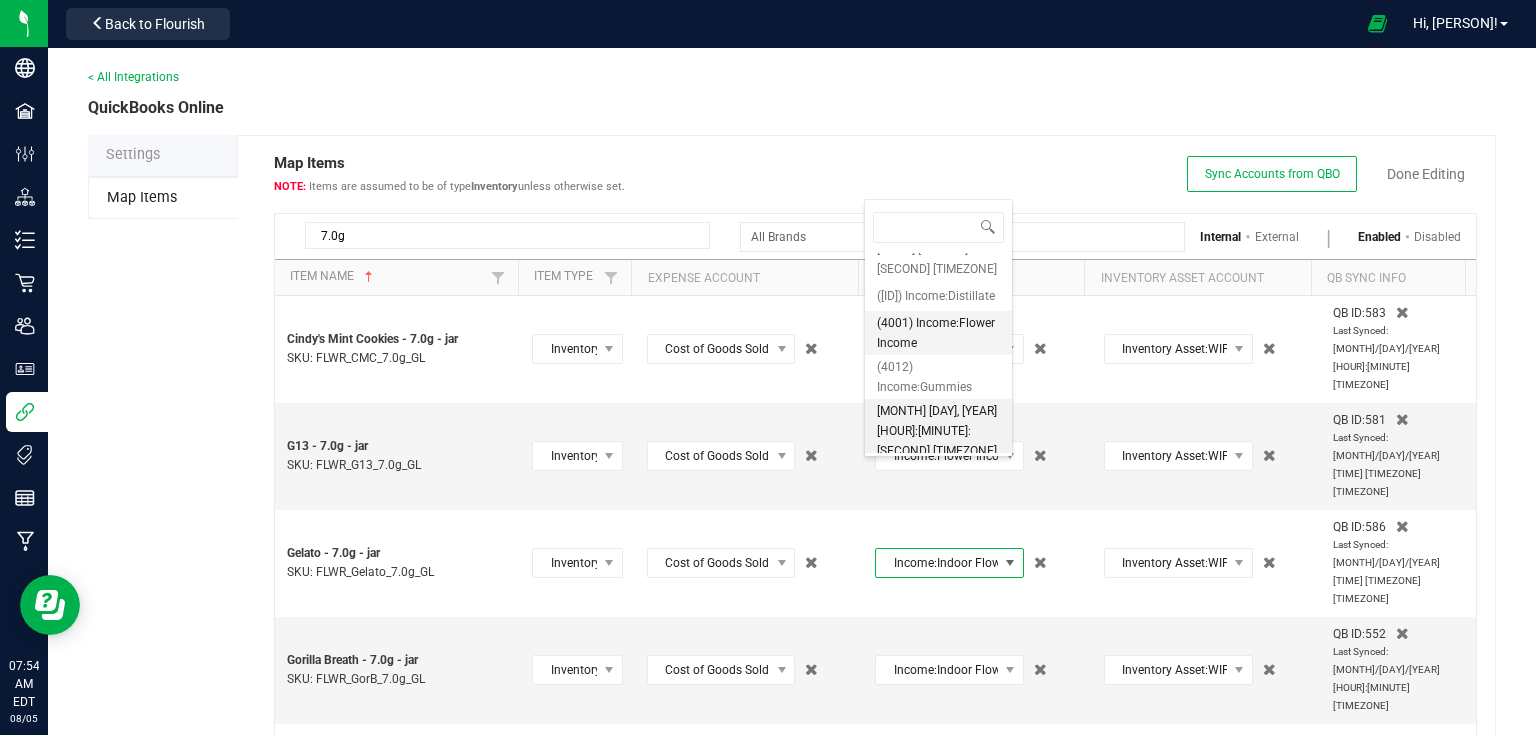 click on "(4001) Income:Flower Income" at bounding box center (938, 333) 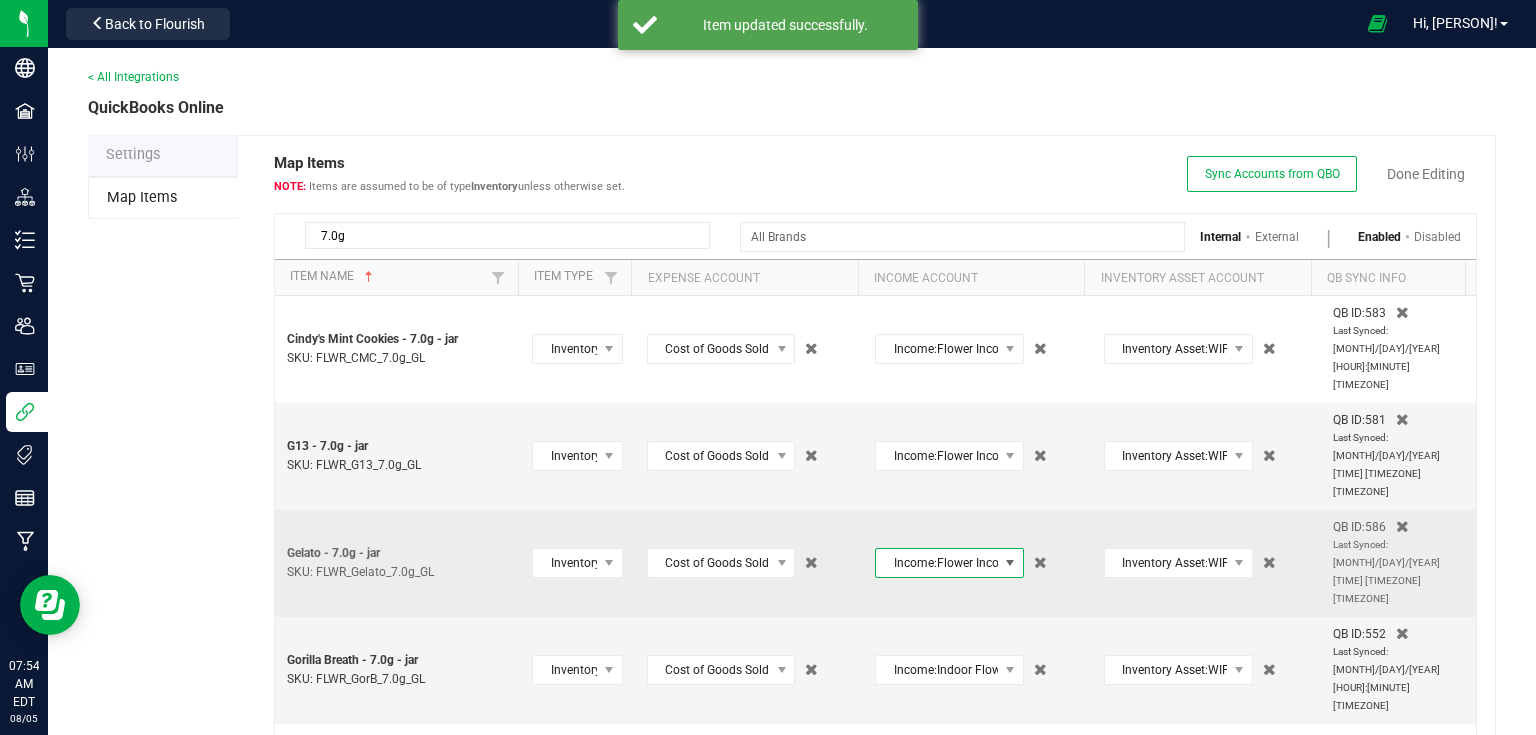 scroll, scrollTop: 2, scrollLeft: 0, axis: vertical 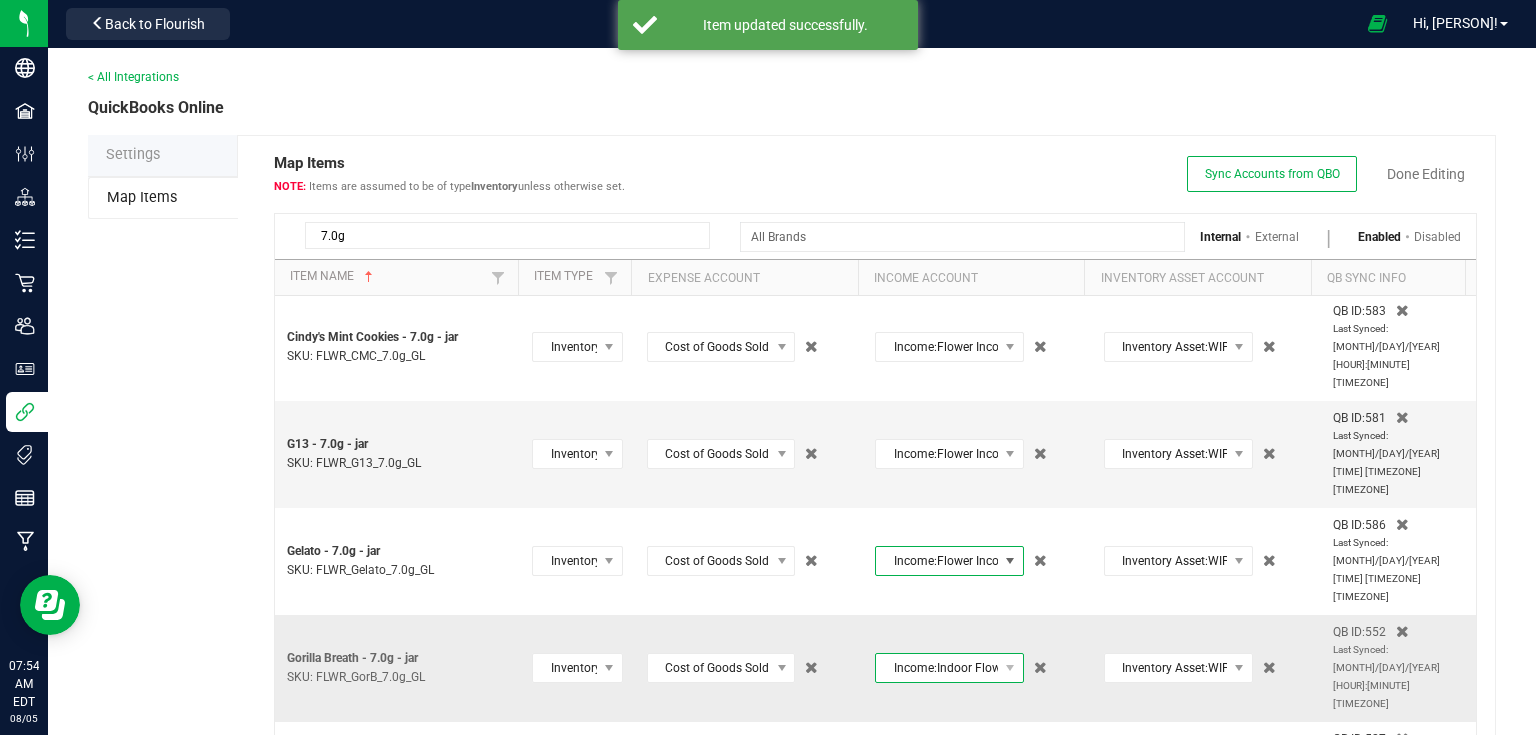 click on "Income:Indoor Flower" at bounding box center [937, 668] 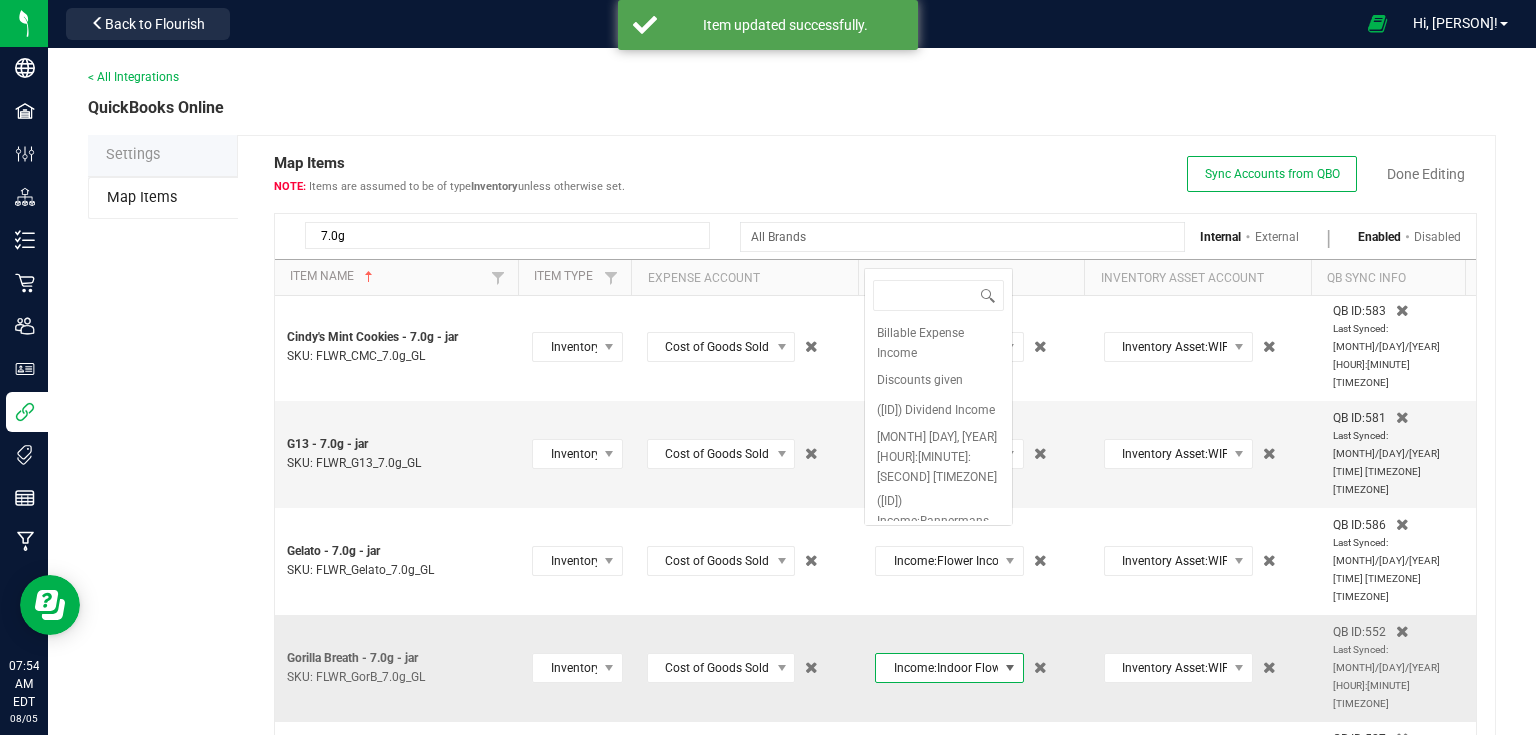 scroll, scrollTop: 0, scrollLeft: 0, axis: both 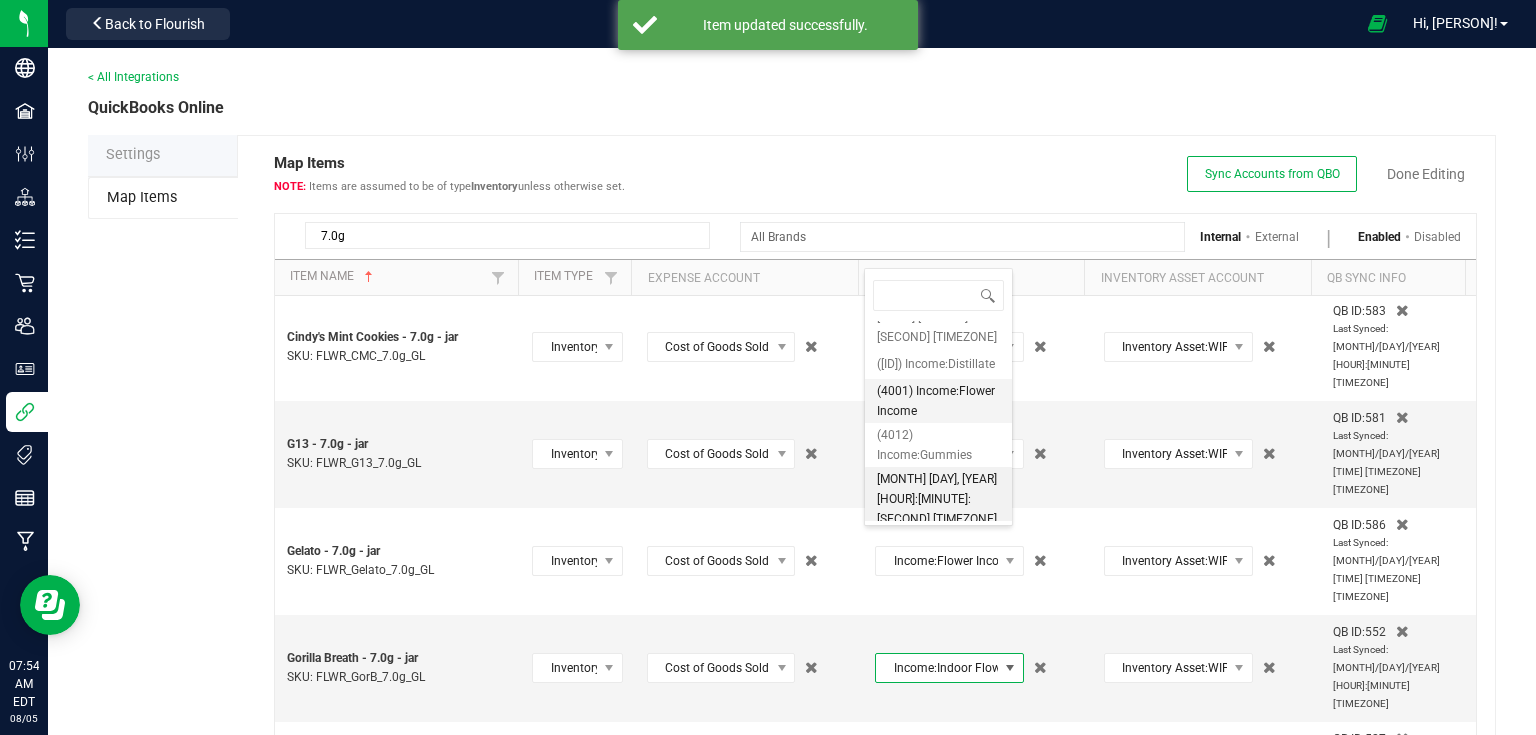 click on "(4001) Income:Flower Income" at bounding box center [938, 401] 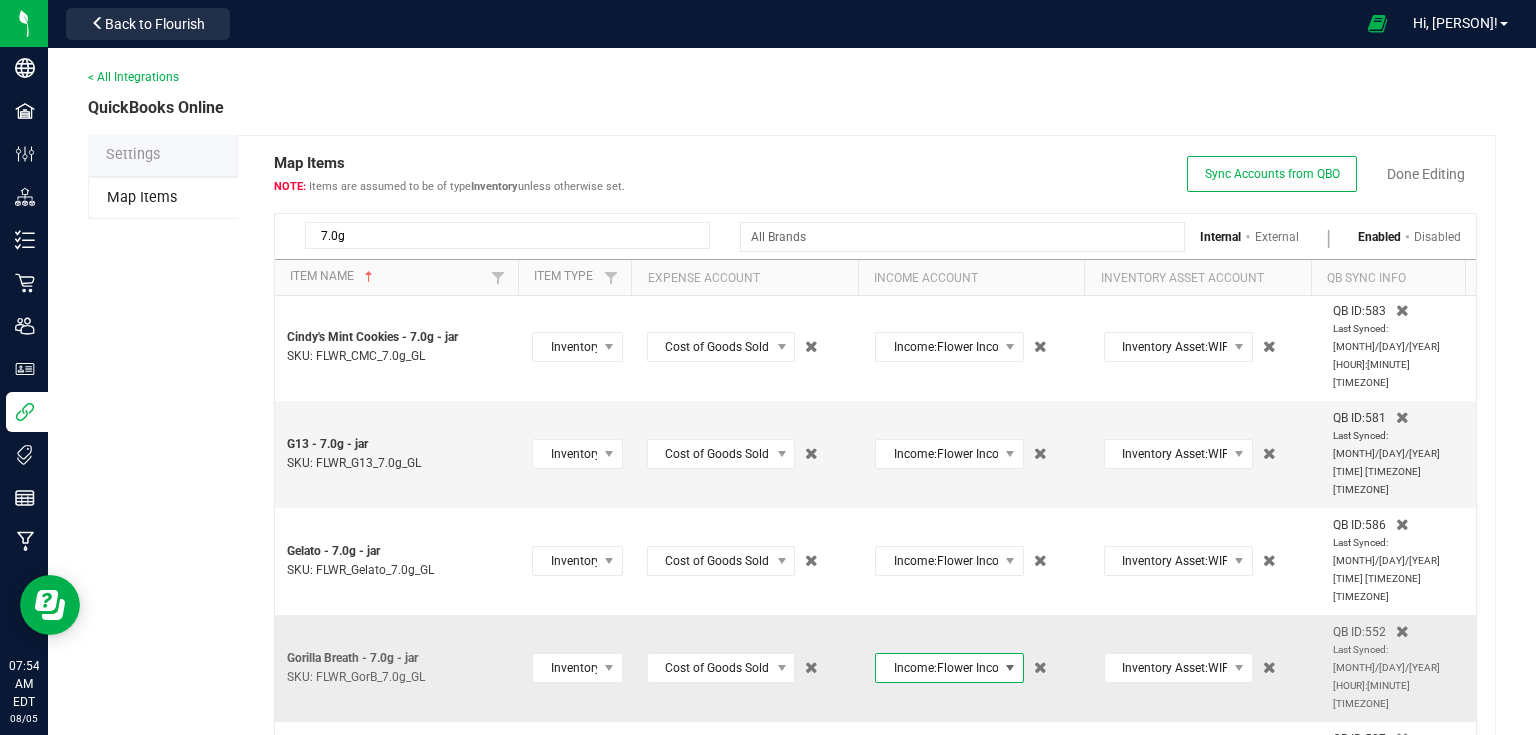 scroll, scrollTop: 160, scrollLeft: 0, axis: vertical 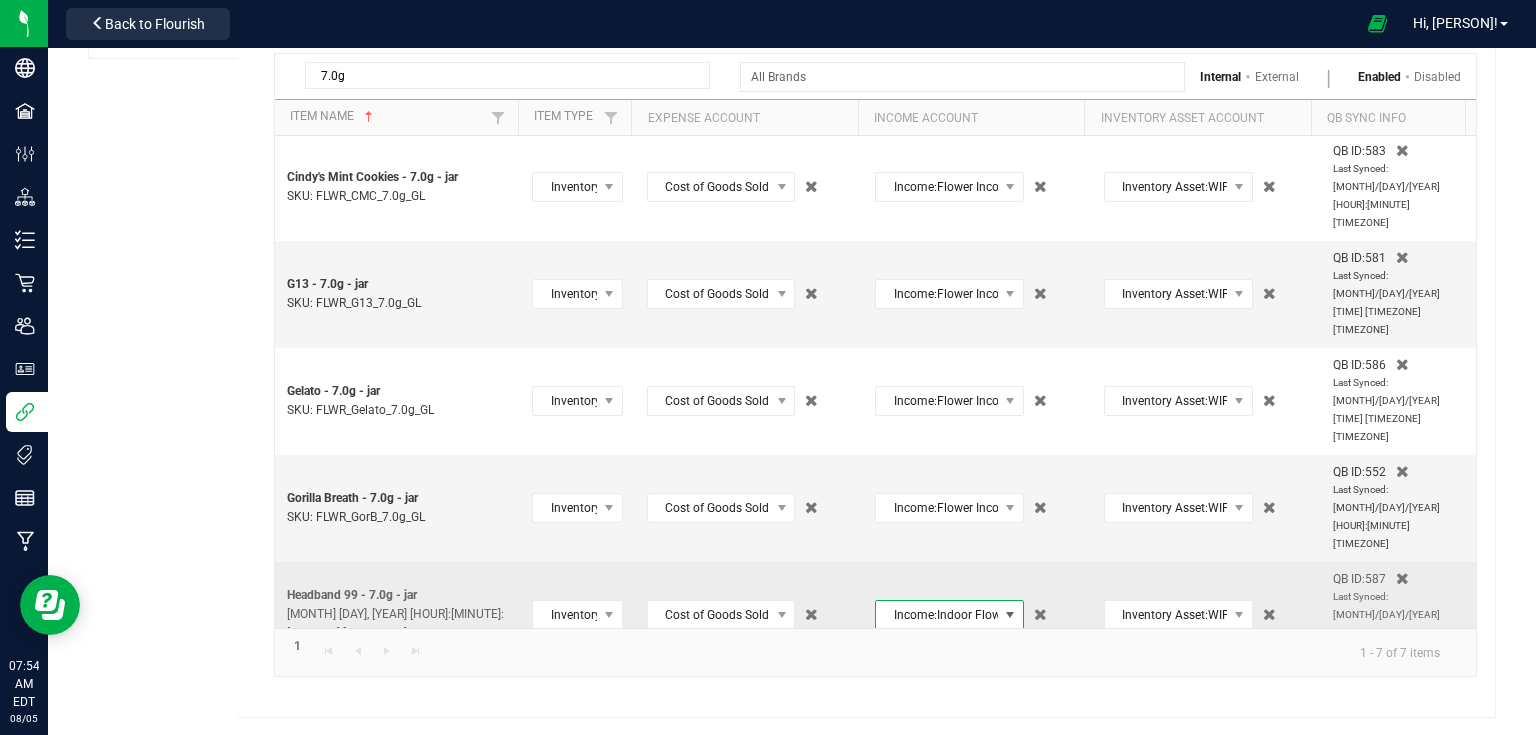 click on "Income:Indoor Flower" at bounding box center (937, 615) 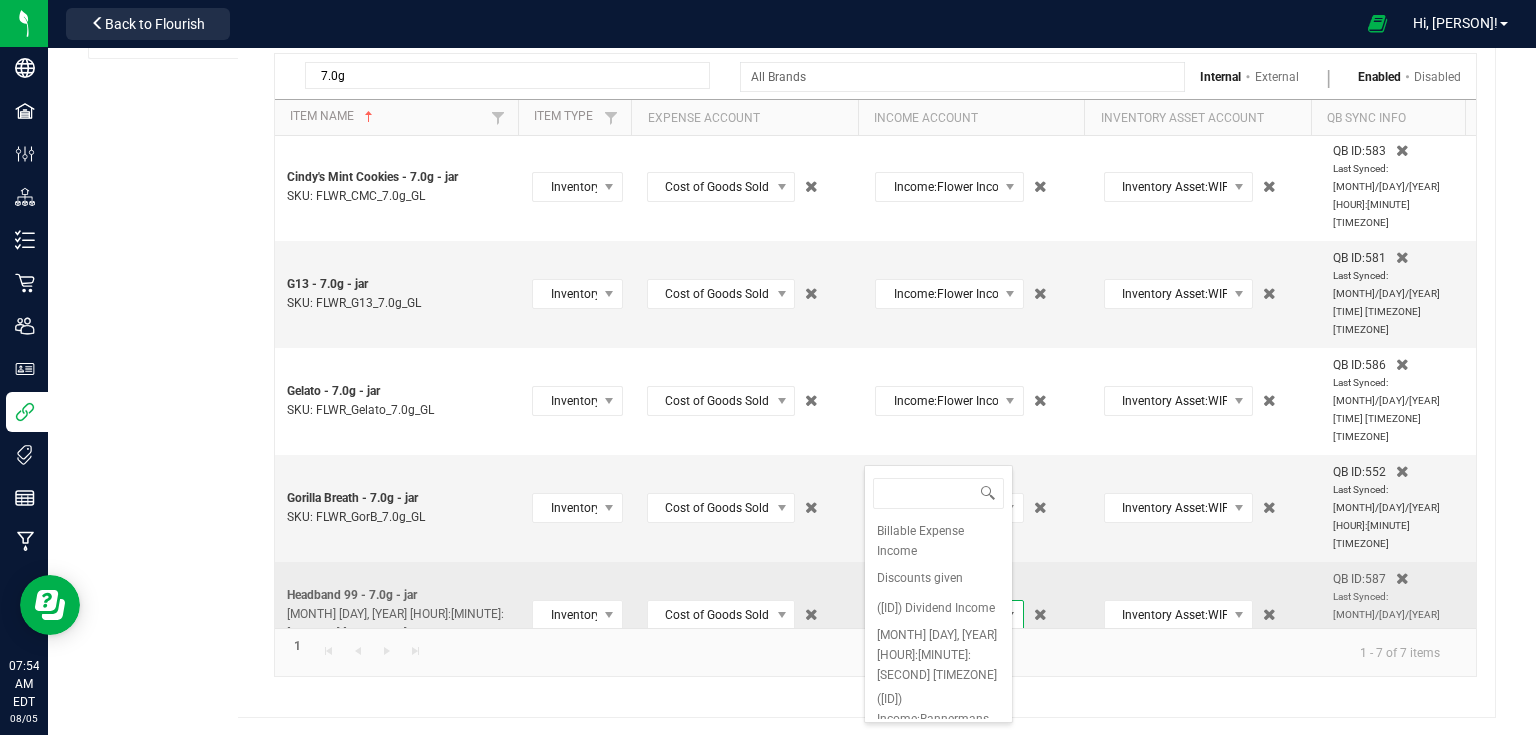 scroll, scrollTop: 292, scrollLeft: 0, axis: vertical 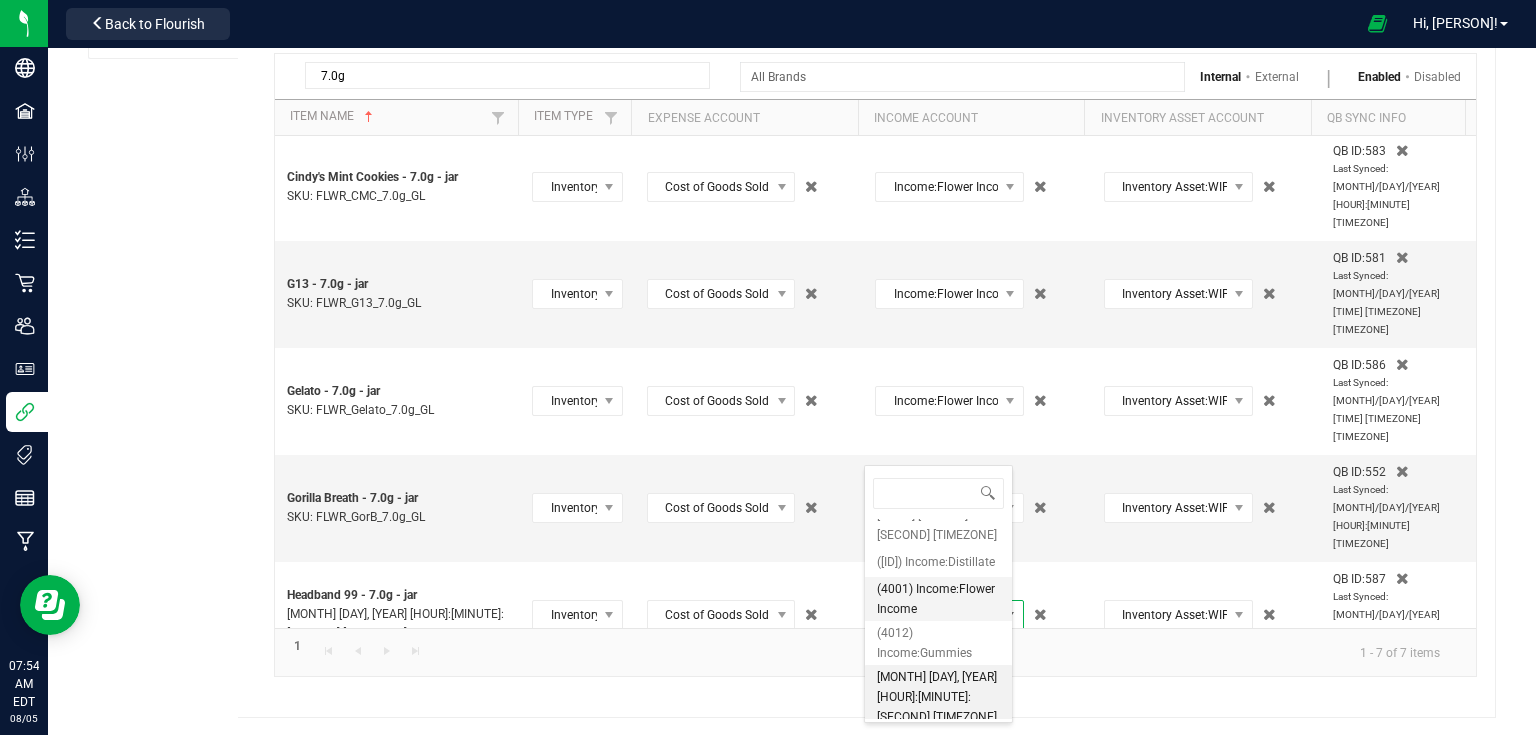 click on "(4001) Income:Flower Income" at bounding box center (938, 599) 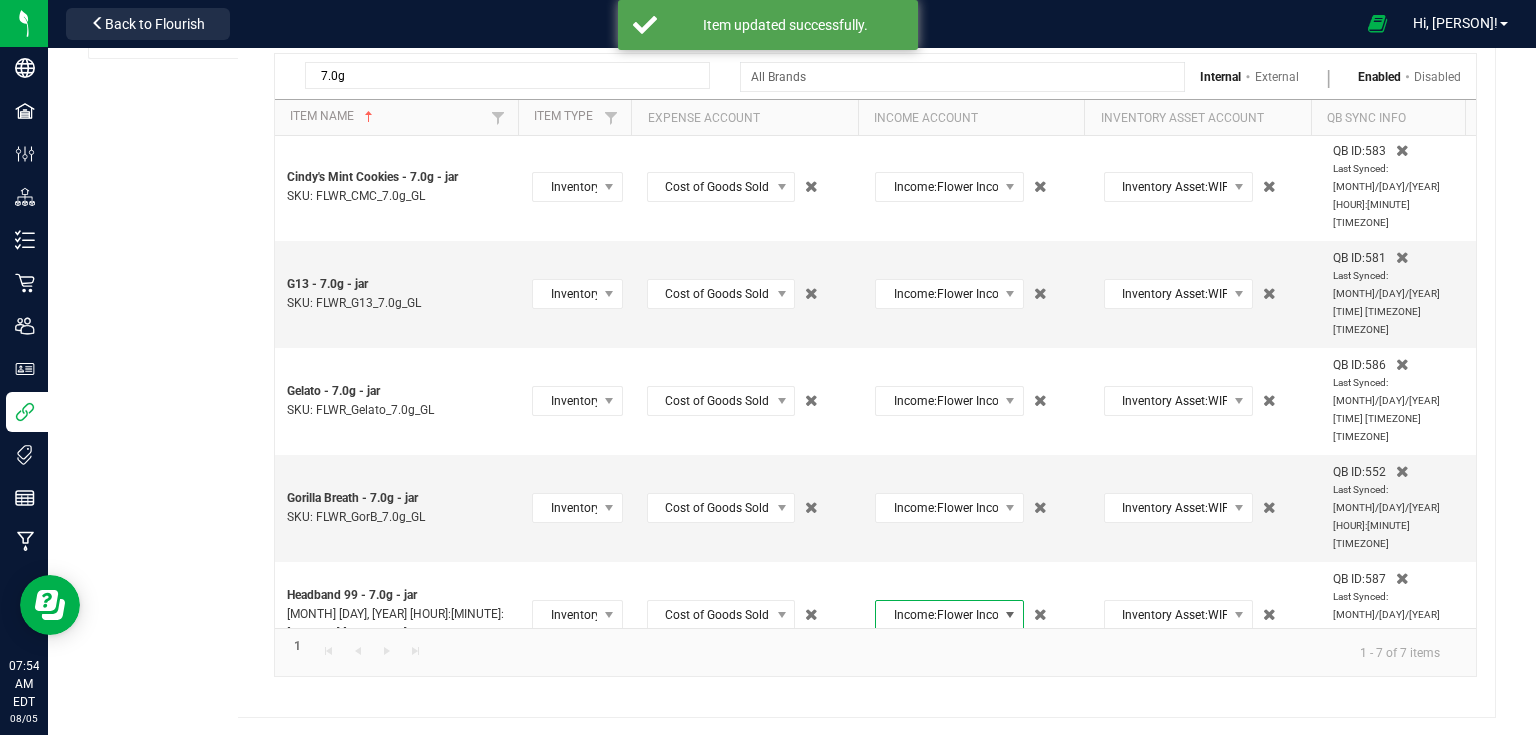click on "Income:Indoor Flower" at bounding box center [937, 722] 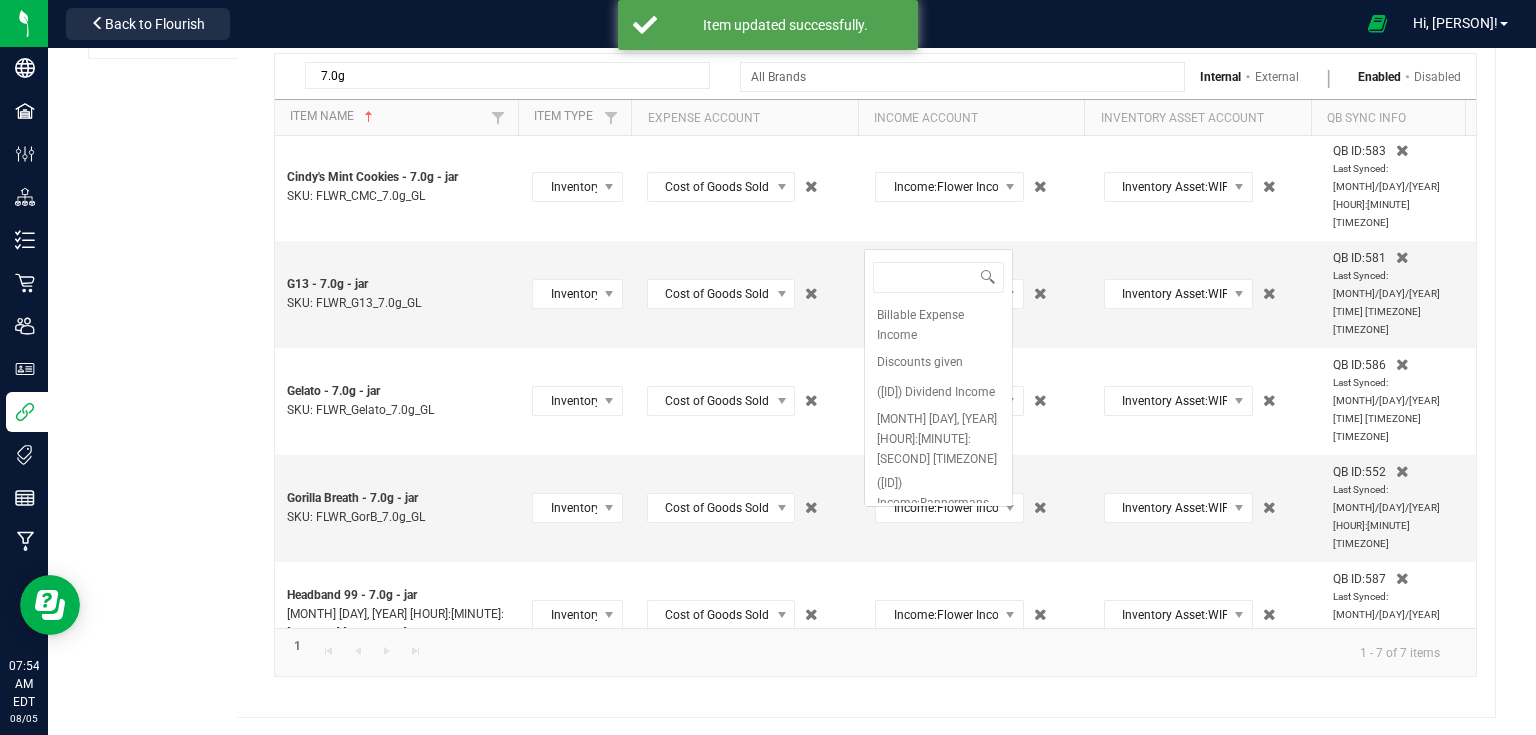 scroll, scrollTop: 0, scrollLeft: 0, axis: both 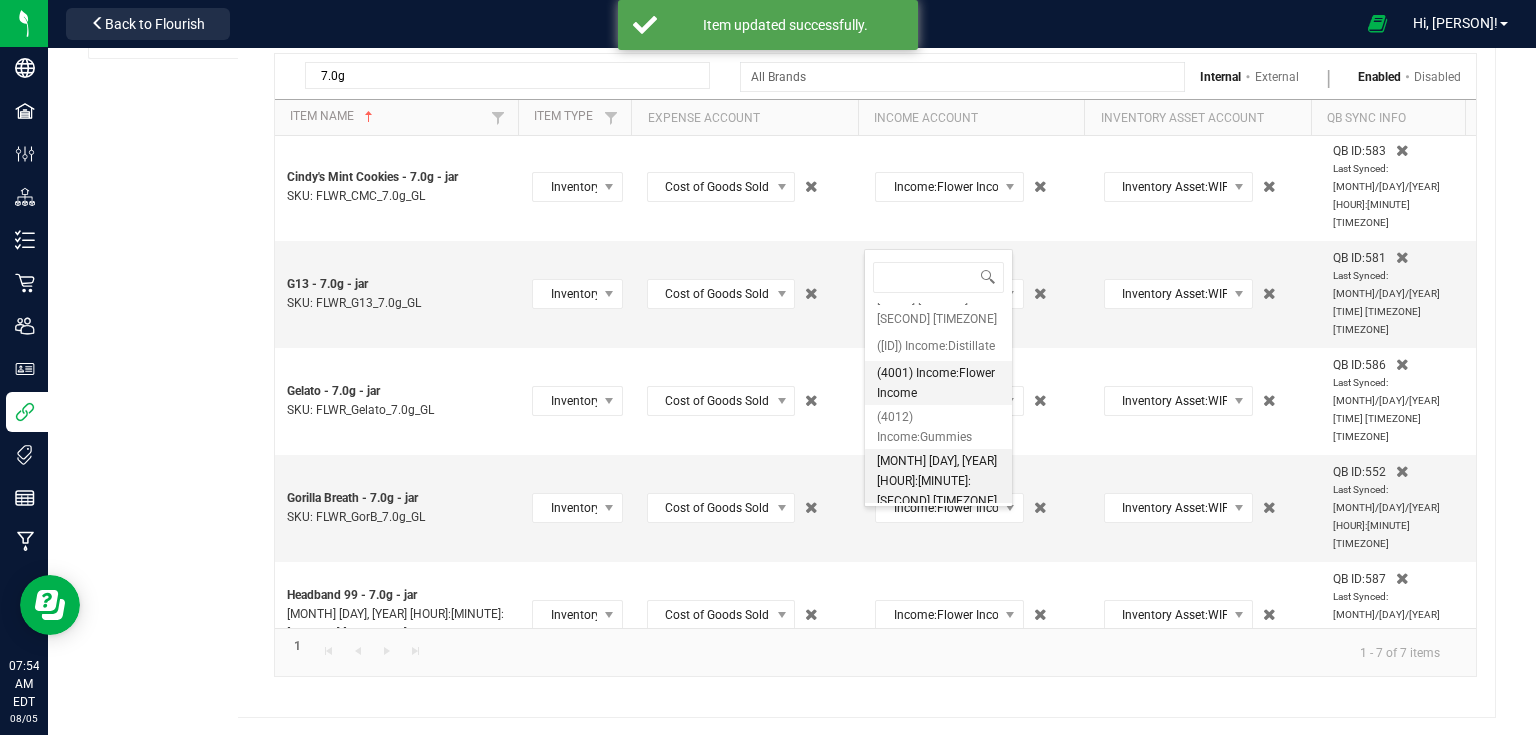 click on "(4001) Income:Flower Income" at bounding box center (938, 383) 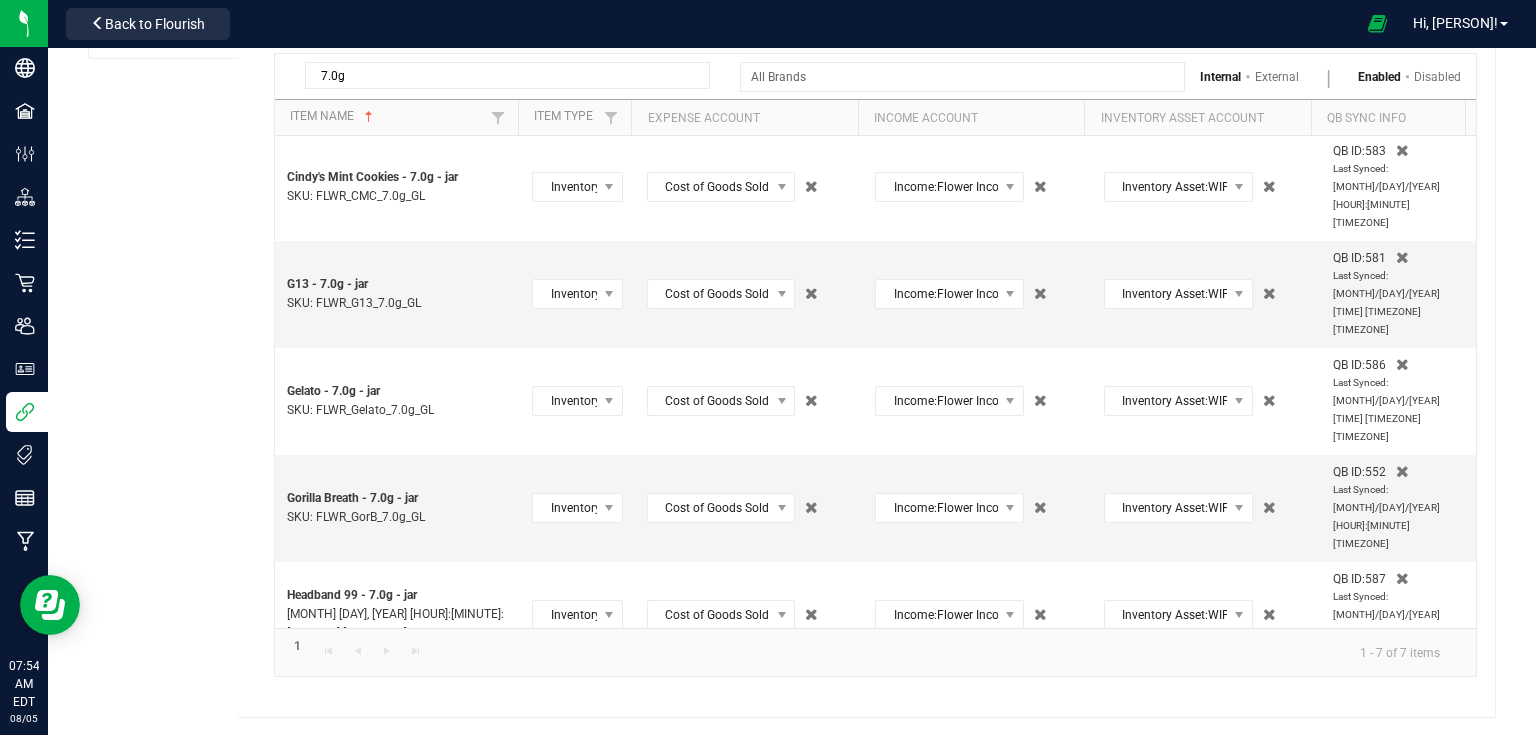 click on "Income:Indoor Flower" at bounding box center (937, 829) 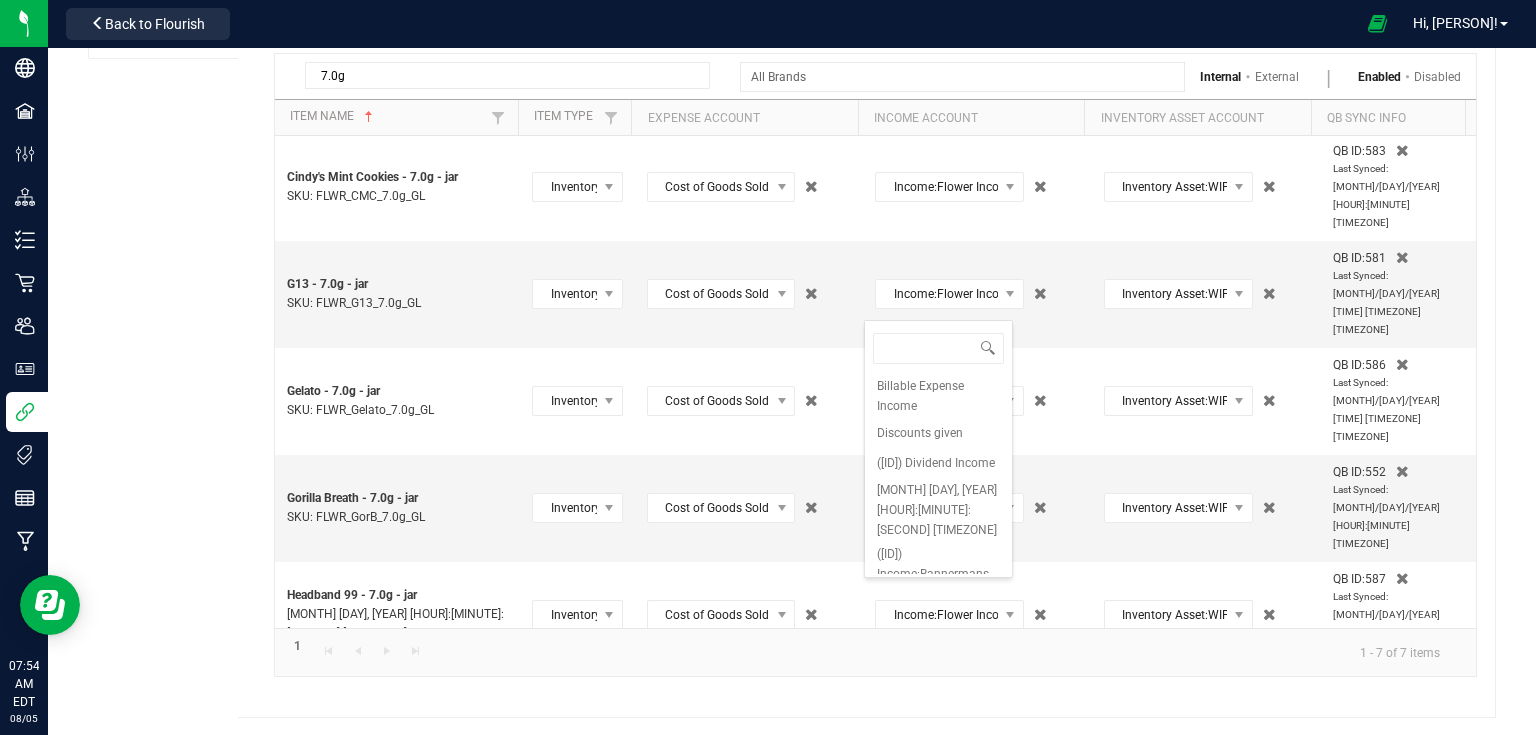 scroll, scrollTop: 292, scrollLeft: 0, axis: vertical 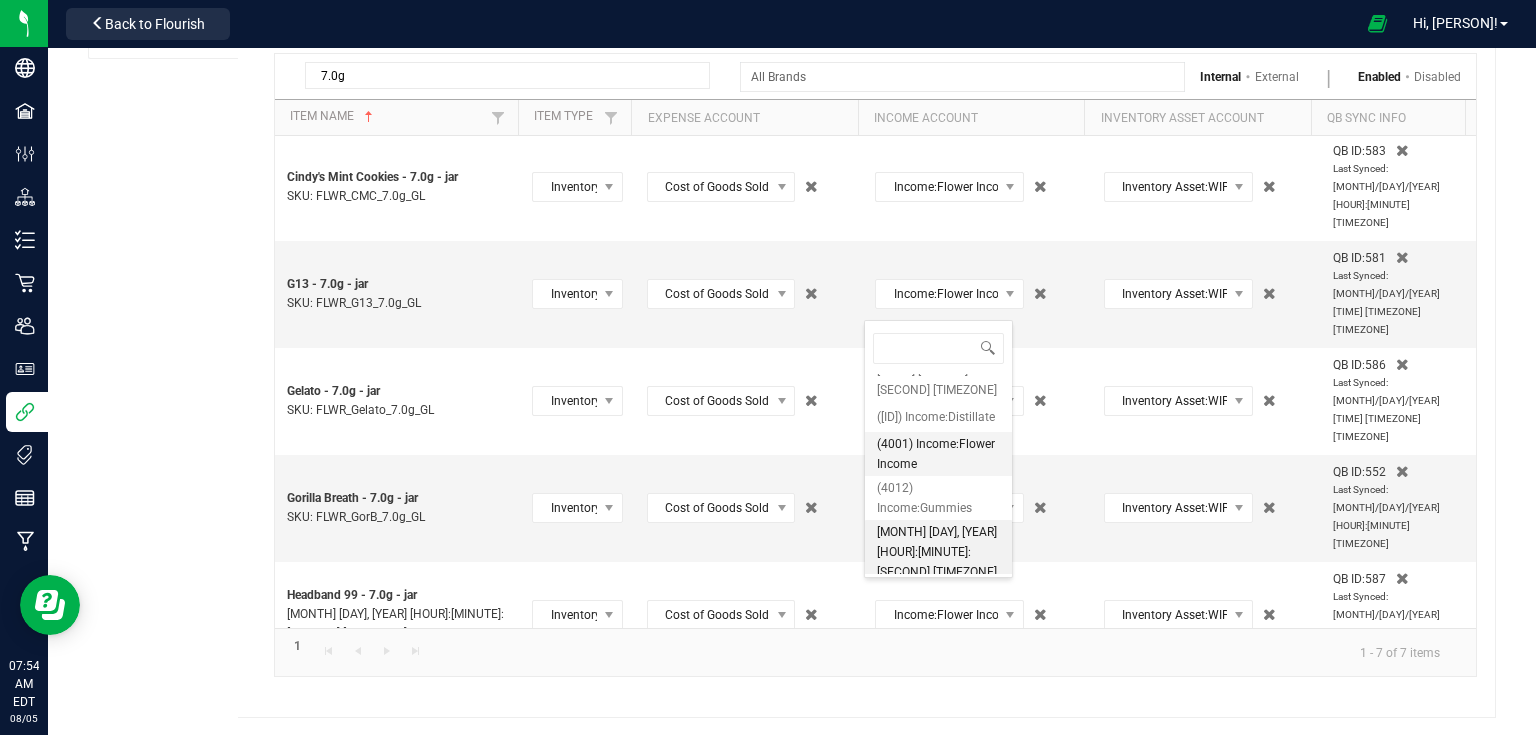 click on "(4001) Income:Flower Income" at bounding box center [938, 454] 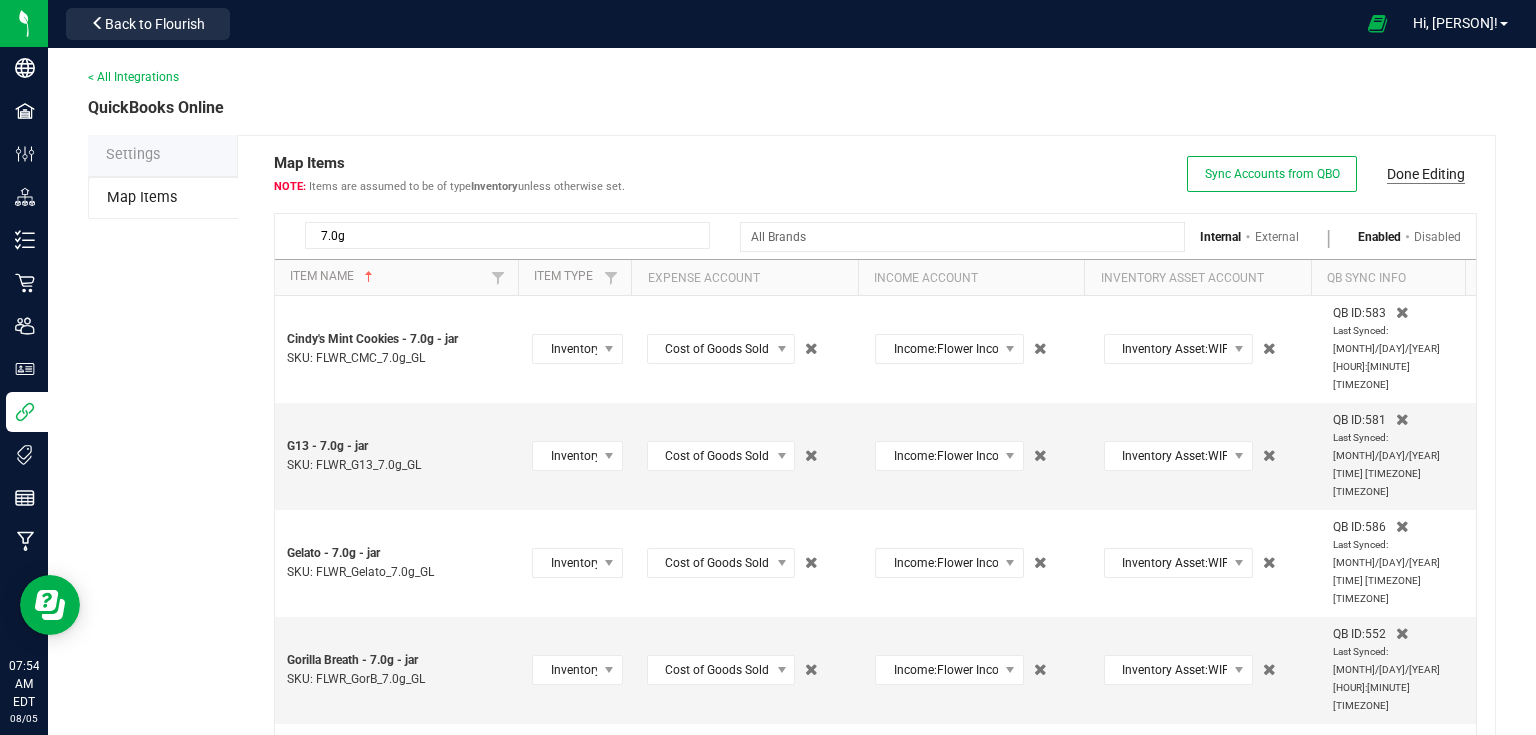 click on "Done Editing" 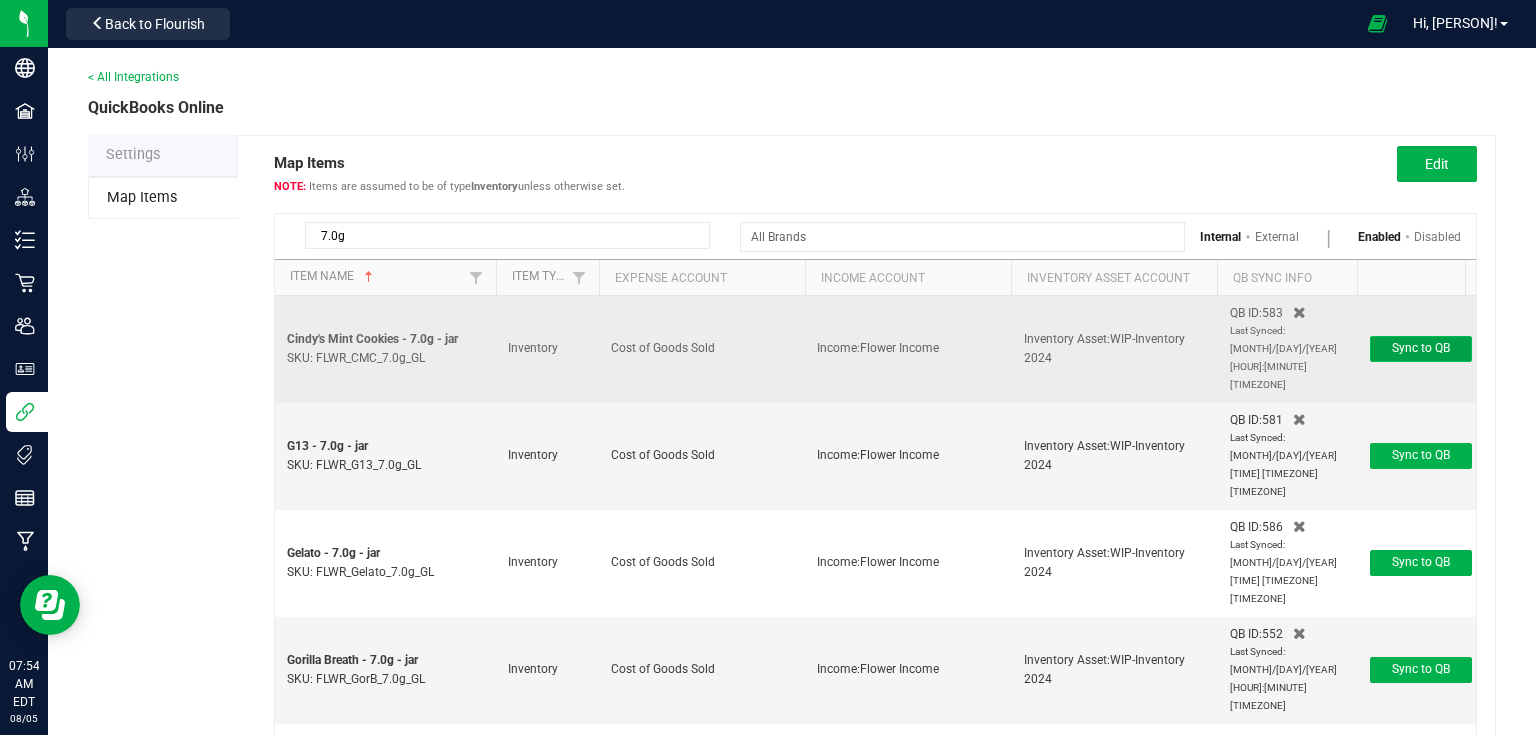 click on "Sync to QB" at bounding box center [1421, 348] 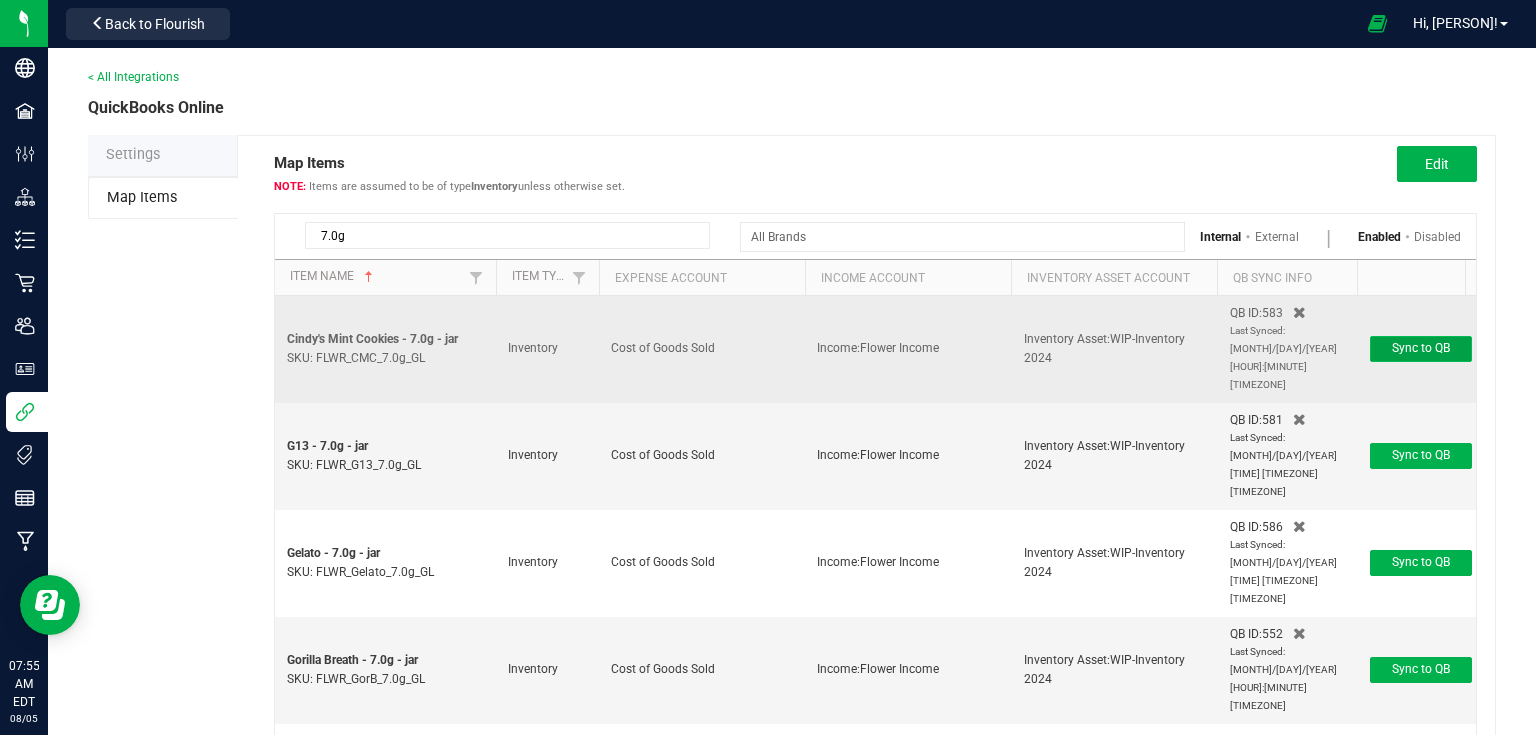 click on "Sync to QB" at bounding box center [1421, 349] 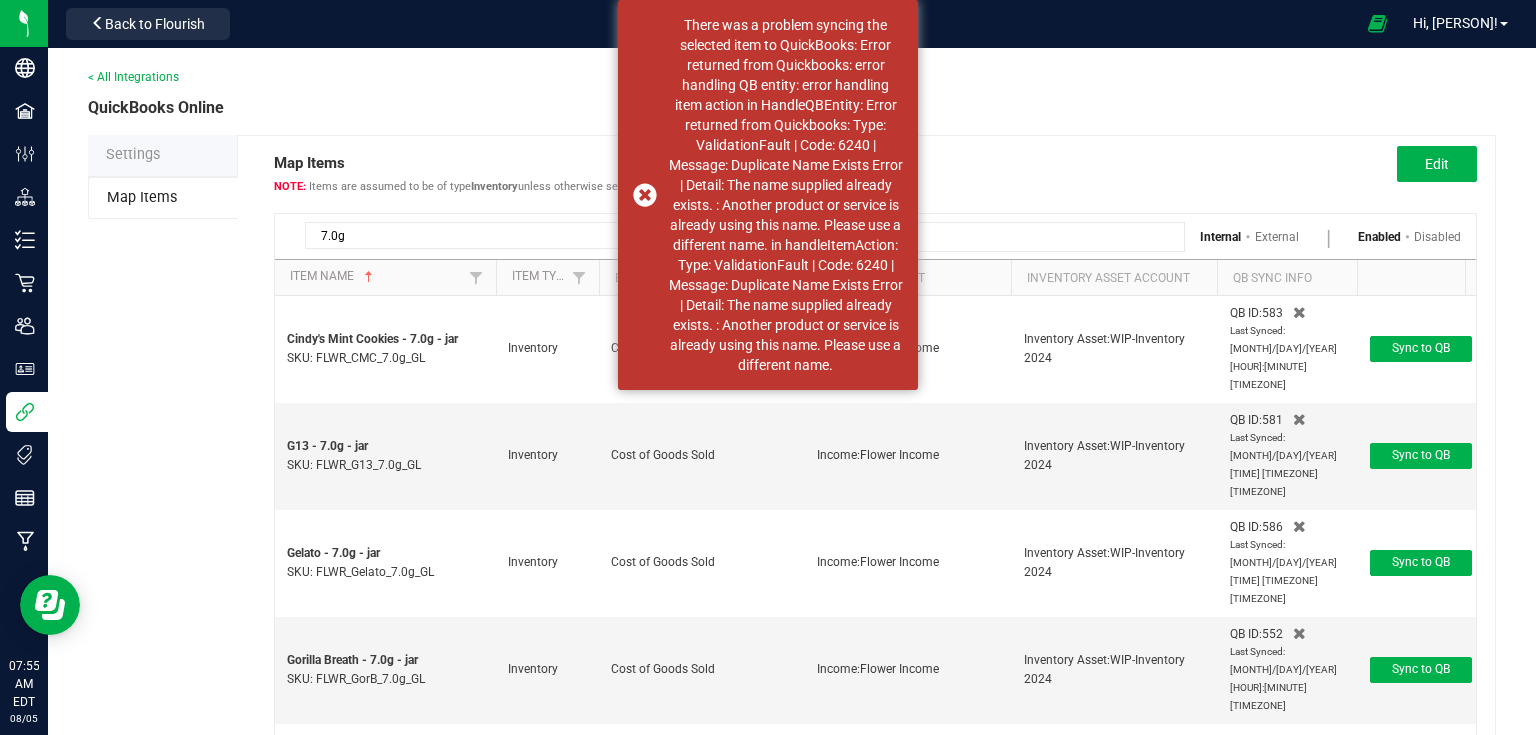 click on "Map Items   Items are assumed to be of type  Inventory  unless otherwise set.   Edit" at bounding box center [875, 164] 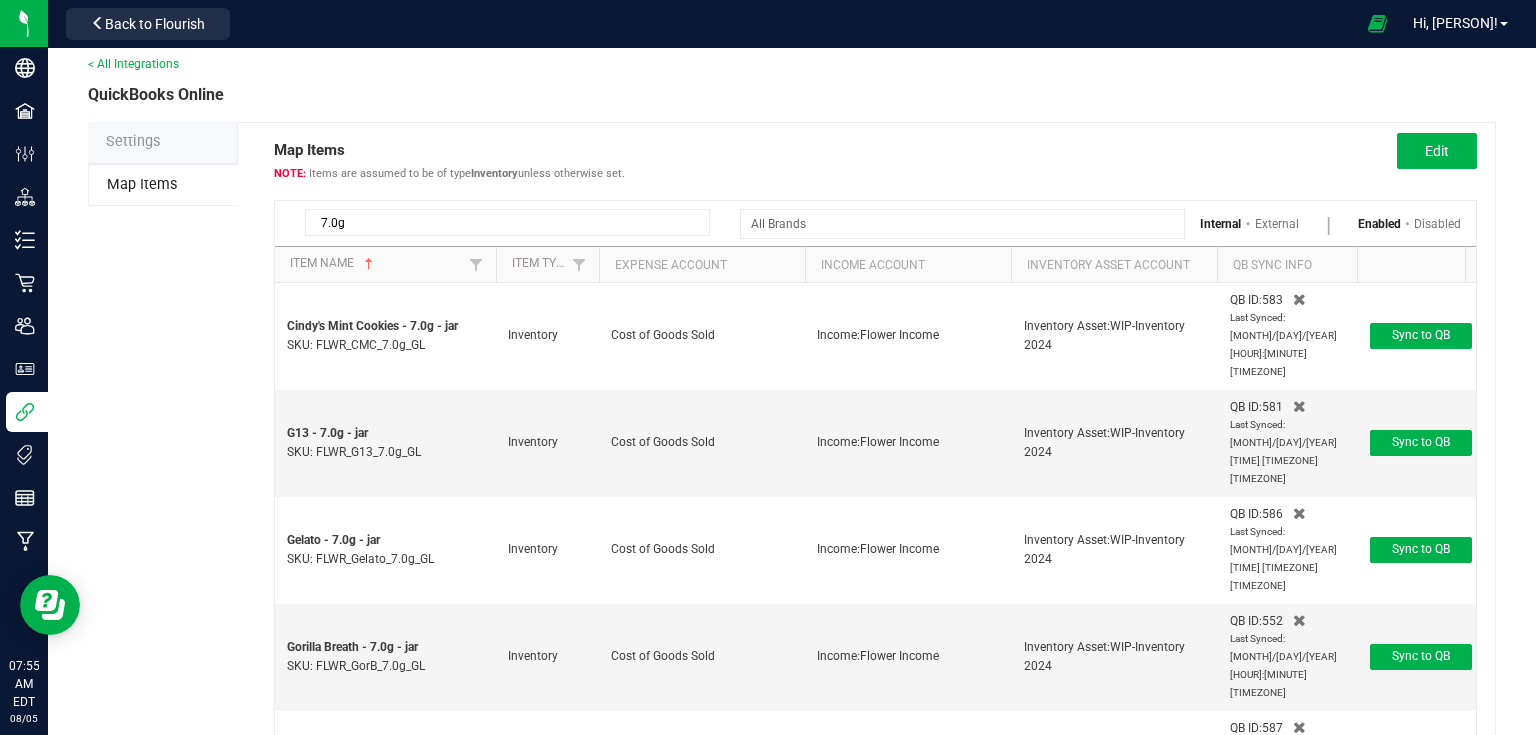 scroll, scrollTop: 0, scrollLeft: 0, axis: both 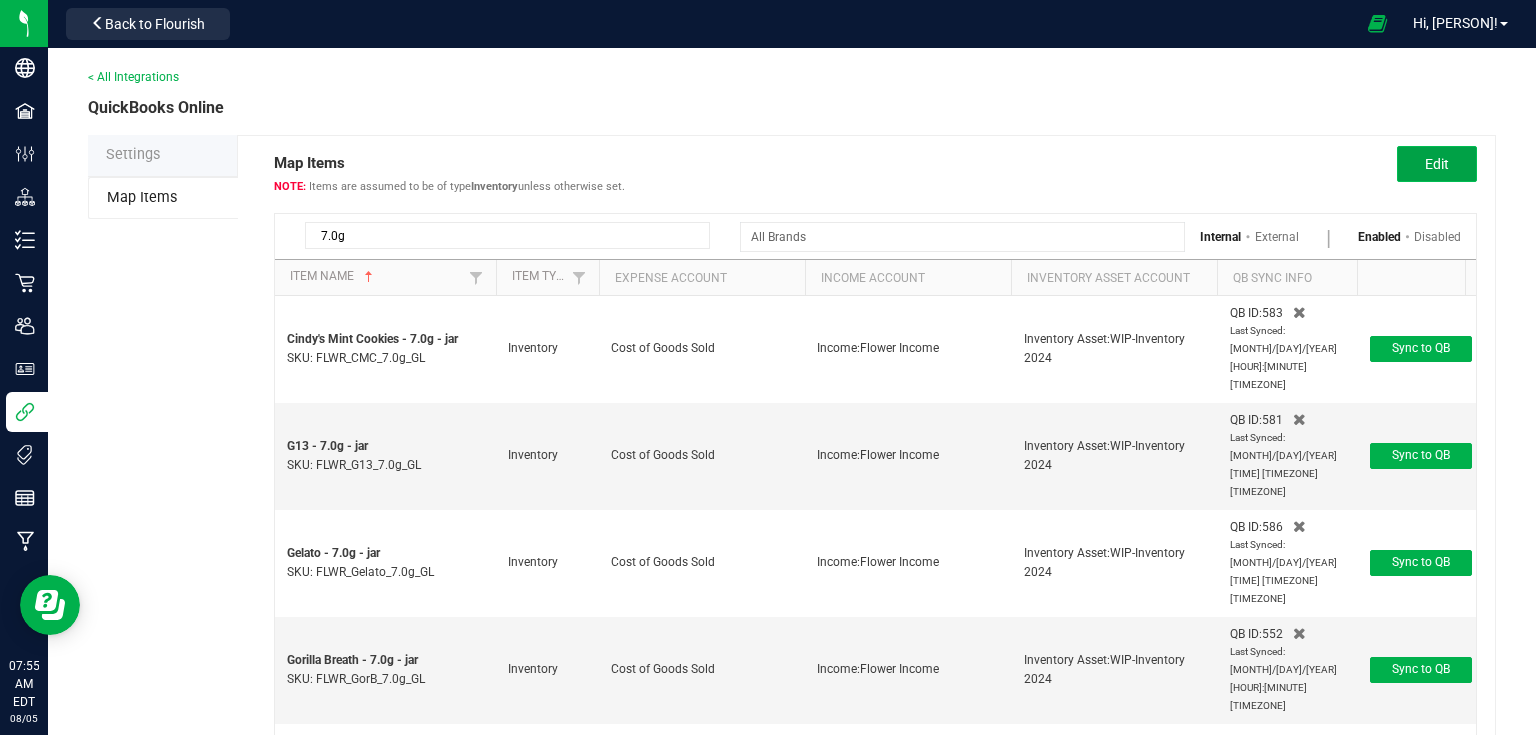 click on "Edit" at bounding box center [1437, 164] 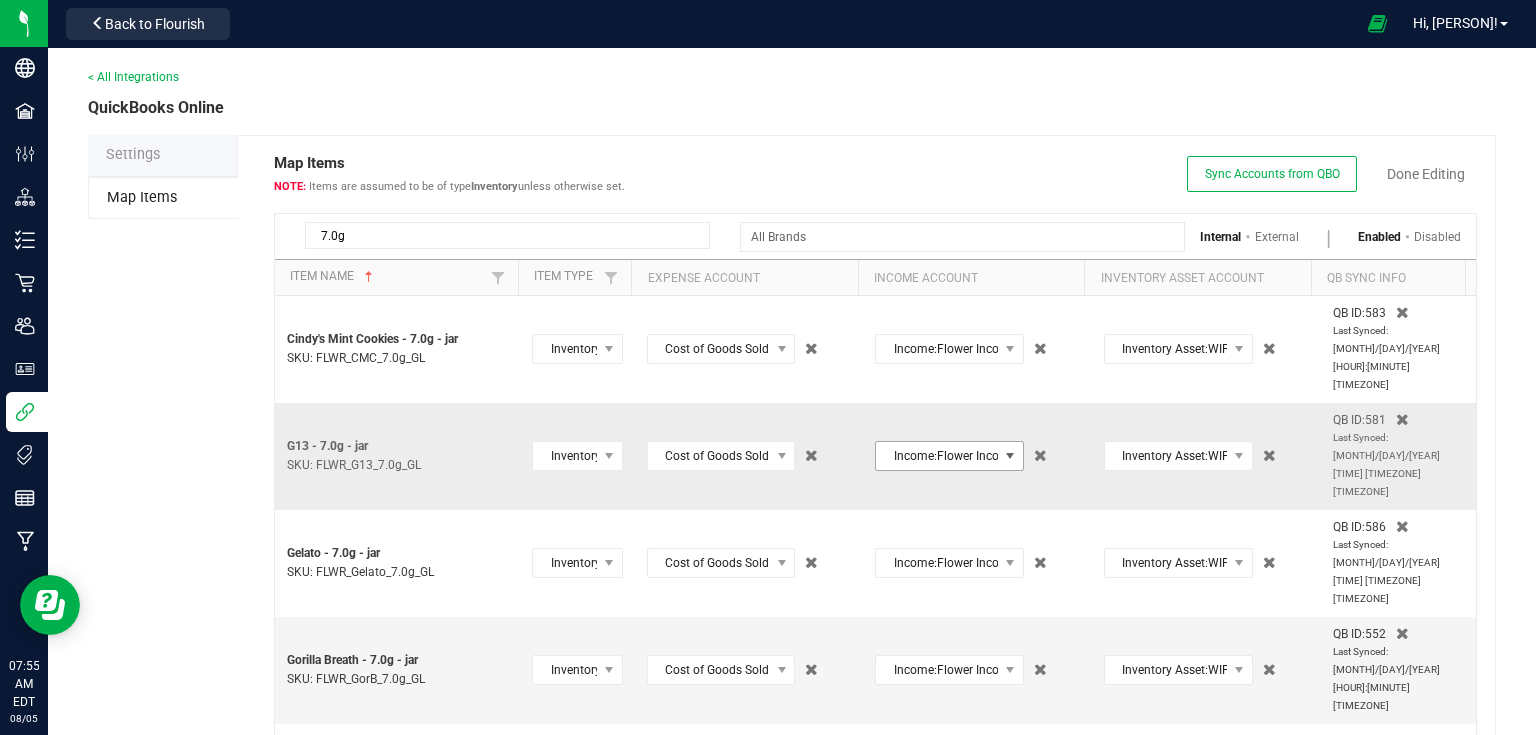 scroll, scrollTop: 2, scrollLeft: 0, axis: vertical 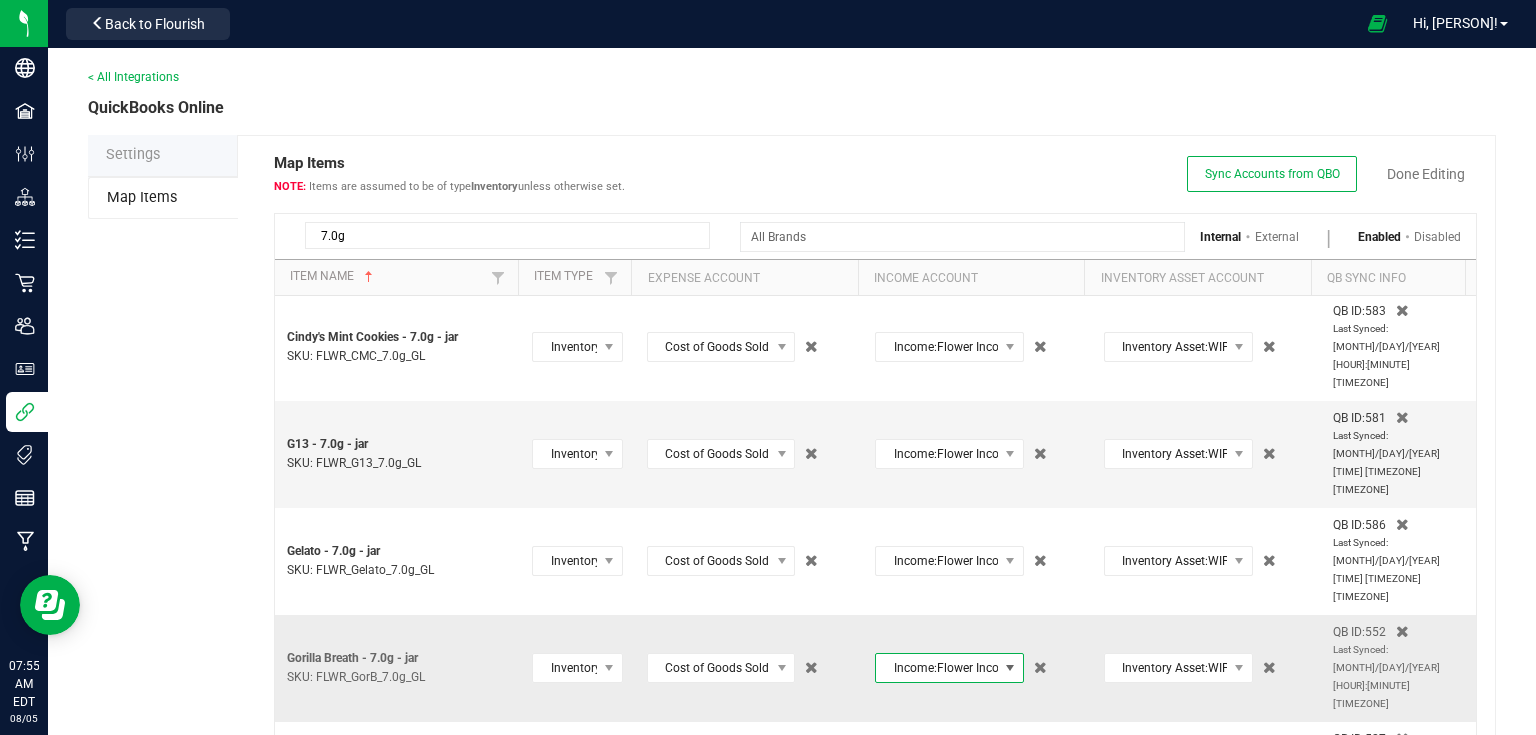 click on "Income:Flower Income" at bounding box center (937, 668) 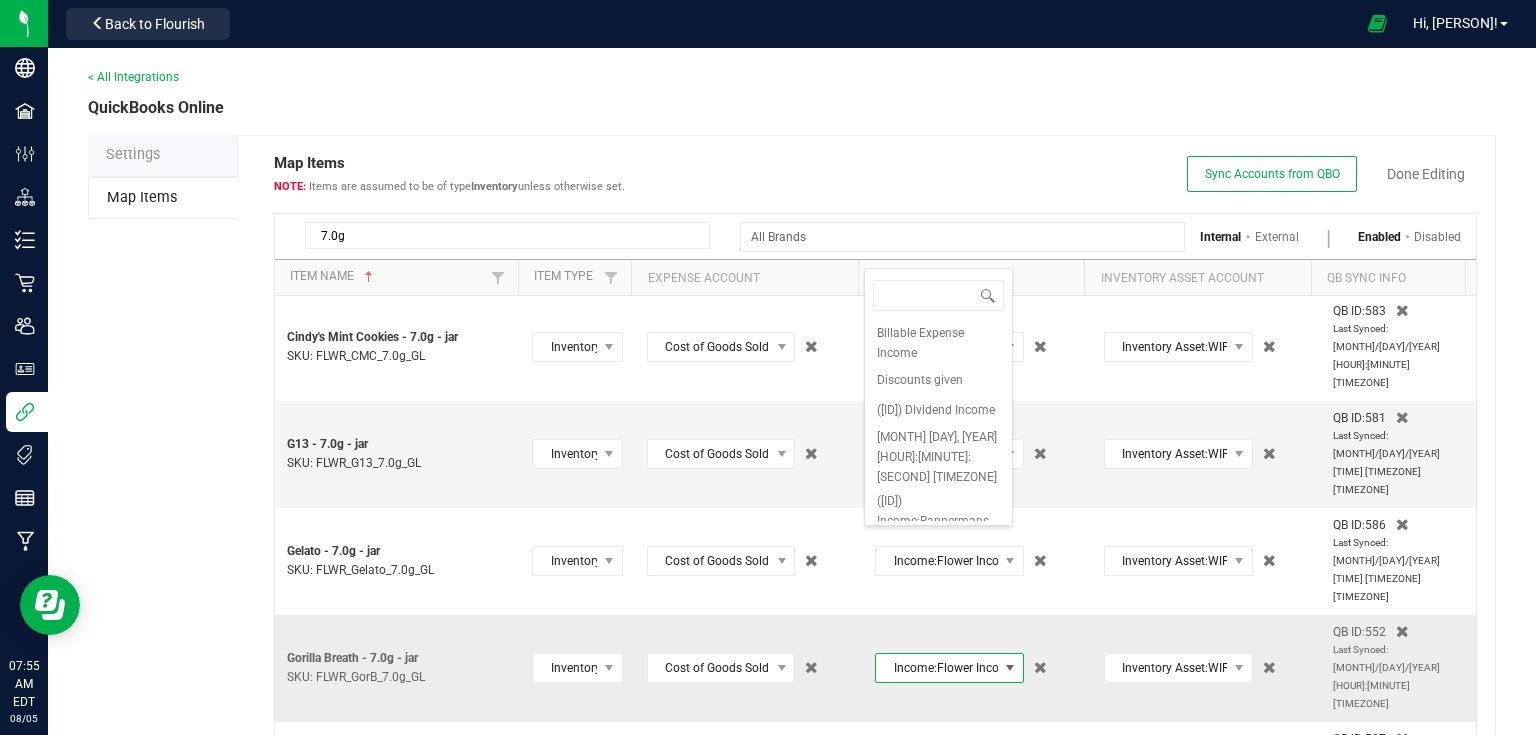scroll, scrollTop: 186, scrollLeft: 0, axis: vertical 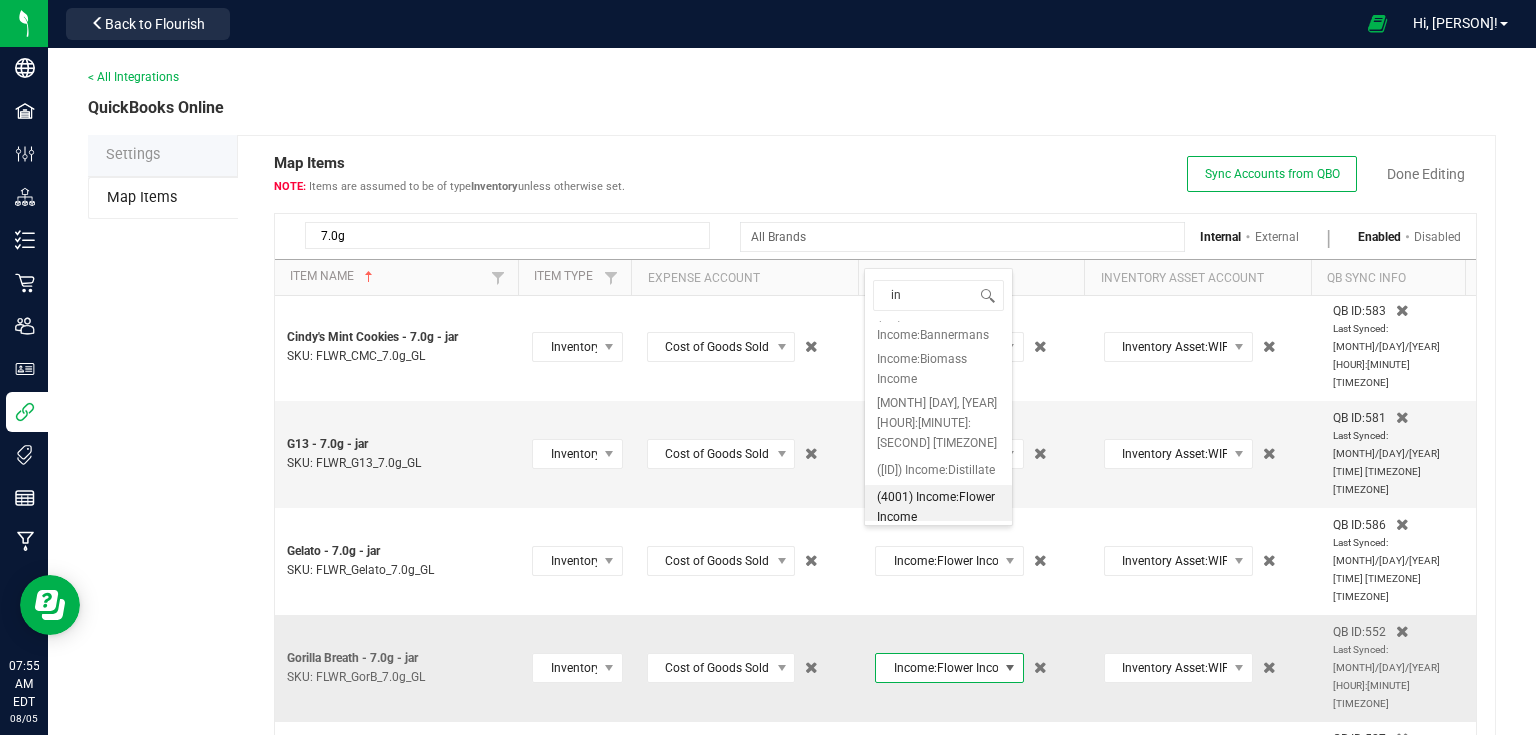 type on "ind" 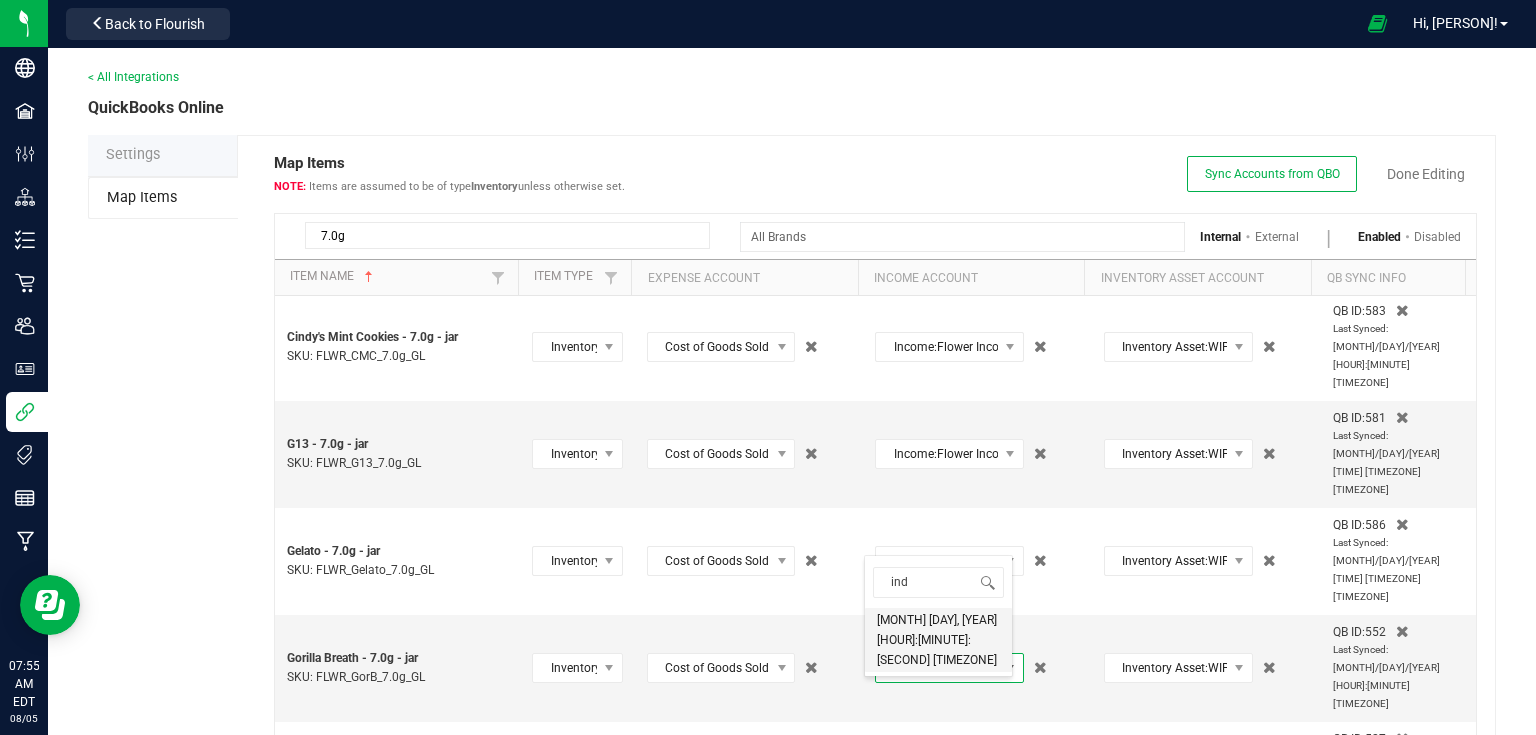 click on "[MONTH] [DAY], [YEAR] [HOUR]:[MINUTE]:[SECOND] [TIMEZONE]" at bounding box center [938, 640] 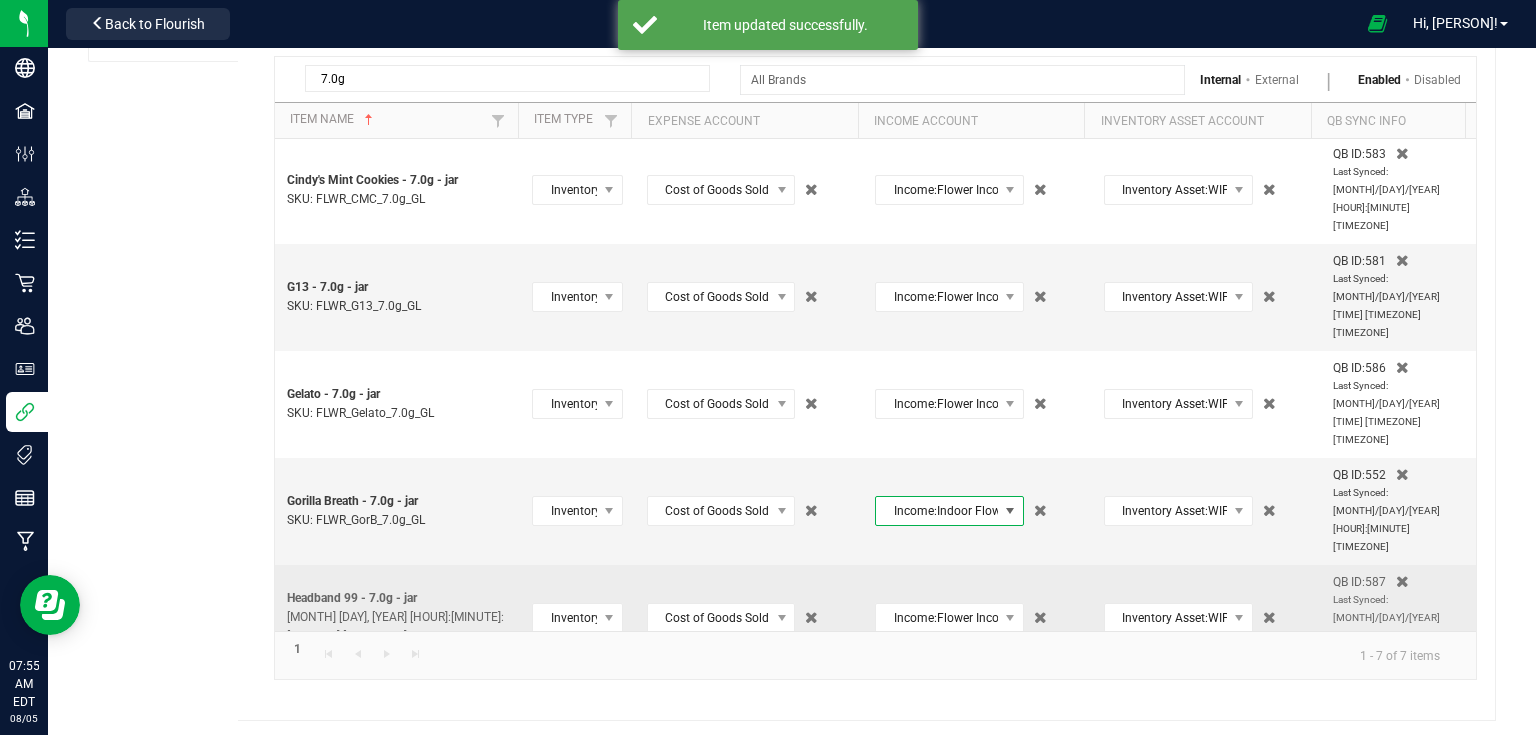 scroll, scrollTop: 161, scrollLeft: 0, axis: vertical 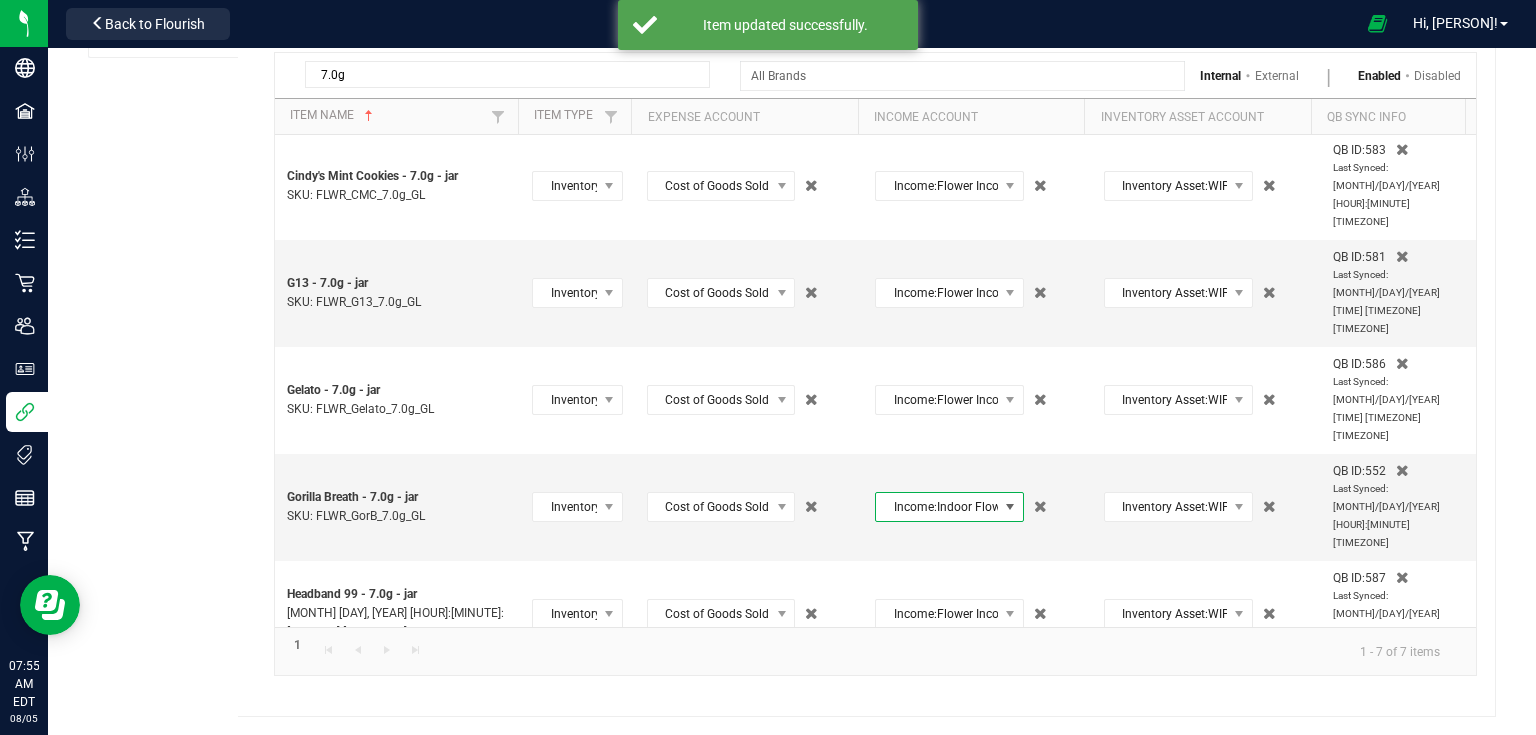 click on "Income:Flower Income" at bounding box center [937, 721] 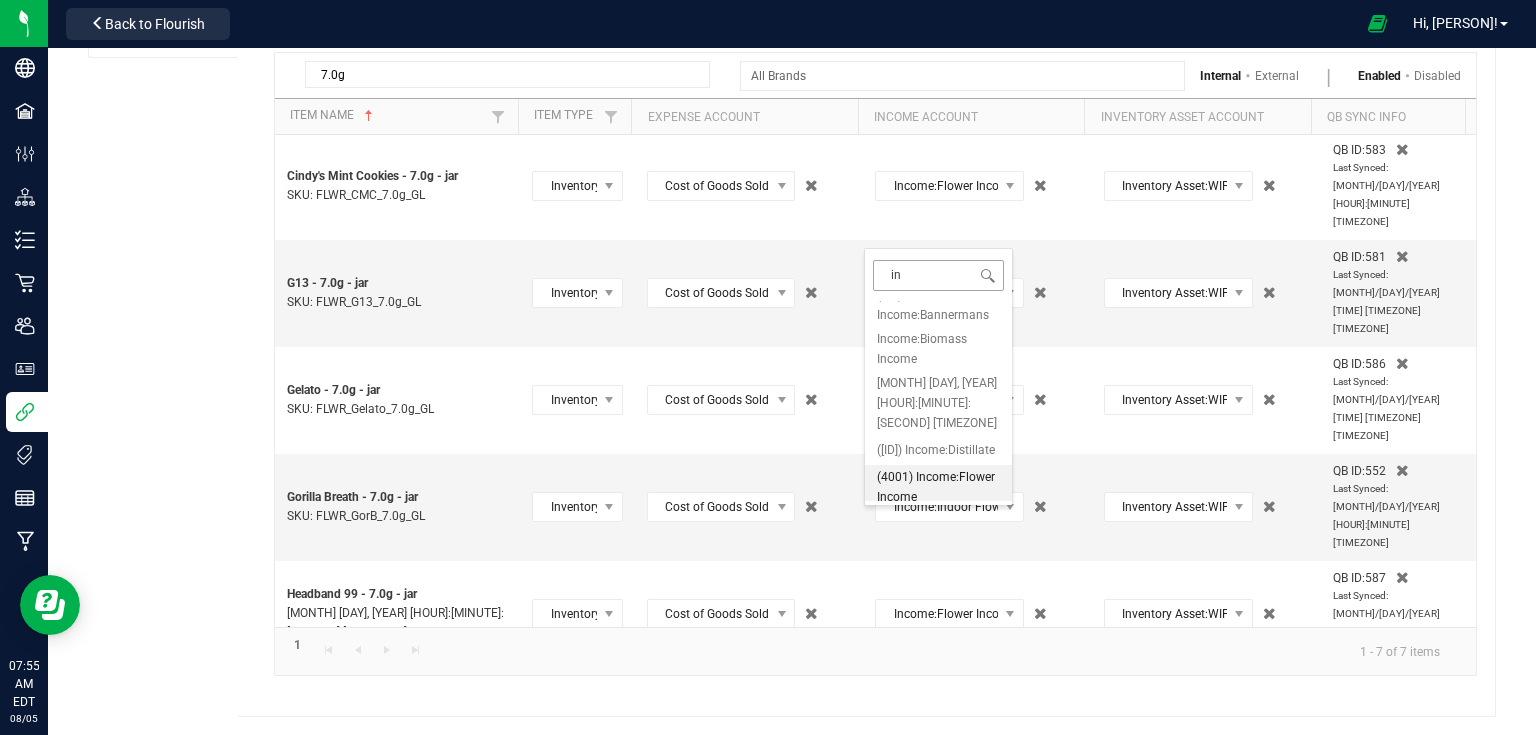 type on "ind" 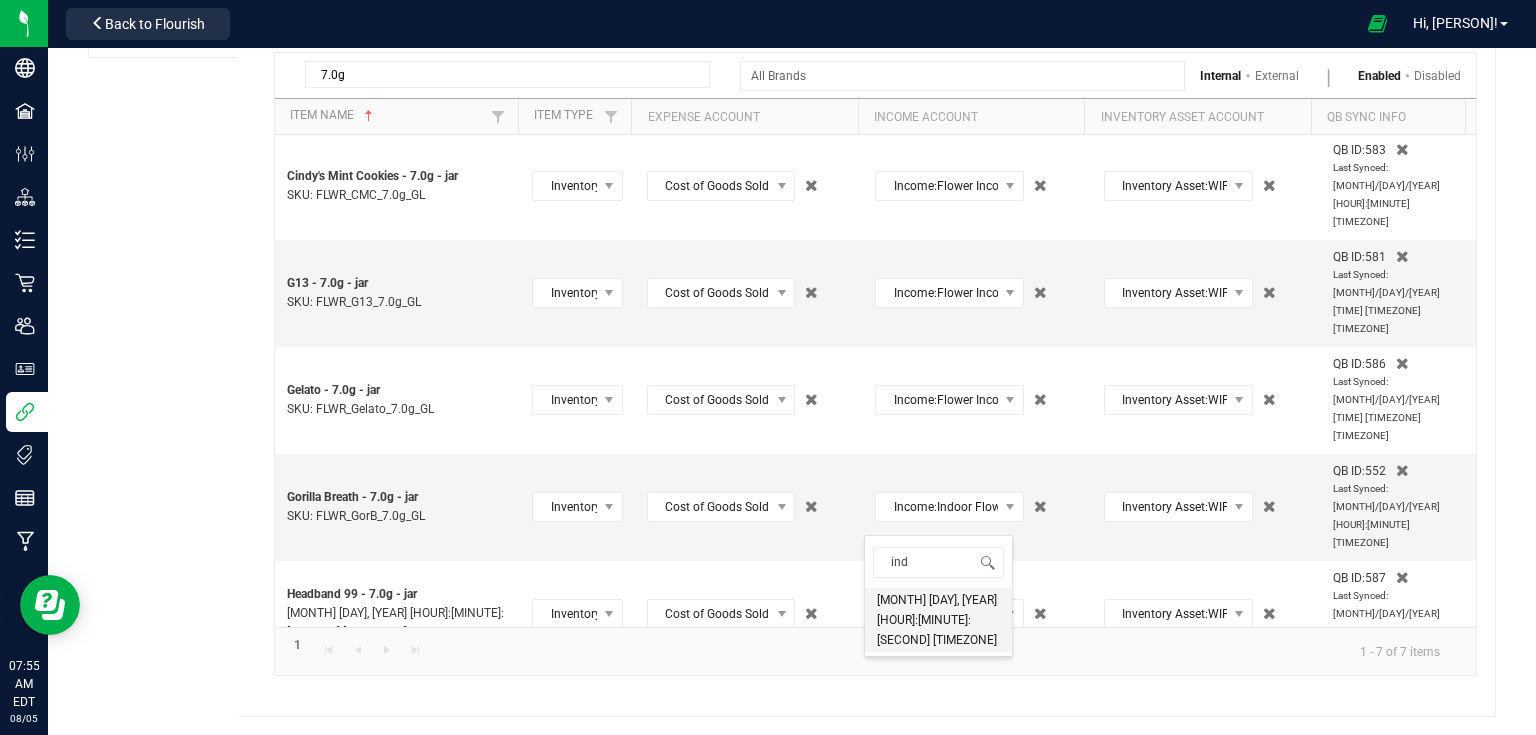 click on "[MONTH] [DAY], [YEAR] [HOUR]:[MINUTE]:[SECOND] [TIMEZONE]" at bounding box center [938, 620] 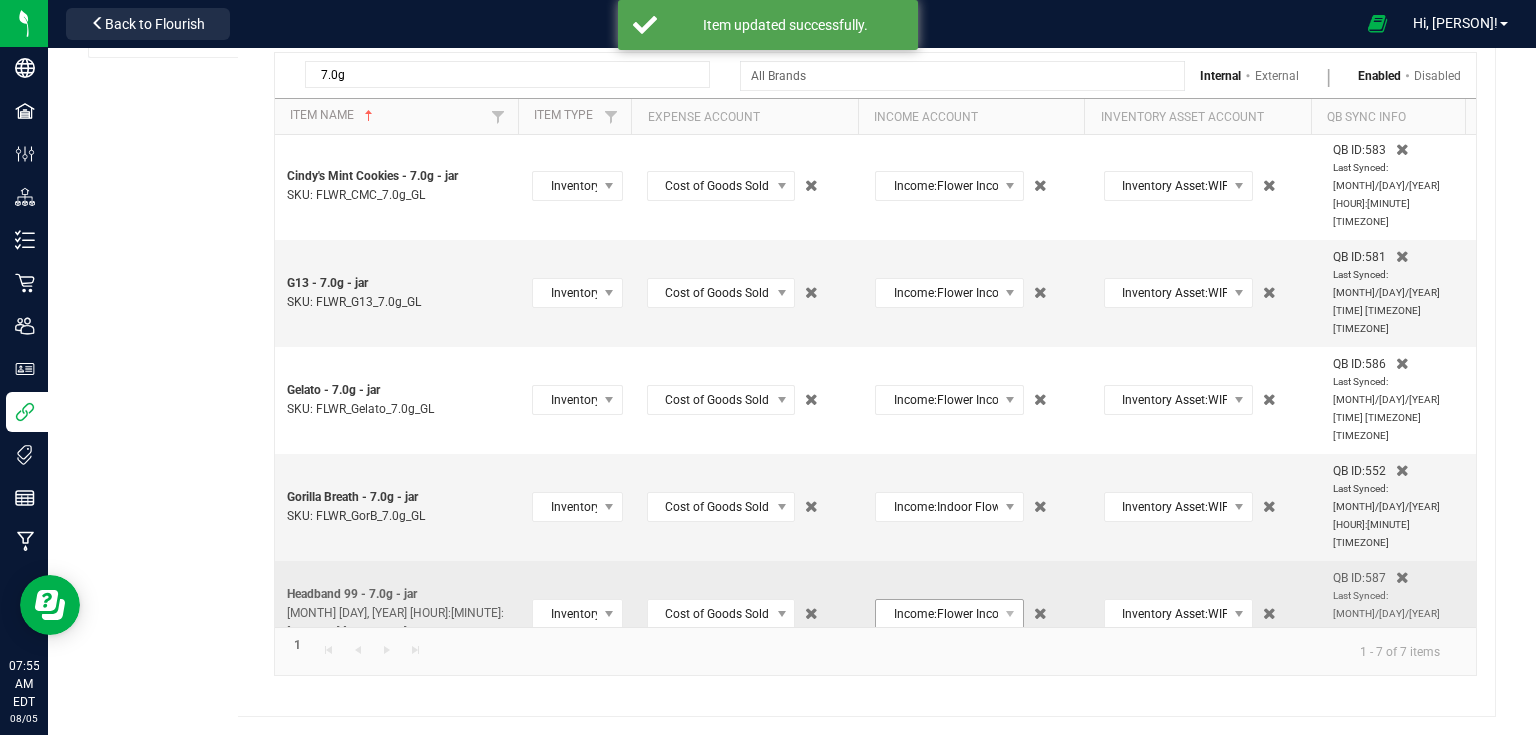 scroll, scrollTop: 0, scrollLeft: 0, axis: both 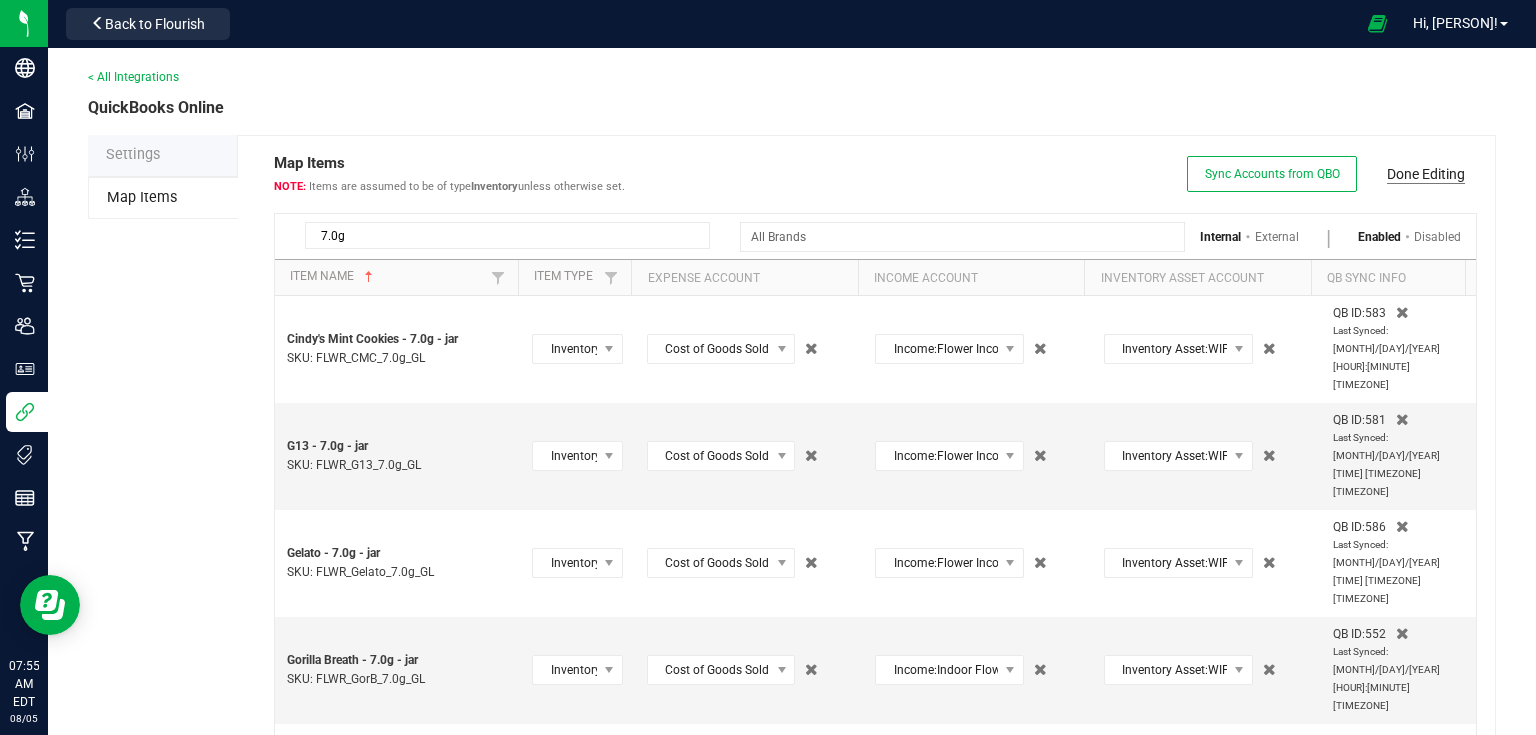 click on "Done Editing" 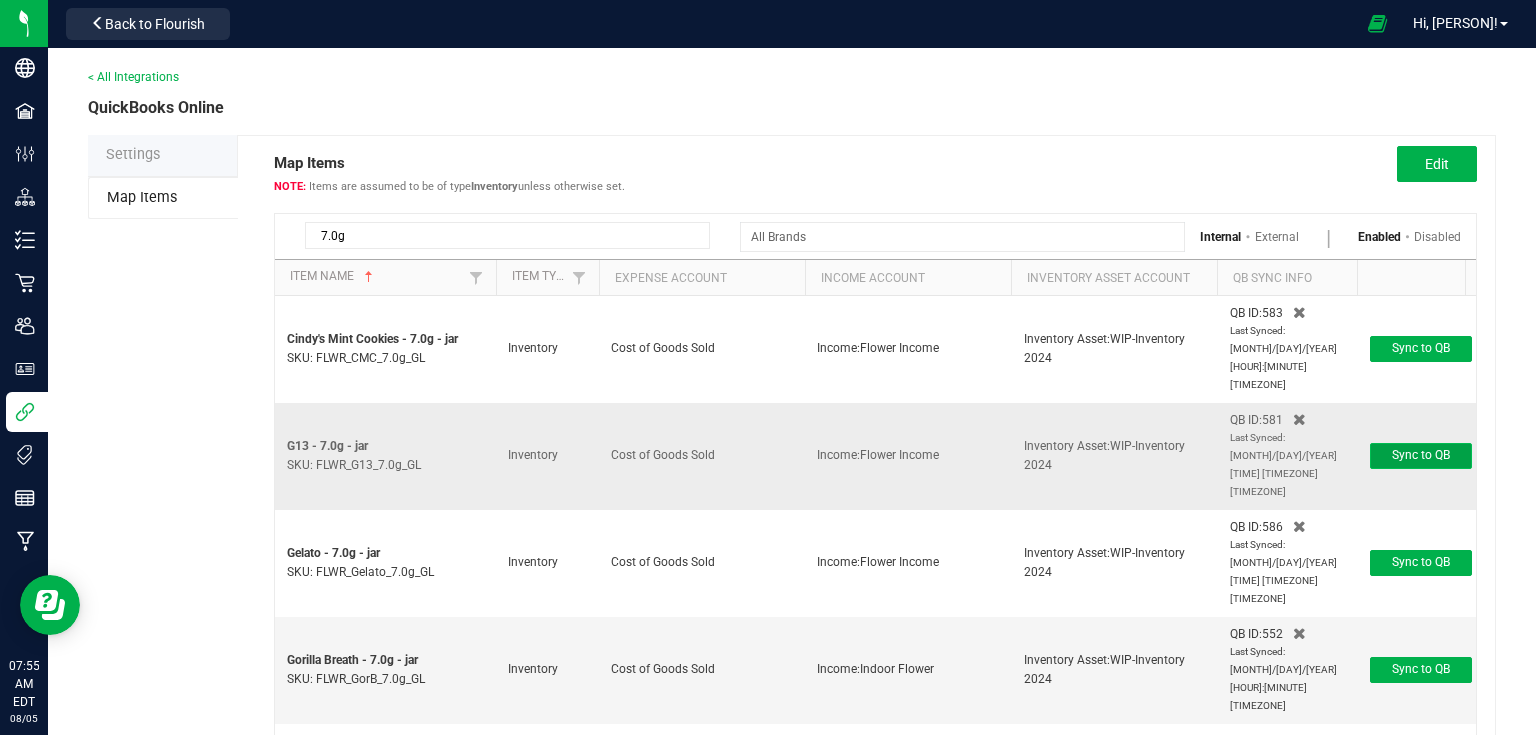 click on "Sync to QB" at bounding box center [1421, 455] 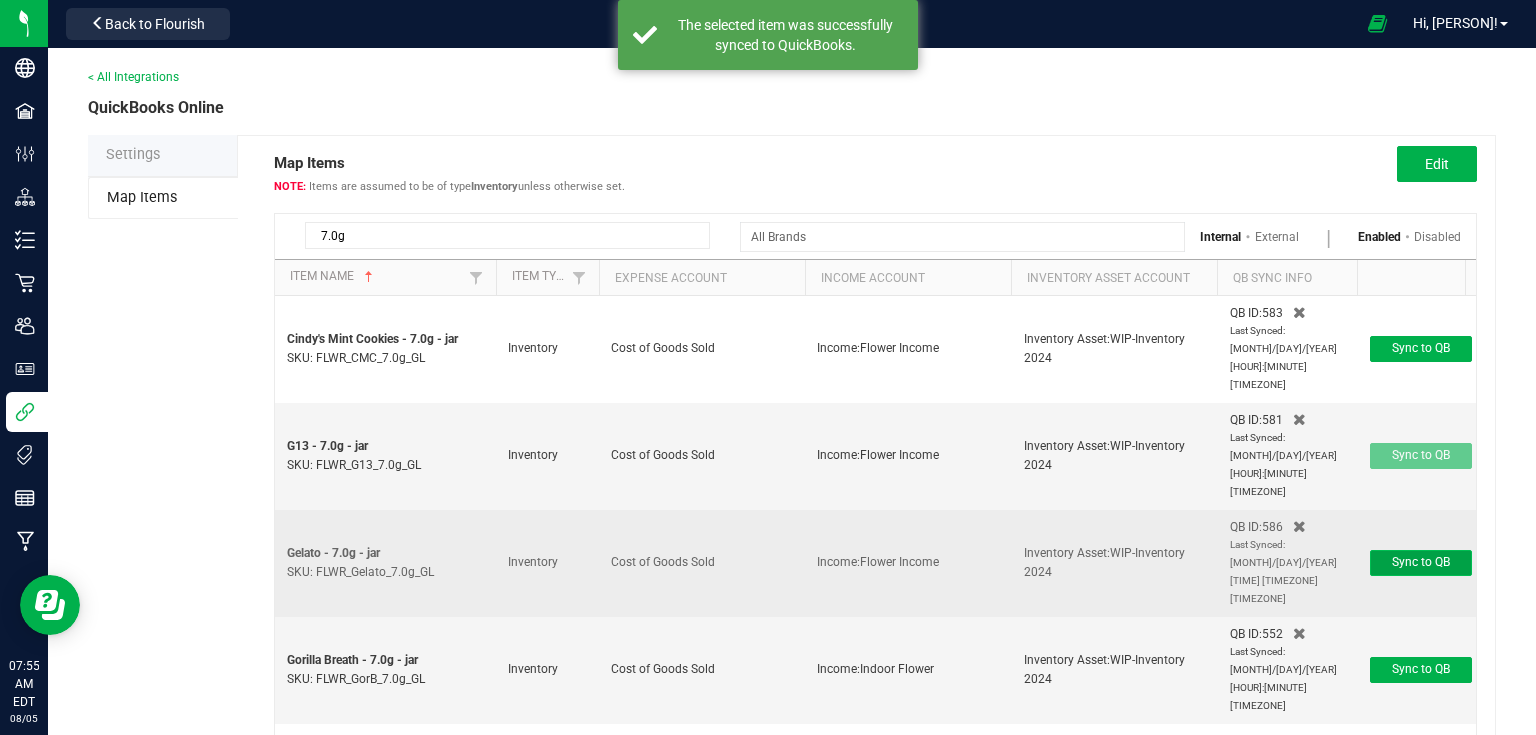 click on "Sync to QB" at bounding box center (1421, 562) 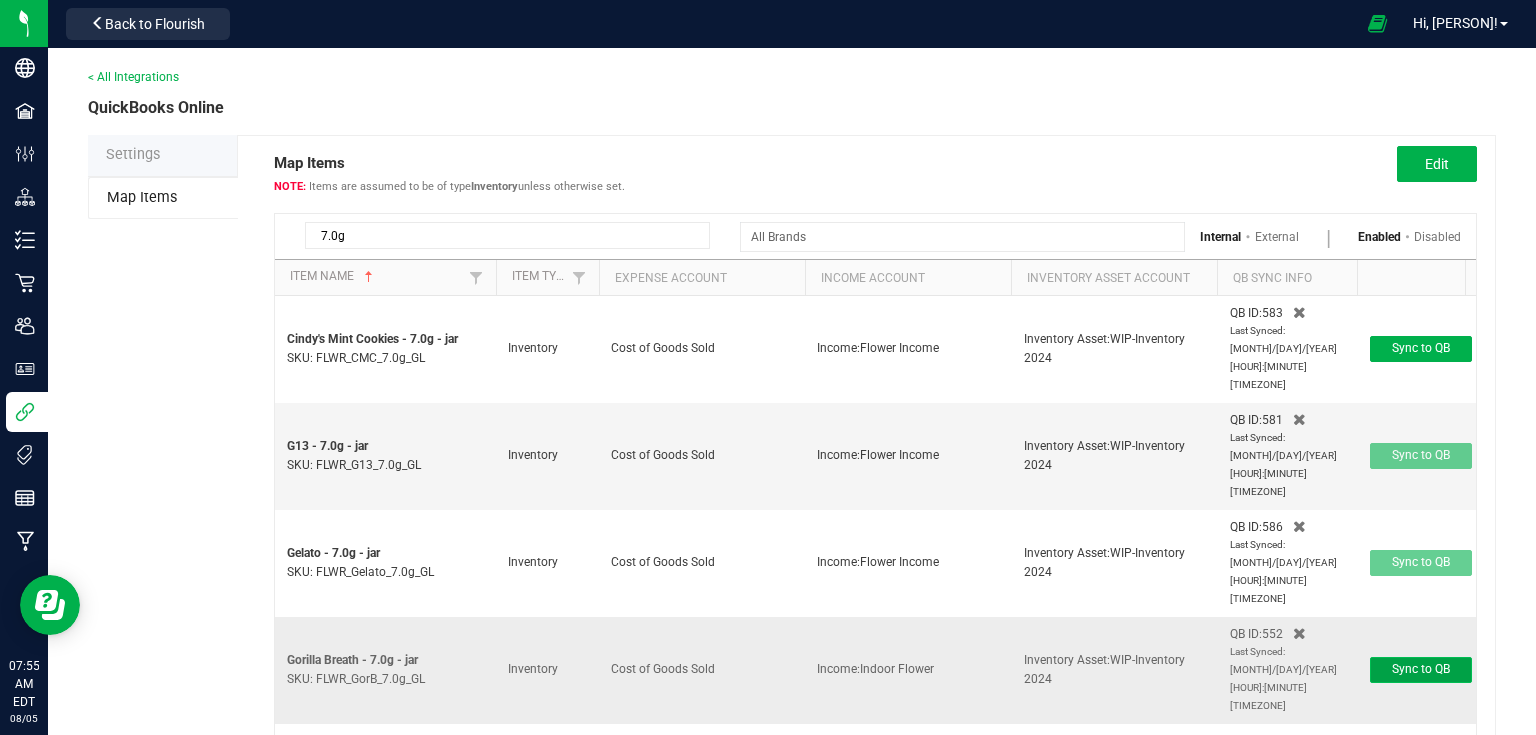 click on "Sync to QB" at bounding box center [1421, 669] 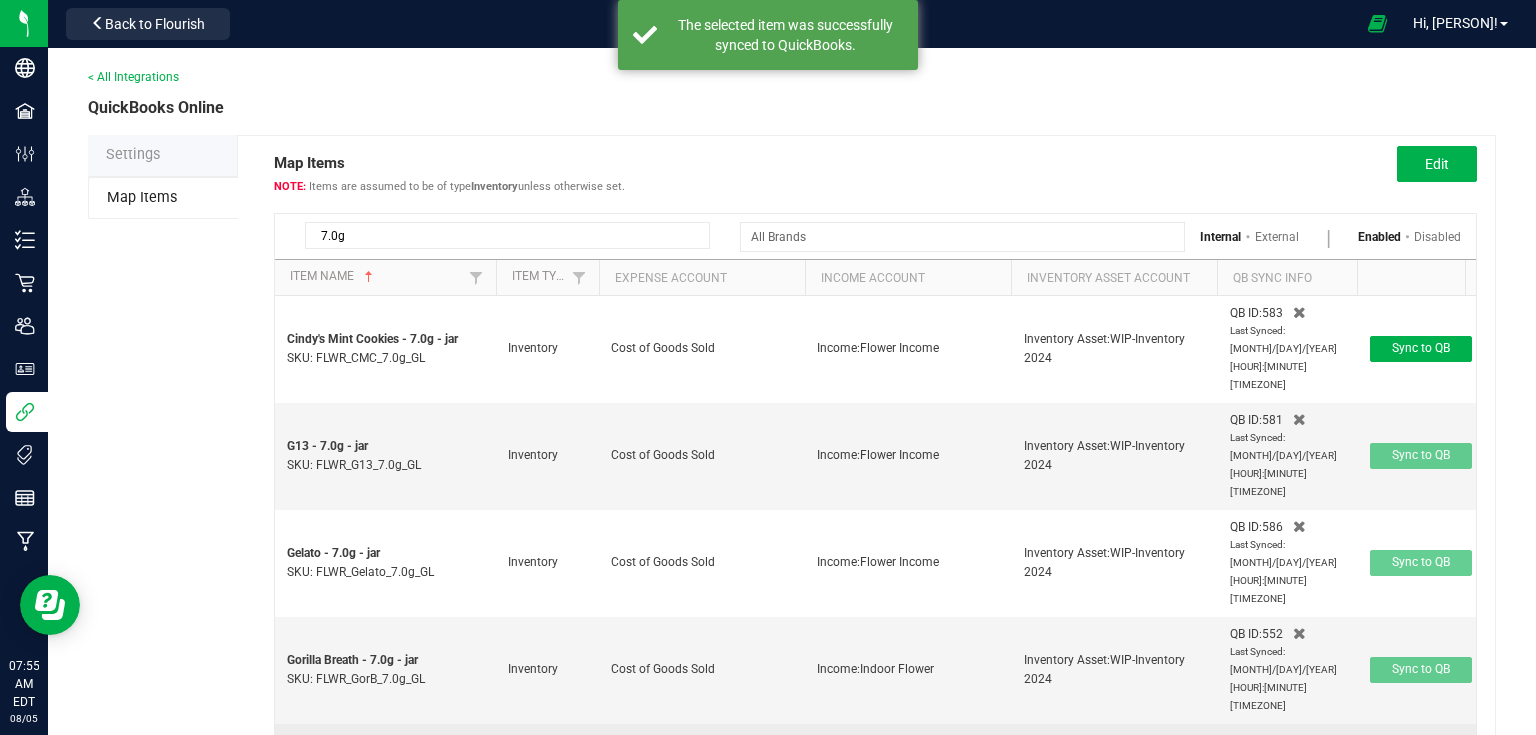 click on "Sync to QB" at bounding box center (1421, 777) 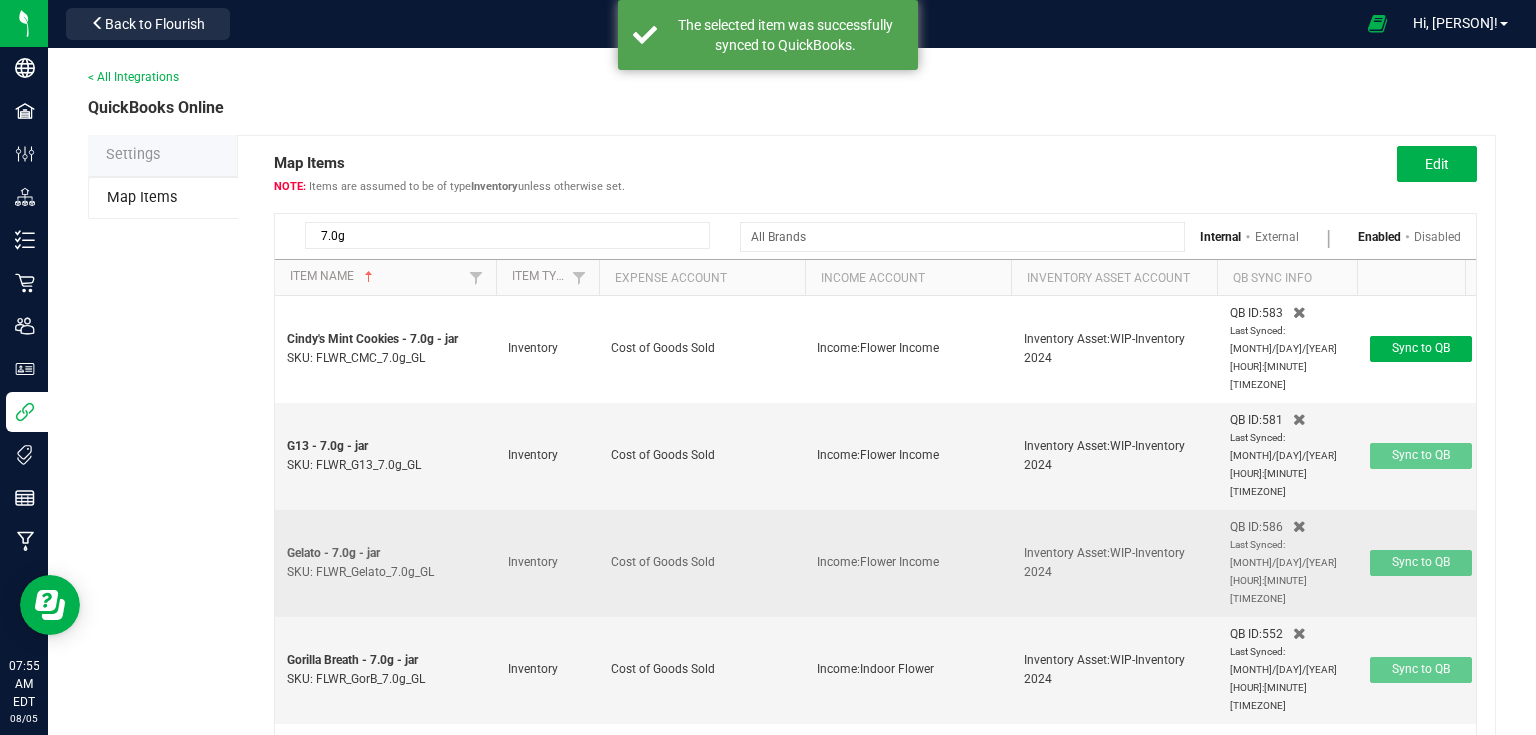 scroll, scrollTop: 14, scrollLeft: 0, axis: vertical 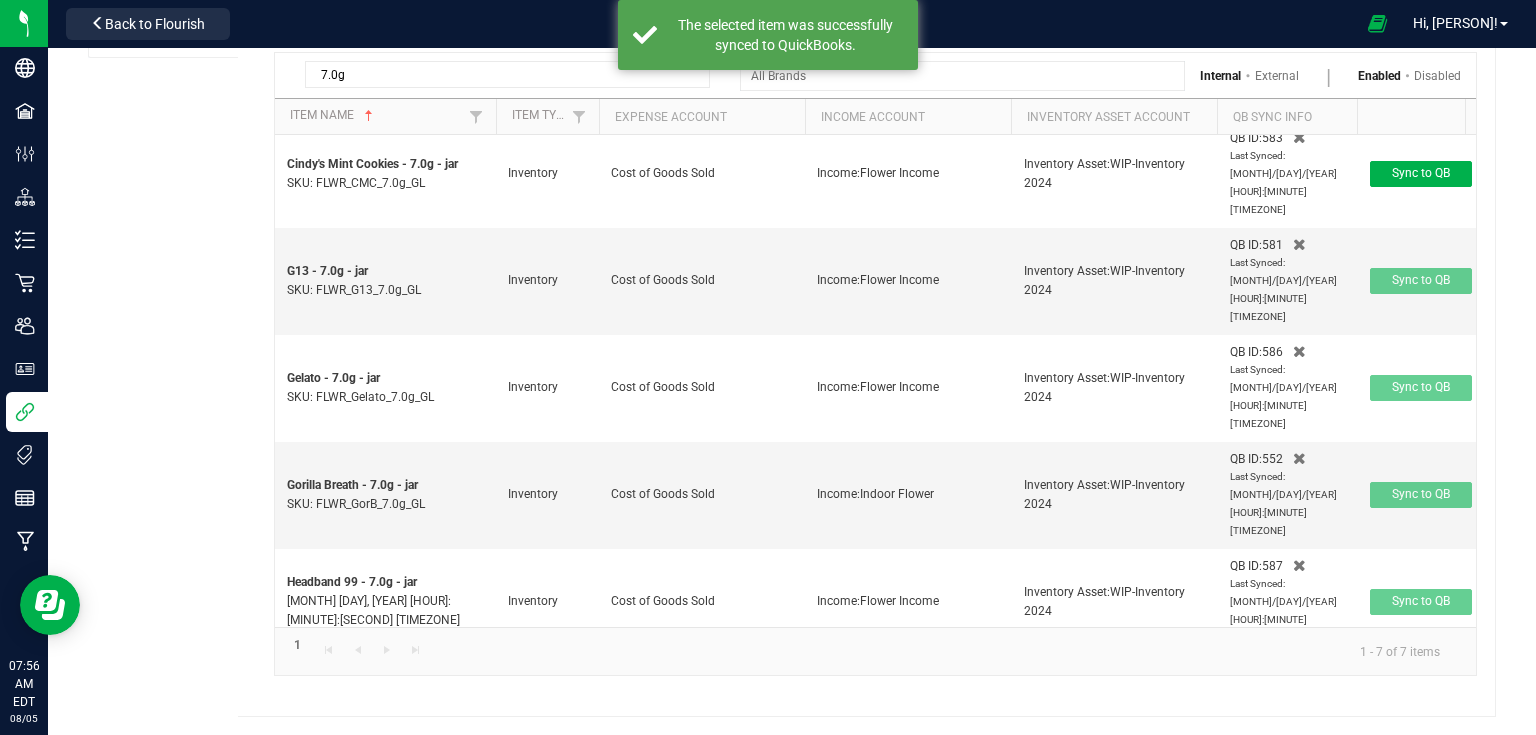 click on "Sync to QB" at bounding box center (1421, 708) 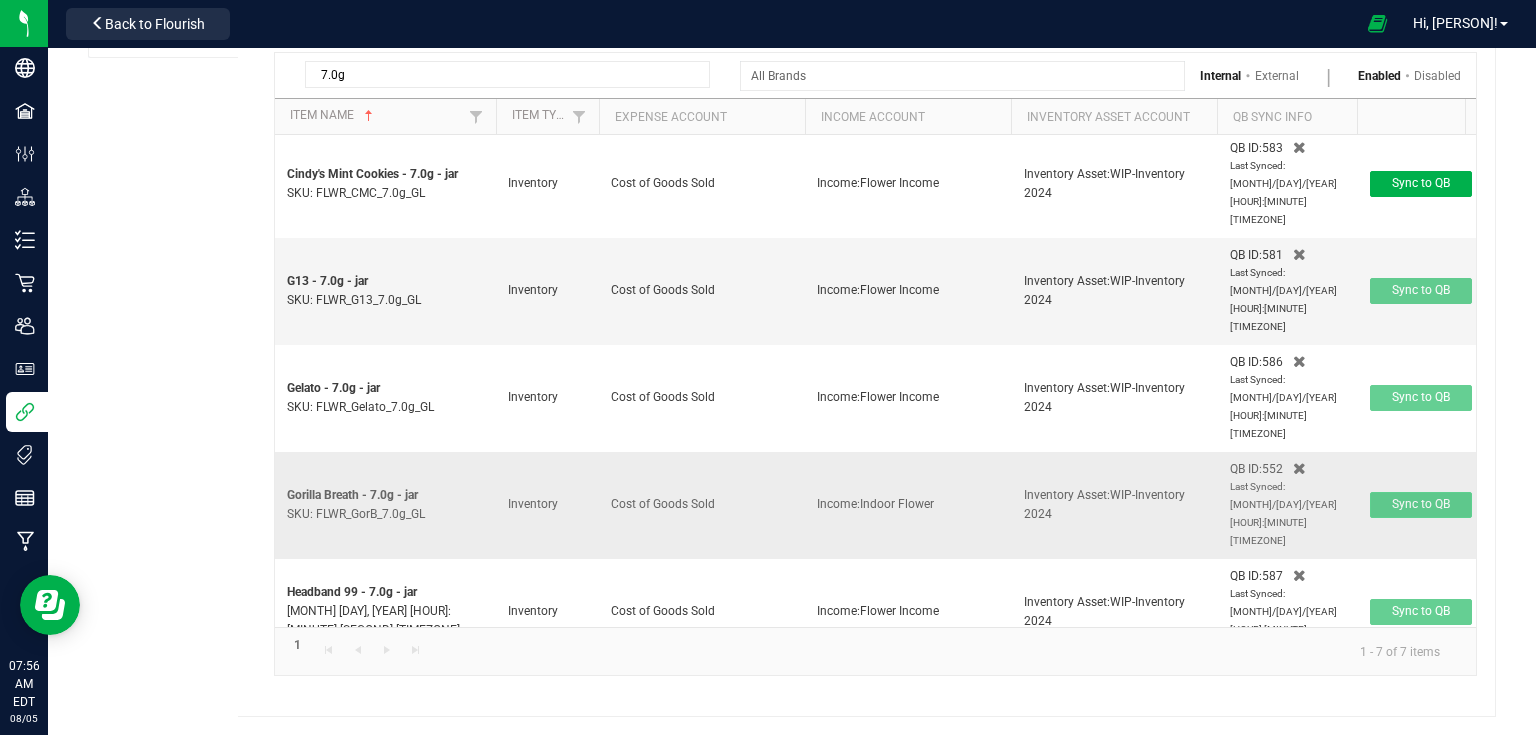 scroll, scrollTop: 0, scrollLeft: 0, axis: both 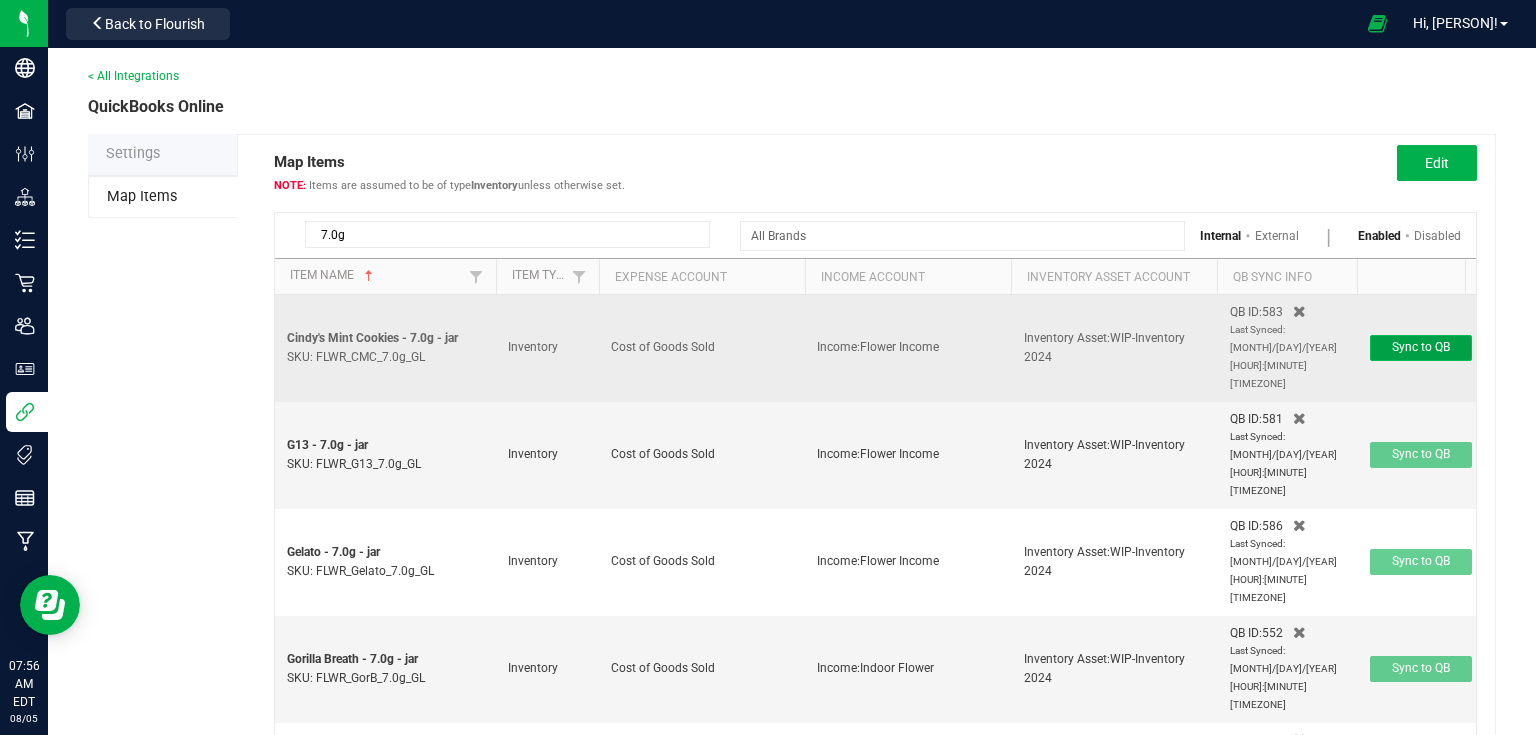 click on "Sync to QB" at bounding box center (1421, 347) 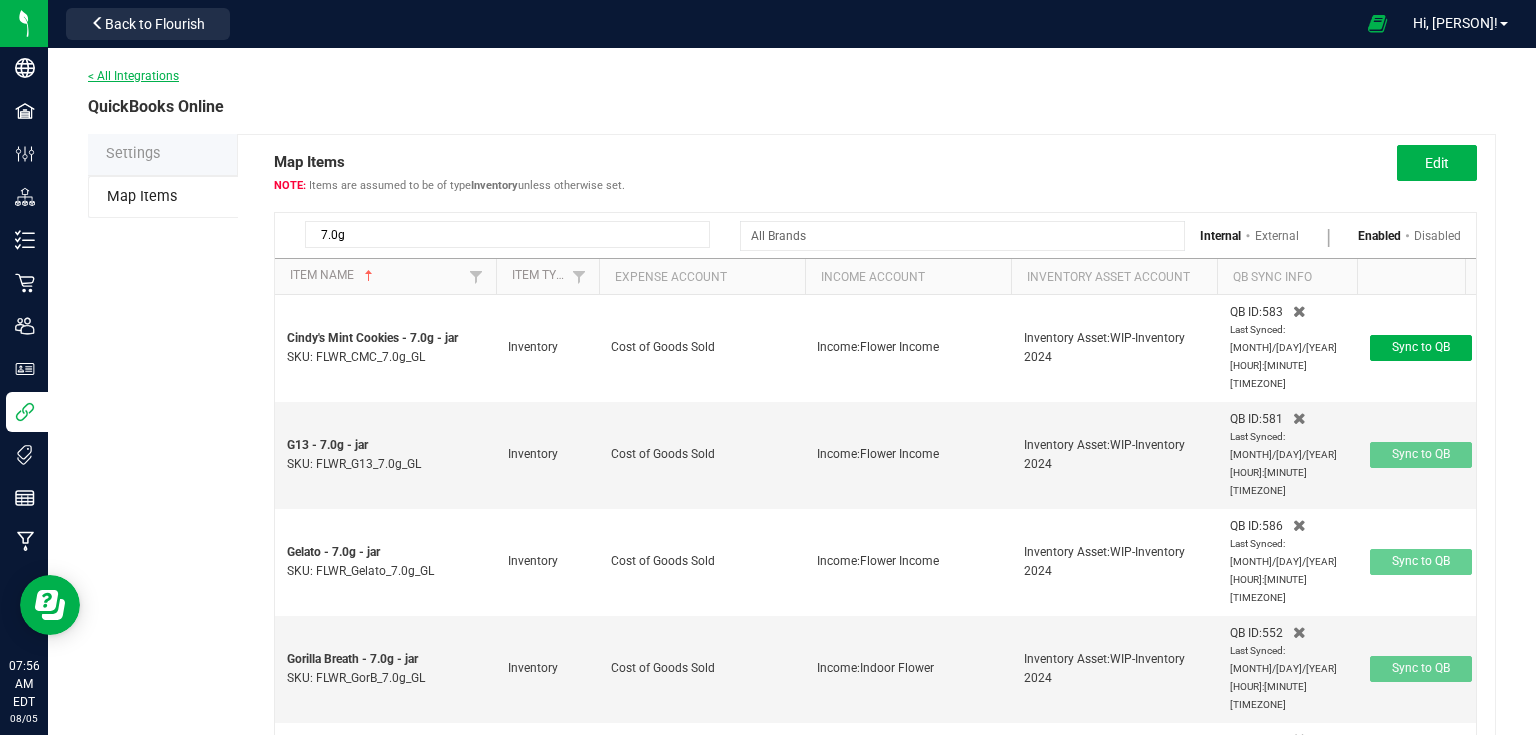click on "< All Integrations" at bounding box center [133, 76] 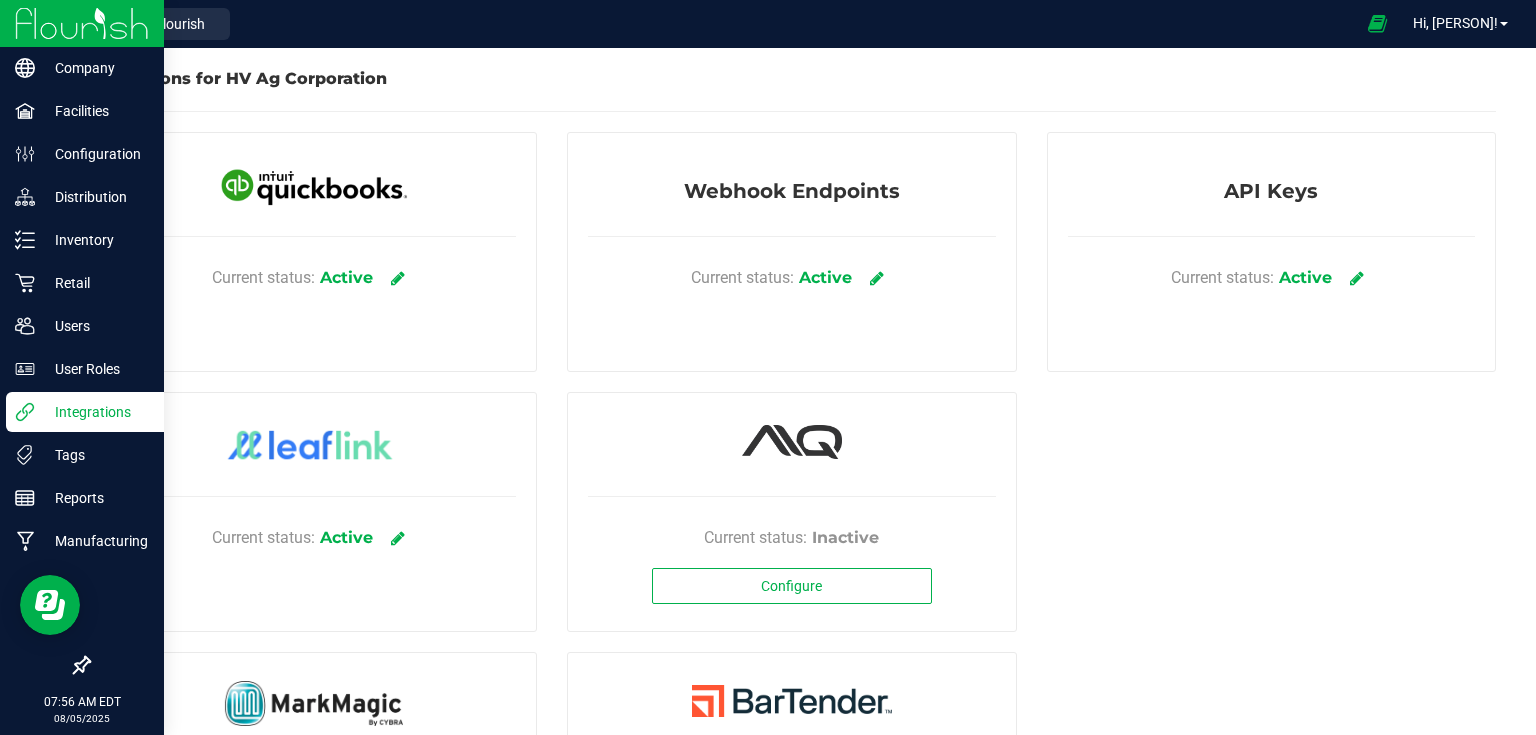 click at bounding box center [82, 23] 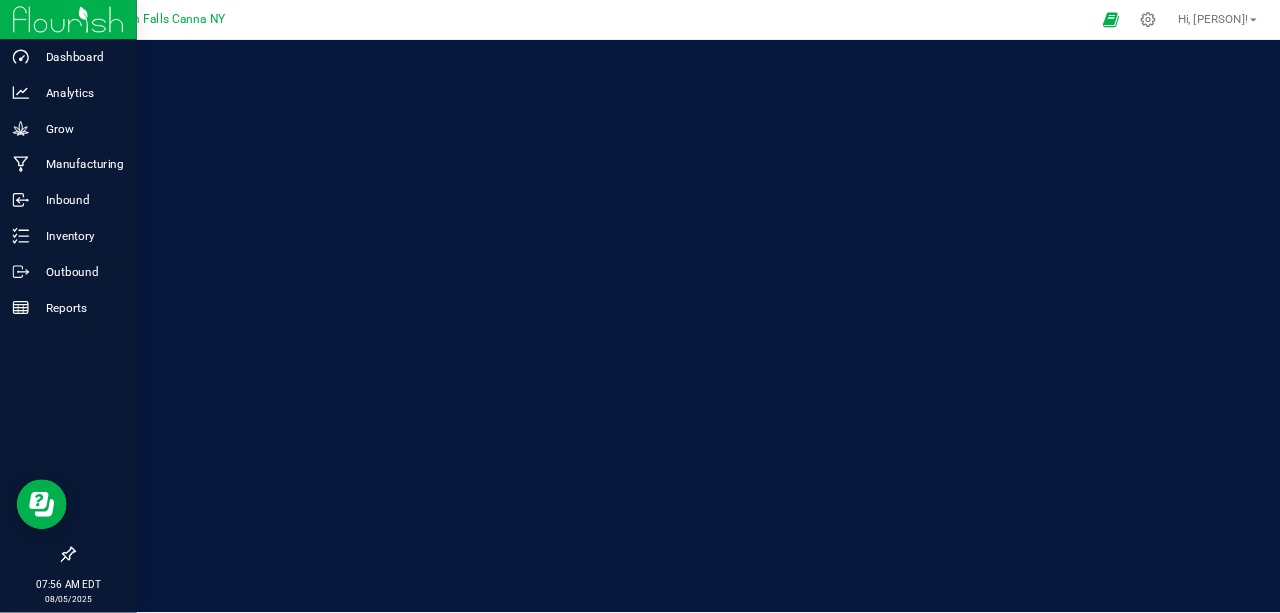 scroll, scrollTop: 0, scrollLeft: 0, axis: both 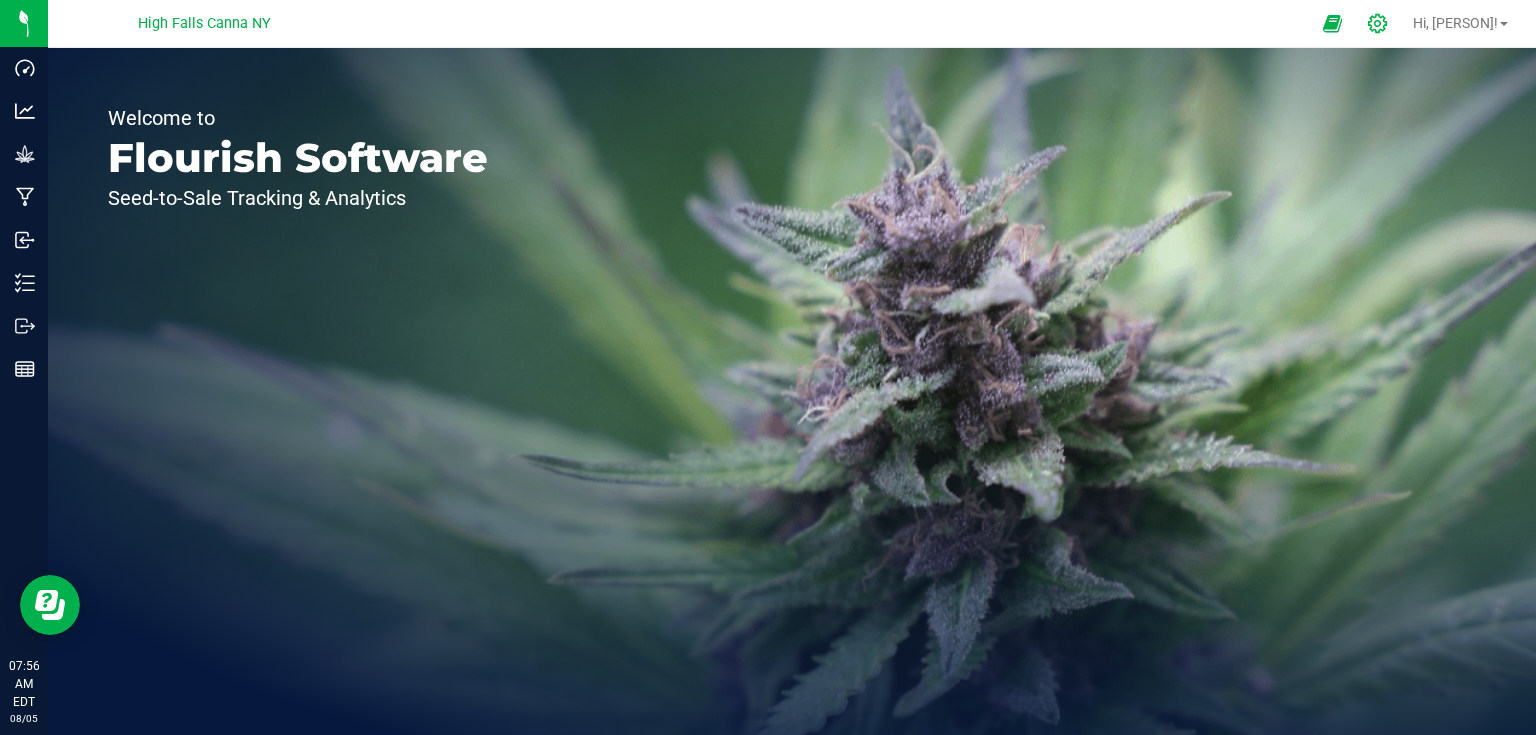 click 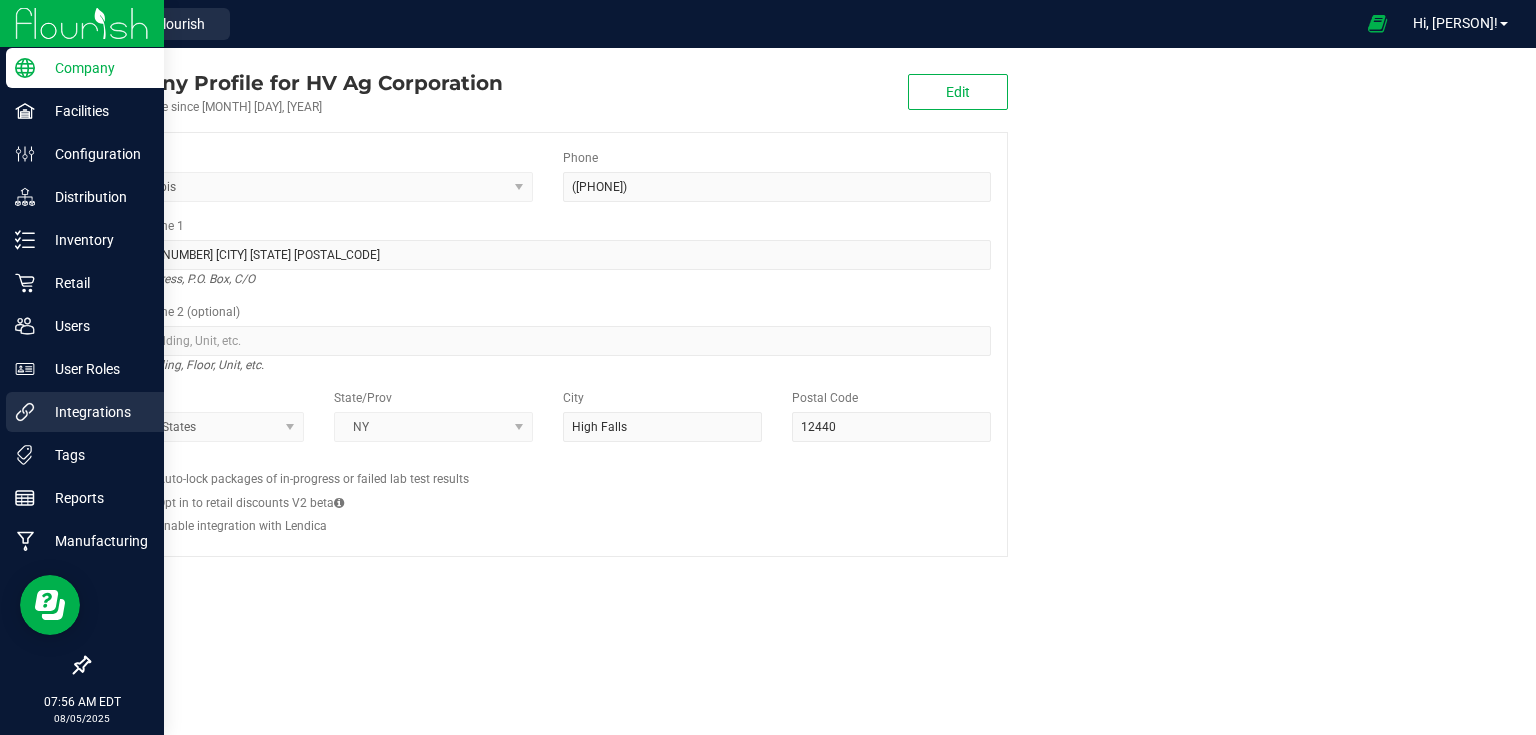 click on "Integrations" at bounding box center [95, 412] 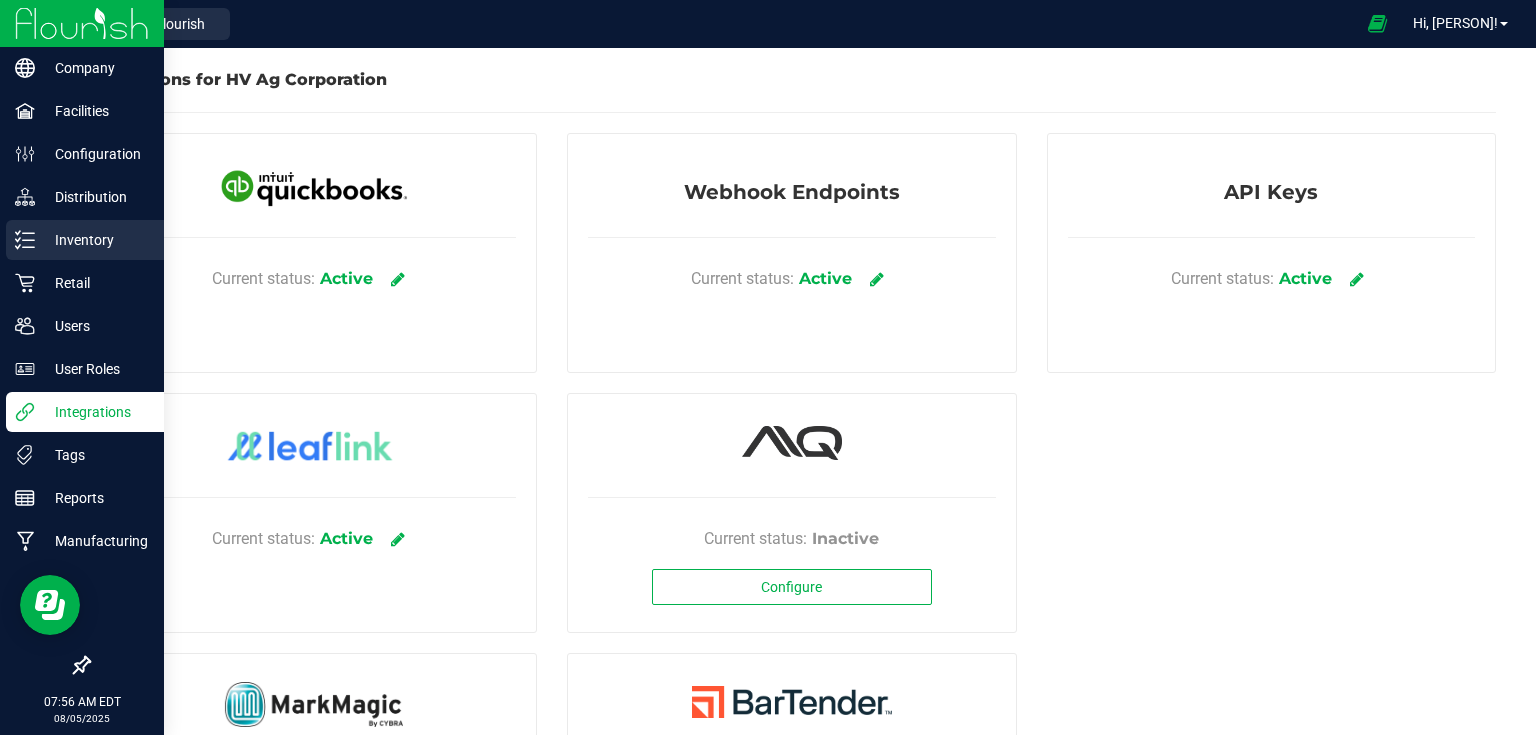 click on "Inventory" at bounding box center [95, 240] 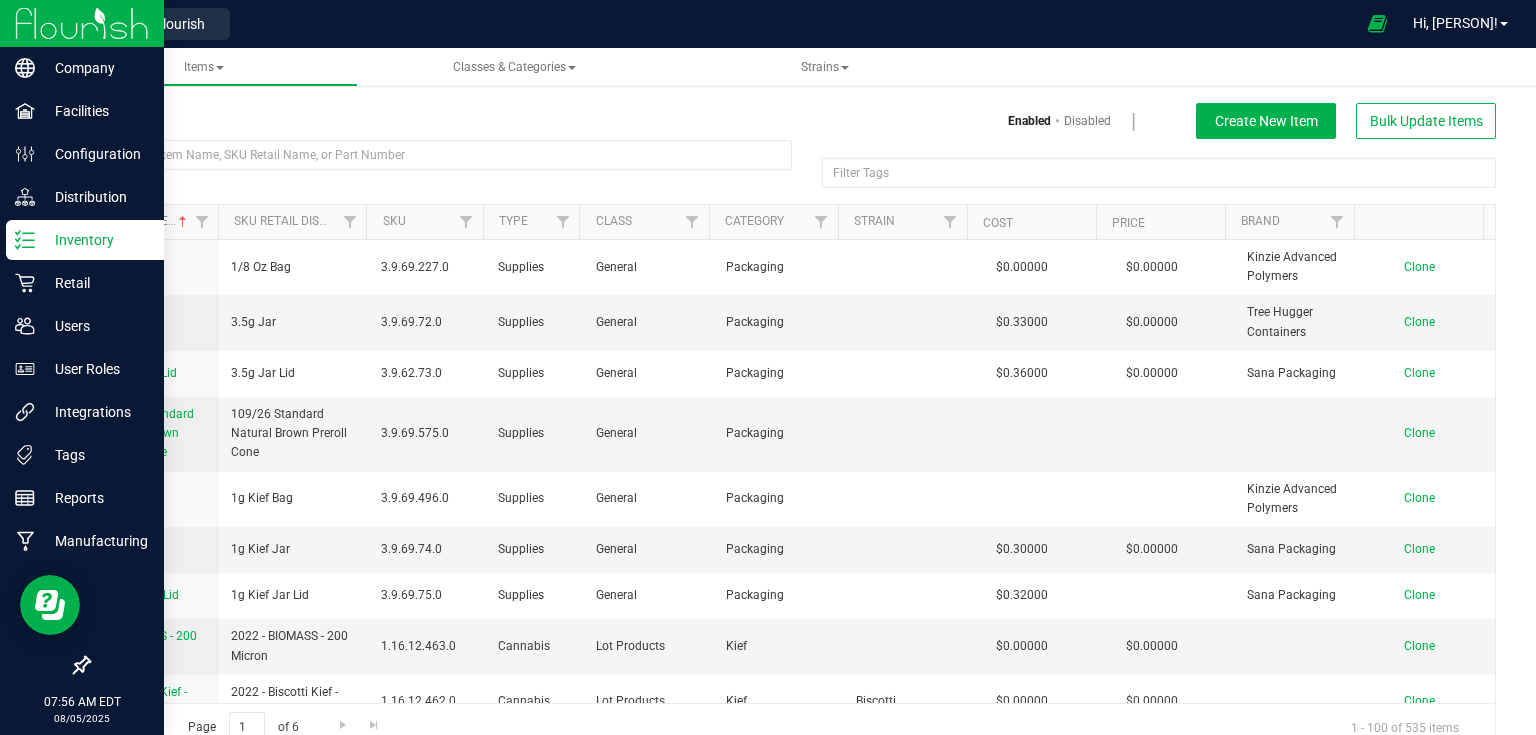 click at bounding box center [82, 23] 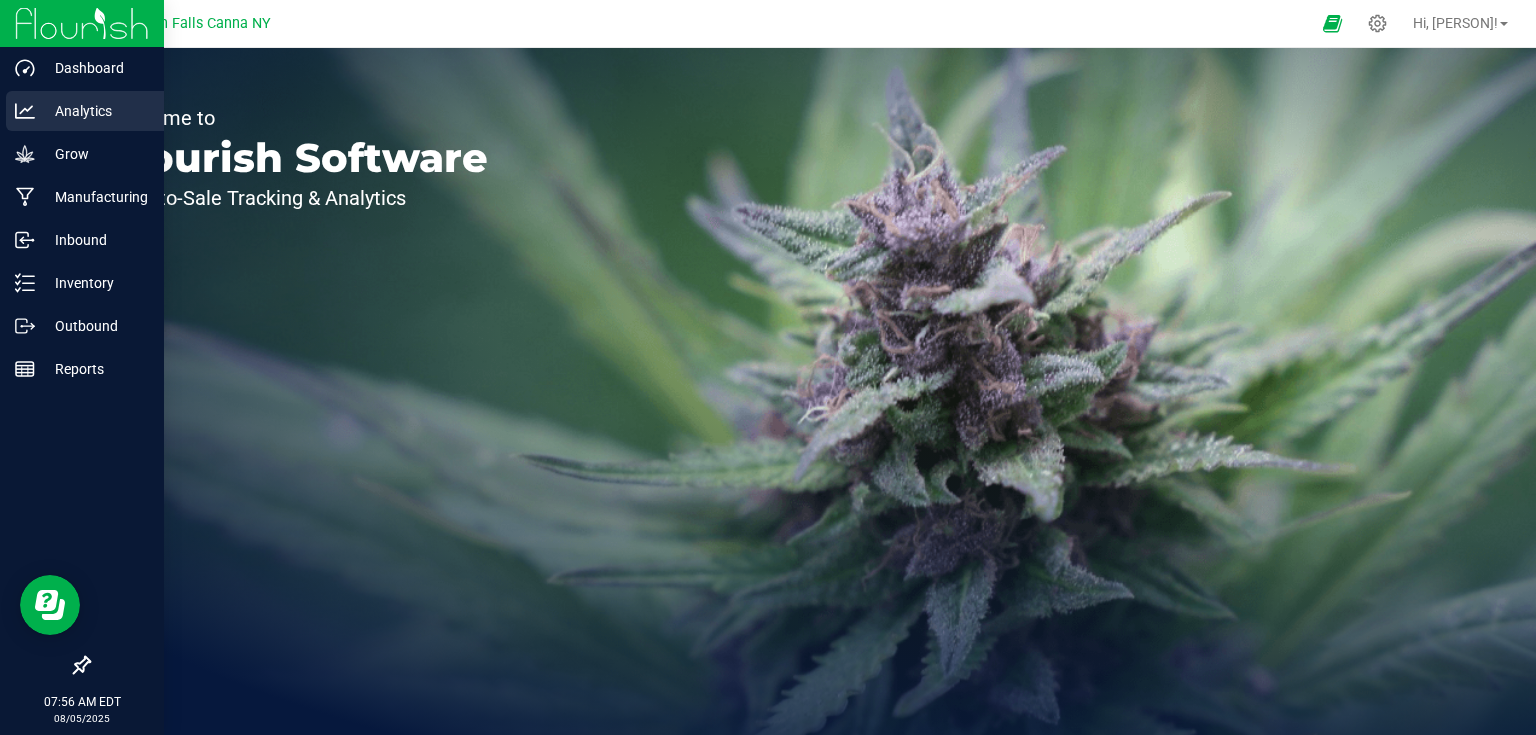 click on "Analytics" at bounding box center (95, 111) 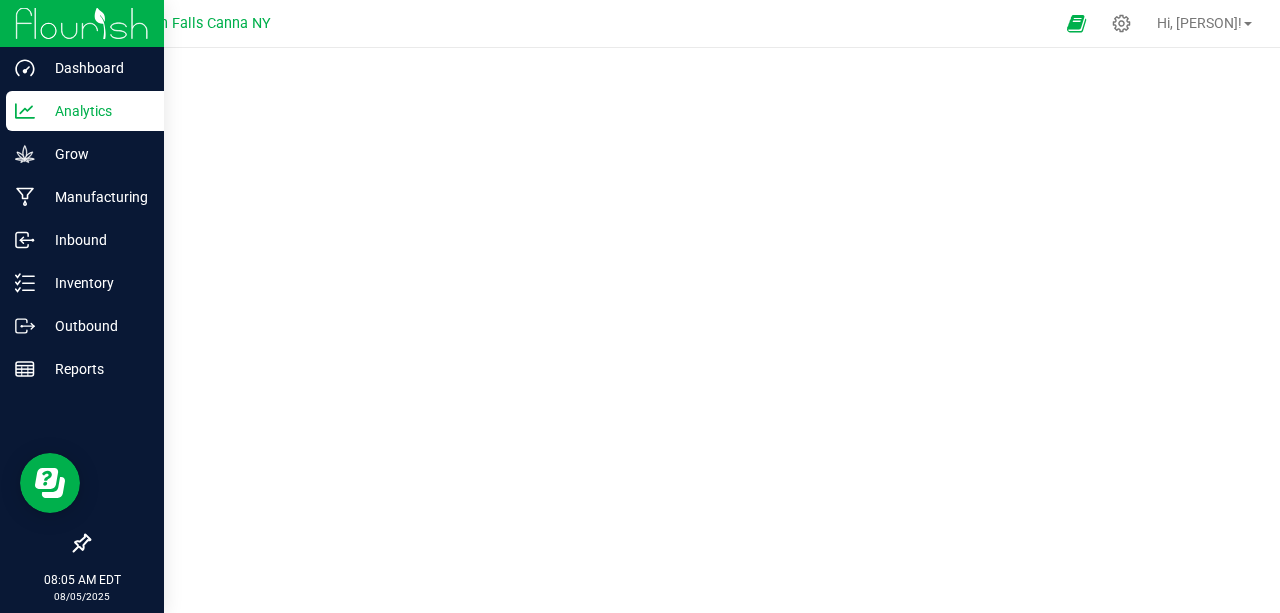 click on "Analytics" at bounding box center [95, 111] 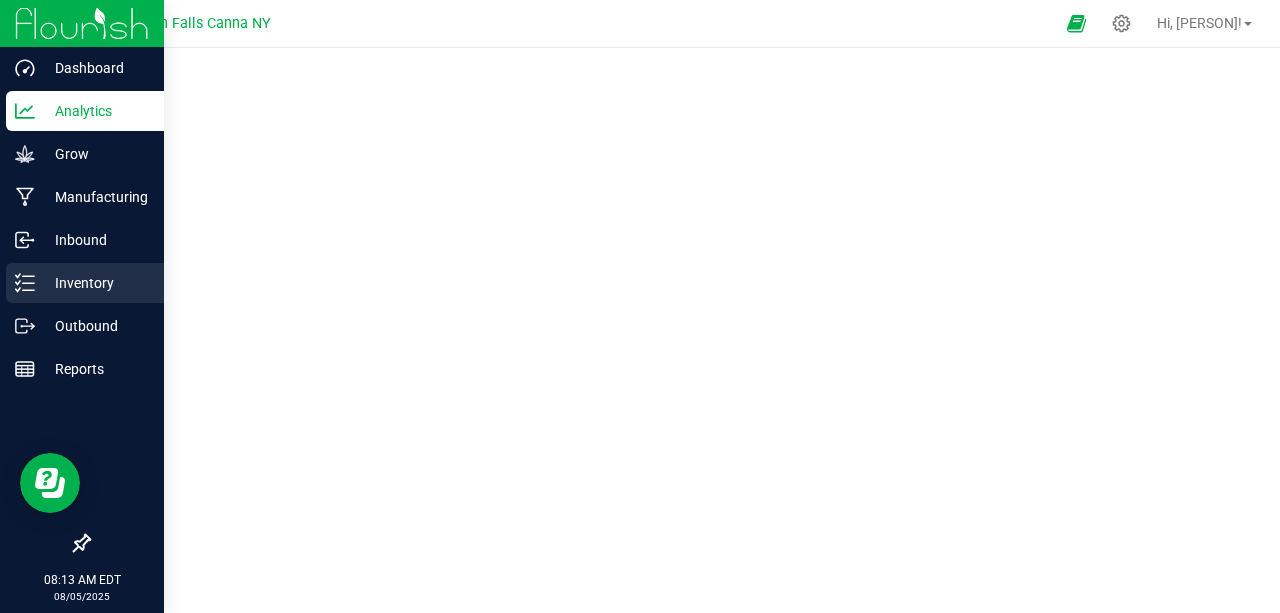click on "Inventory" at bounding box center (95, 283) 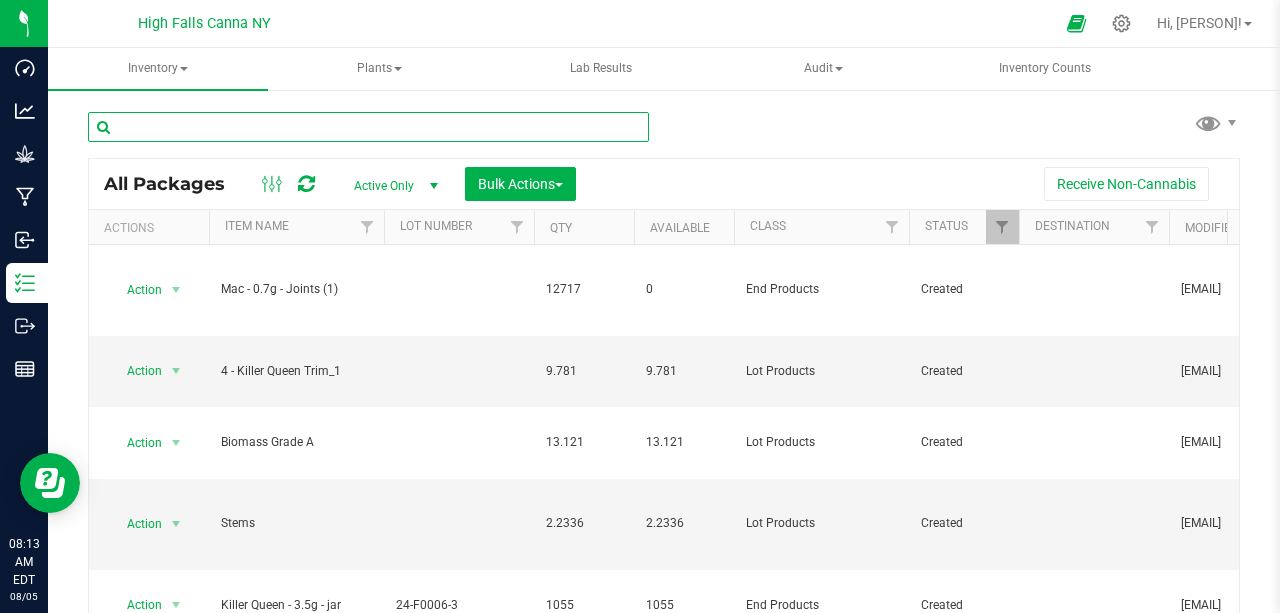 click at bounding box center (368, 127) 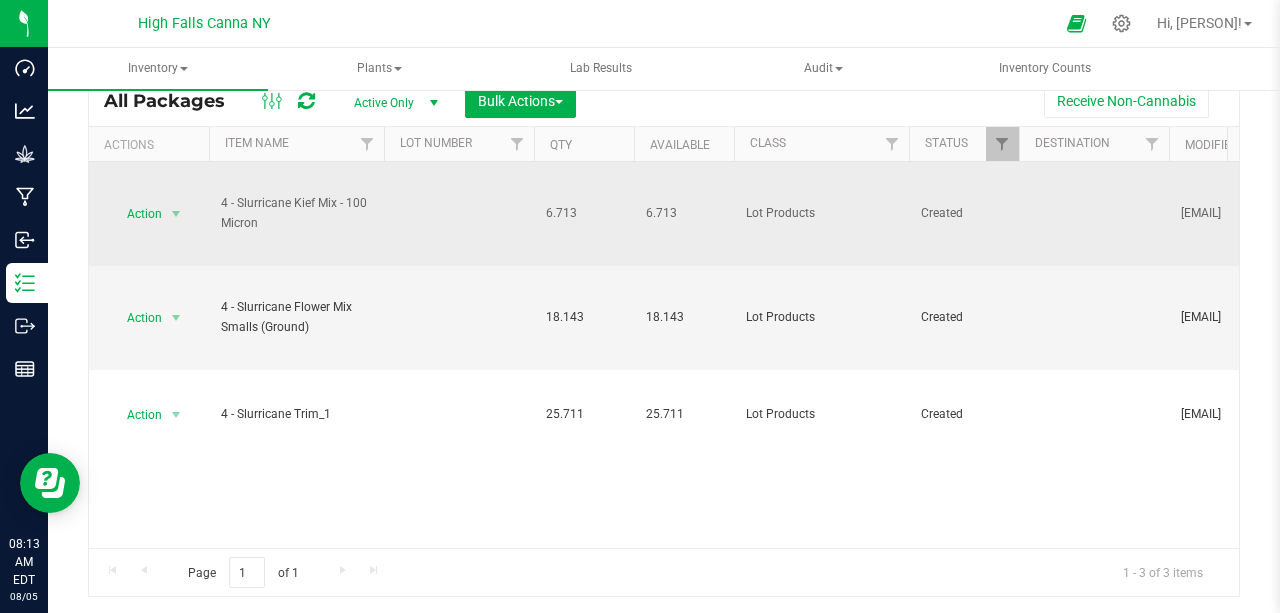 scroll, scrollTop: 85, scrollLeft: 0, axis: vertical 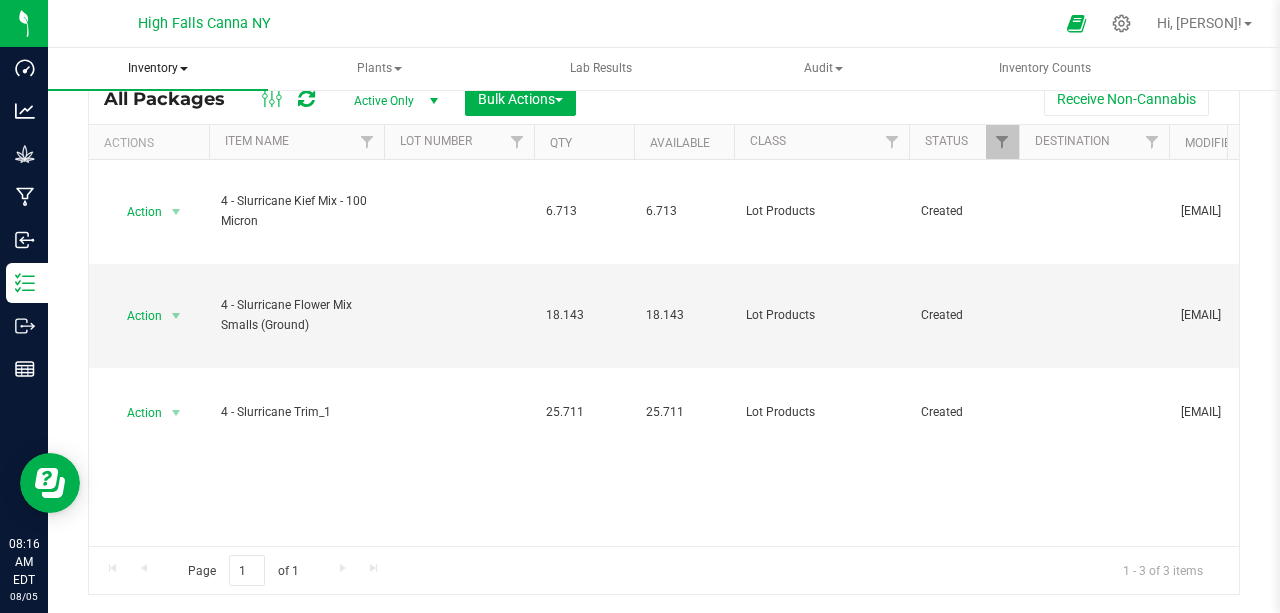 type on "4 - slurricane" 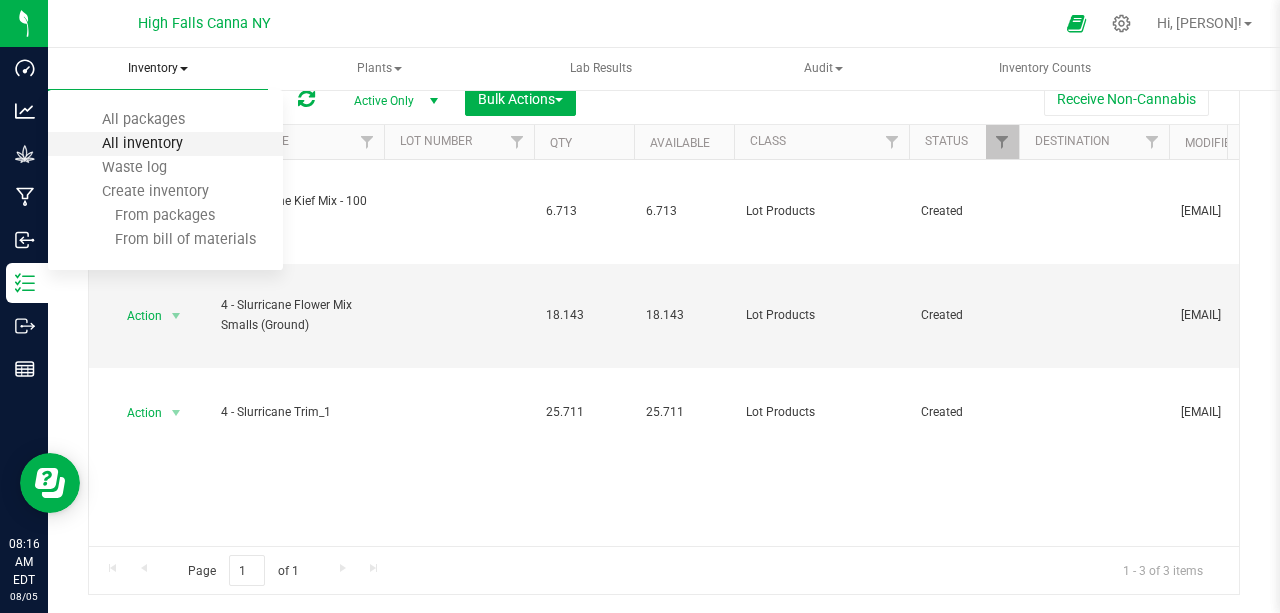 click on "All inventory" at bounding box center [142, 143] 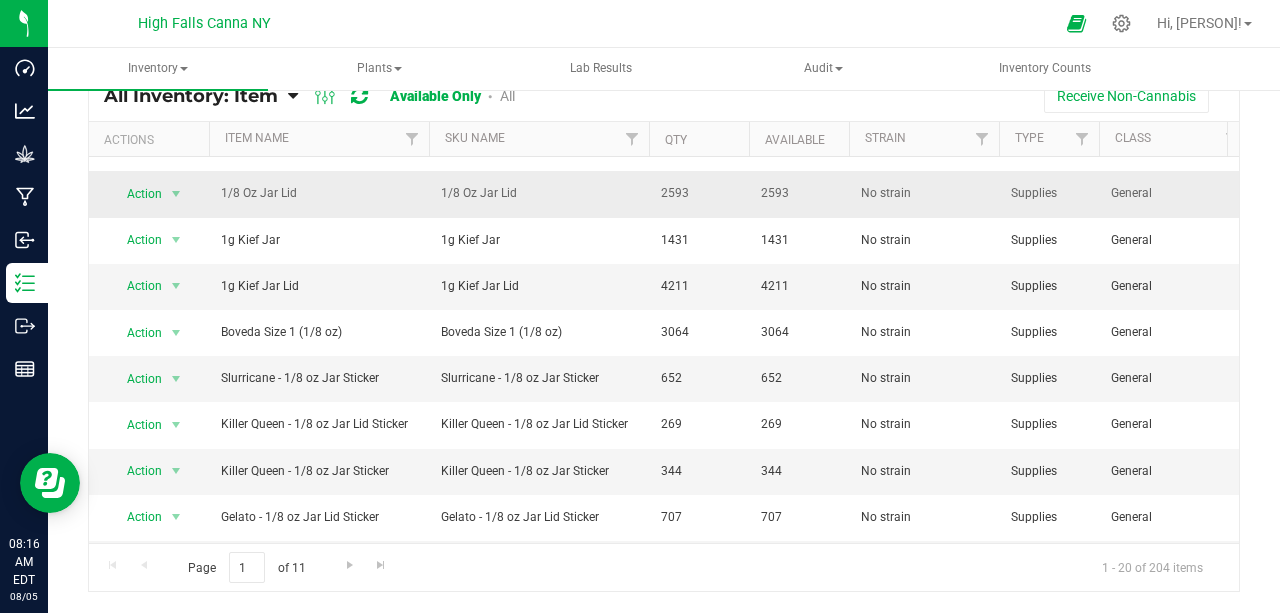 scroll, scrollTop: 0, scrollLeft: 0, axis: both 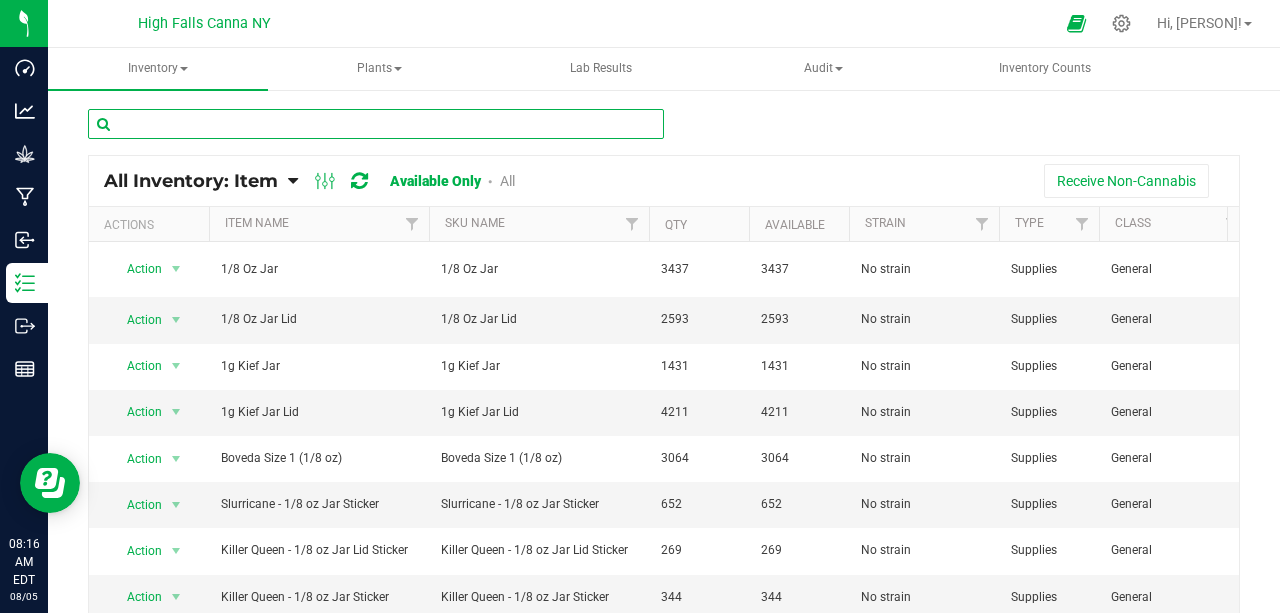 click at bounding box center (376, 124) 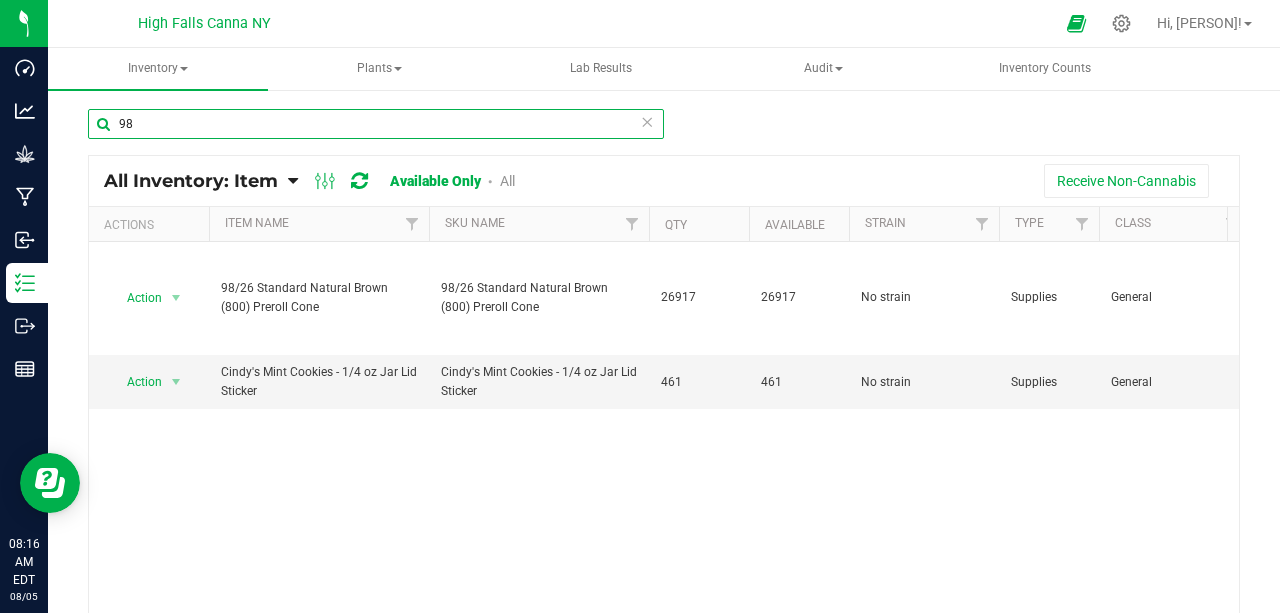 type on "9" 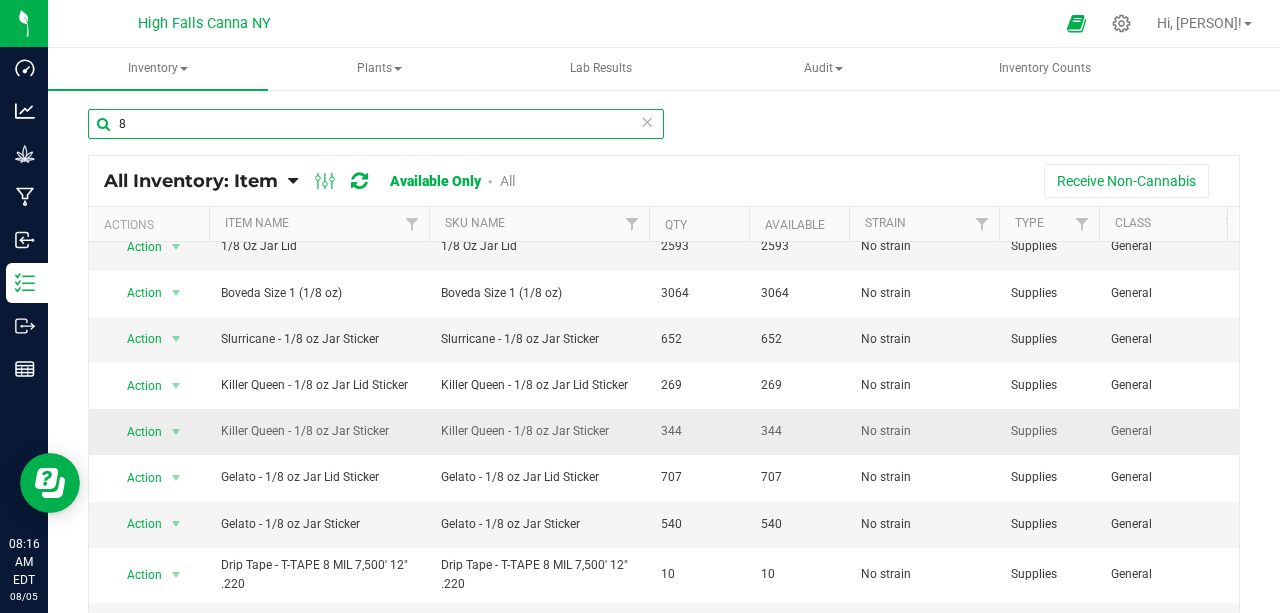scroll, scrollTop: 0, scrollLeft: 0, axis: both 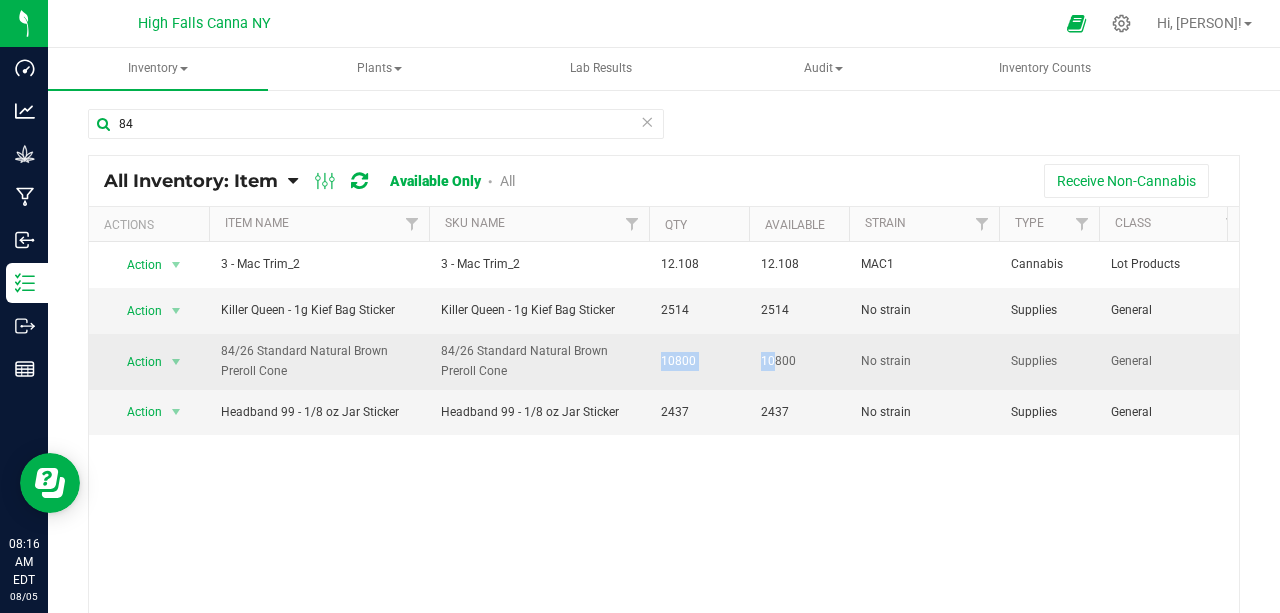 drag, startPoint x: 652, startPoint y: 368, endPoint x: 789, endPoint y: 355, distance: 137.6154 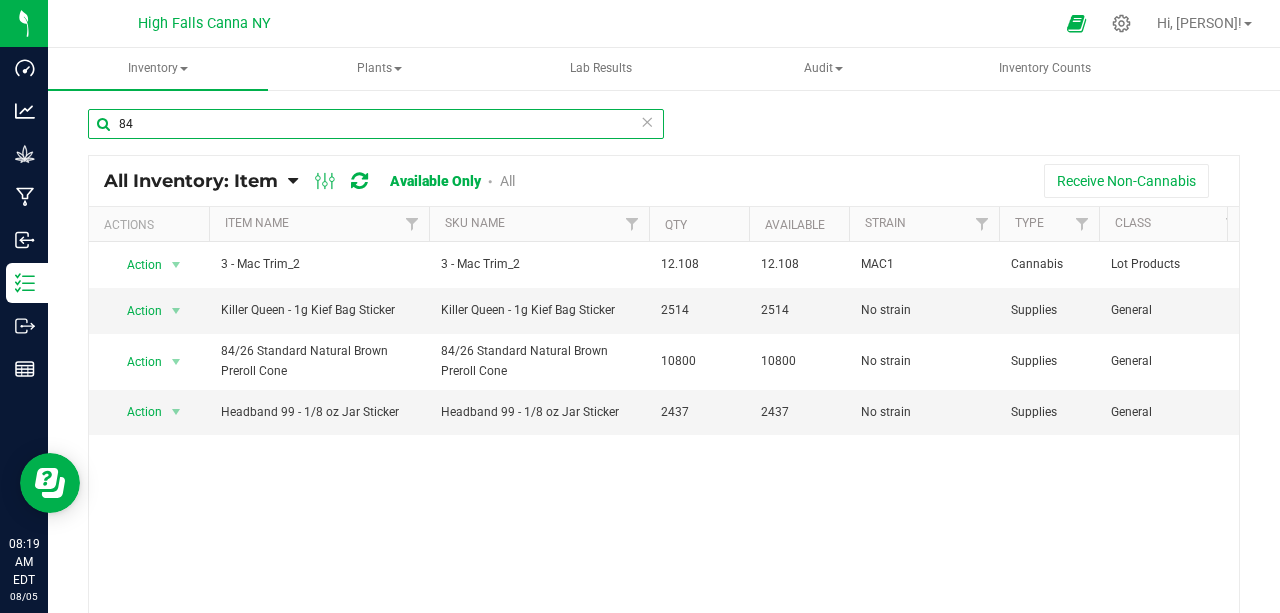 click on "84" at bounding box center [376, 124] 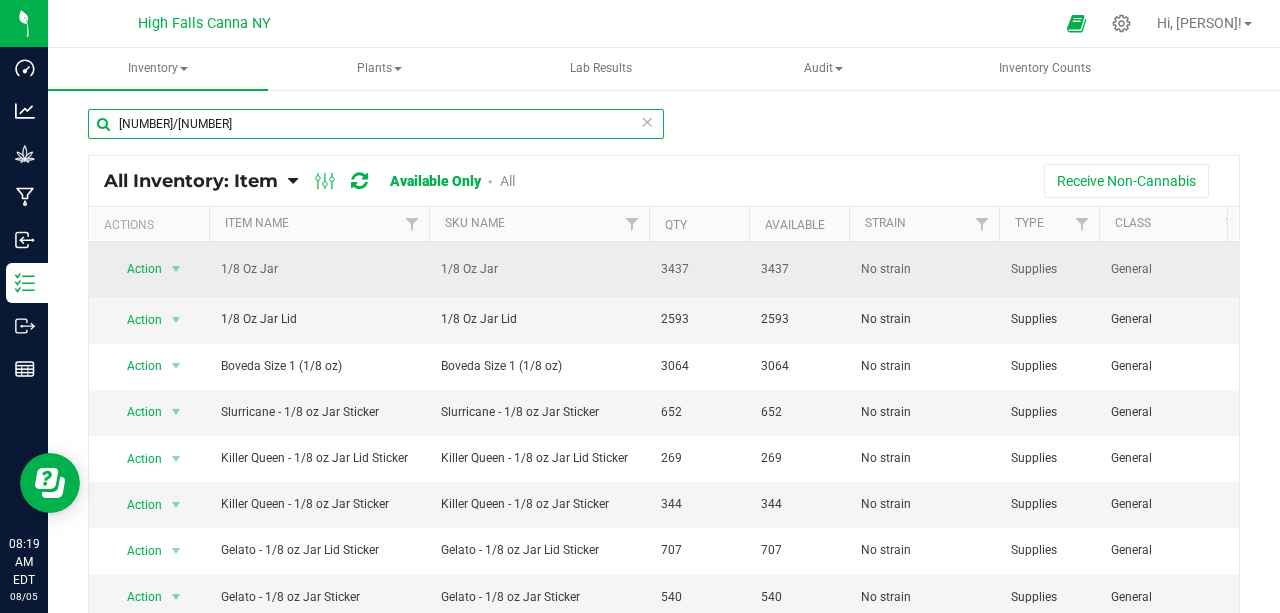 type on "[NUMBER]/[NUMBER]" 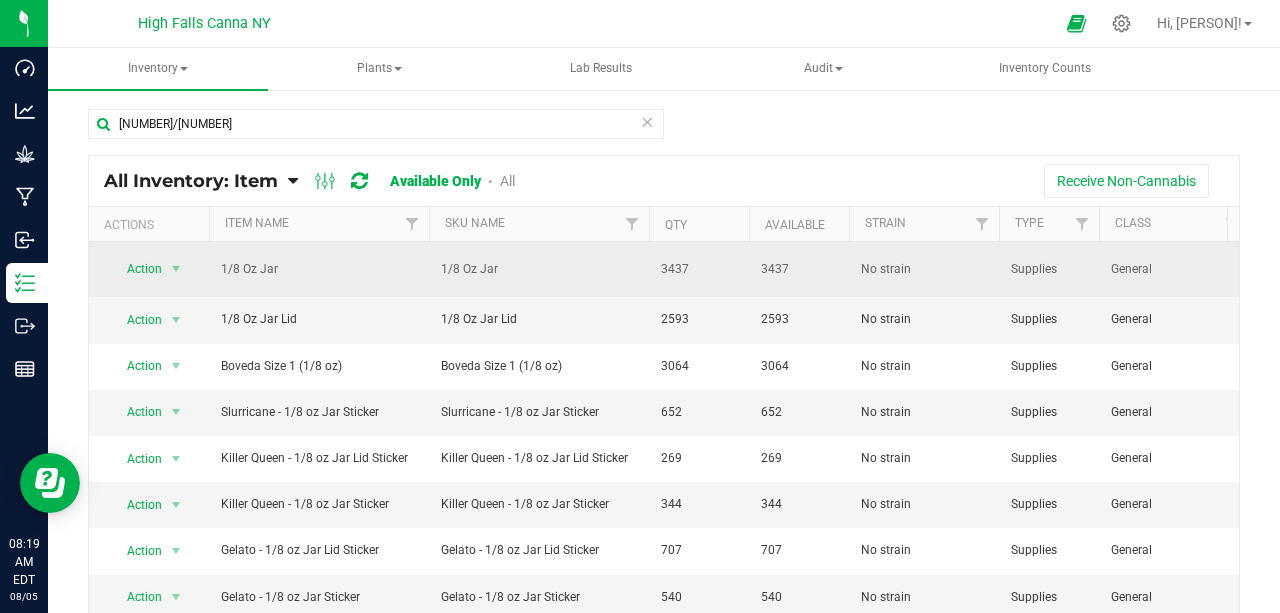 drag, startPoint x: 647, startPoint y: 268, endPoint x: 830, endPoint y: 280, distance: 183.39302 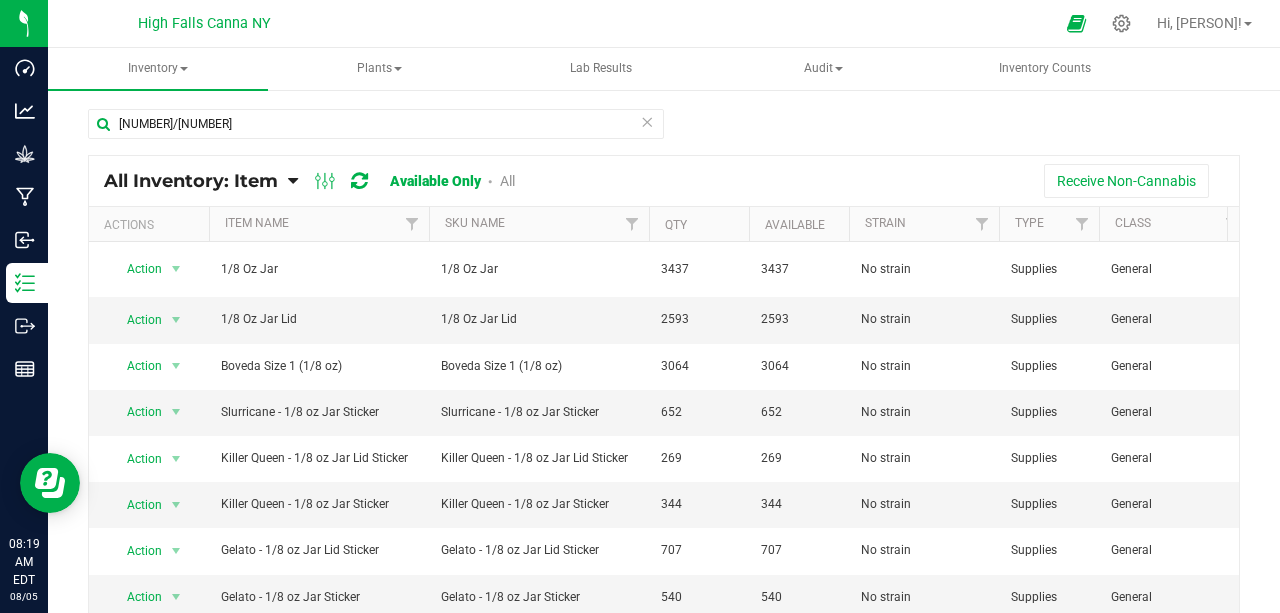 click on "Receive Non-Cannabis" at bounding box center (884, 181) 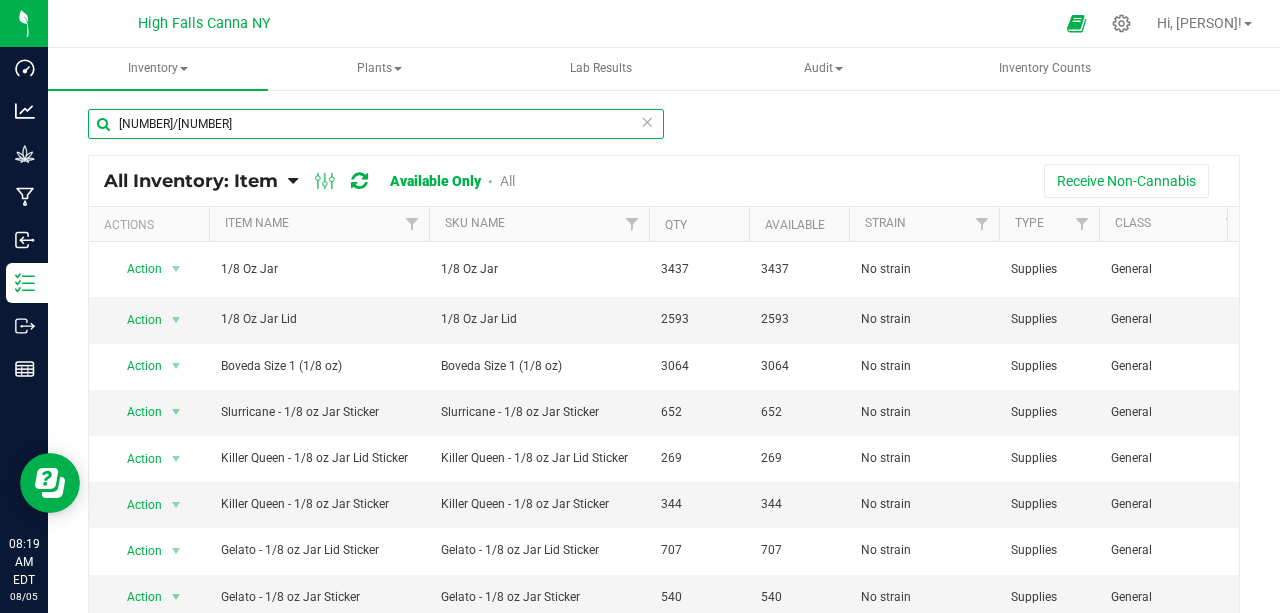 click on "[NUMBER]/[NUMBER]" at bounding box center [376, 124] 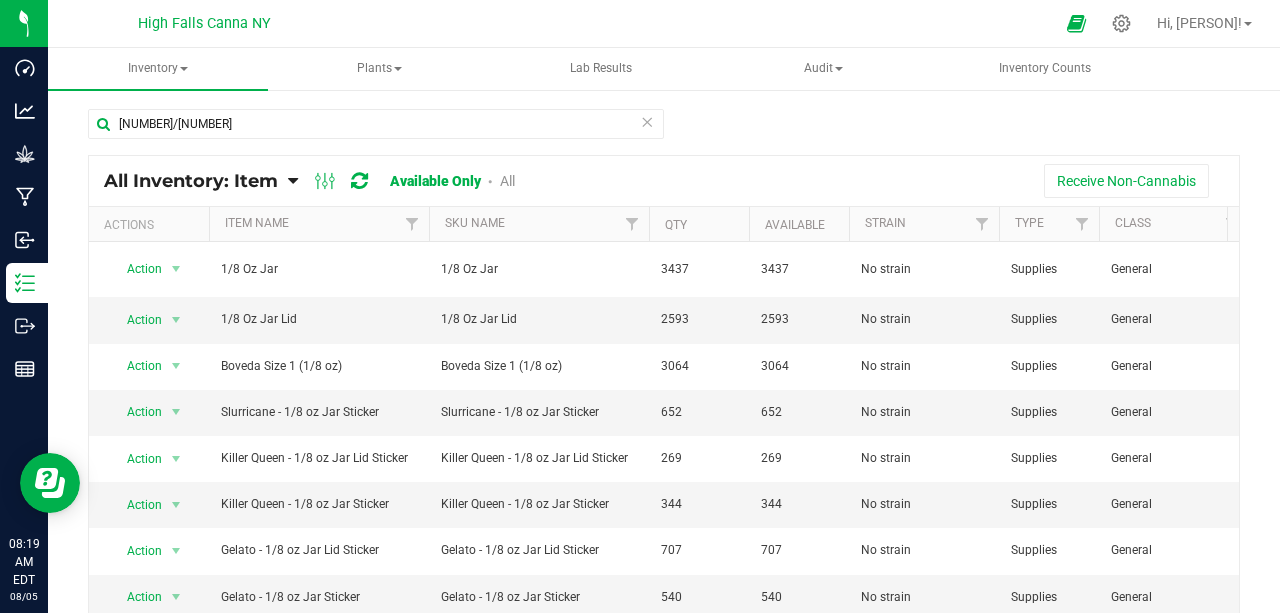 click at bounding box center (647, 121) 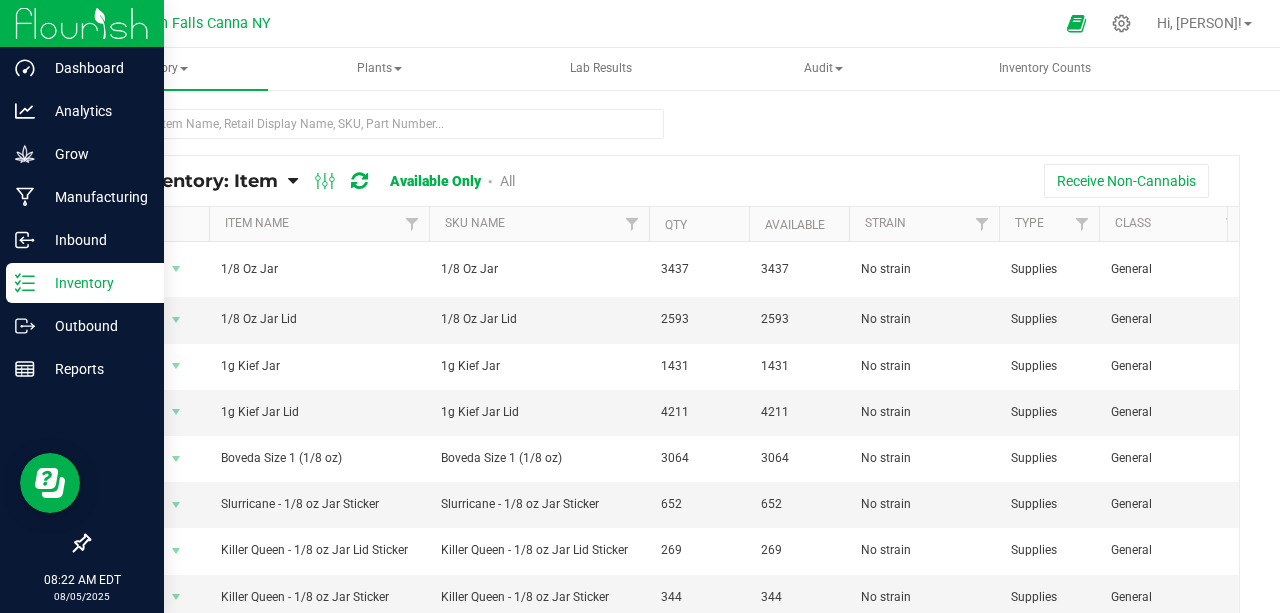 click on "Inventory" at bounding box center (95, 283) 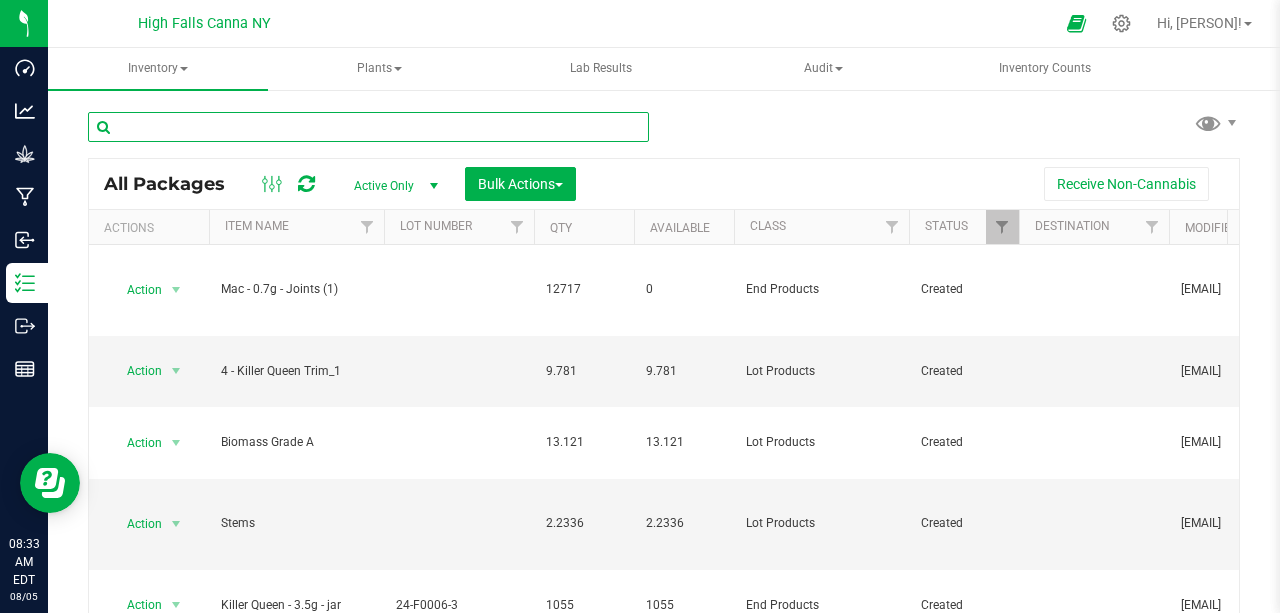 click at bounding box center [368, 127] 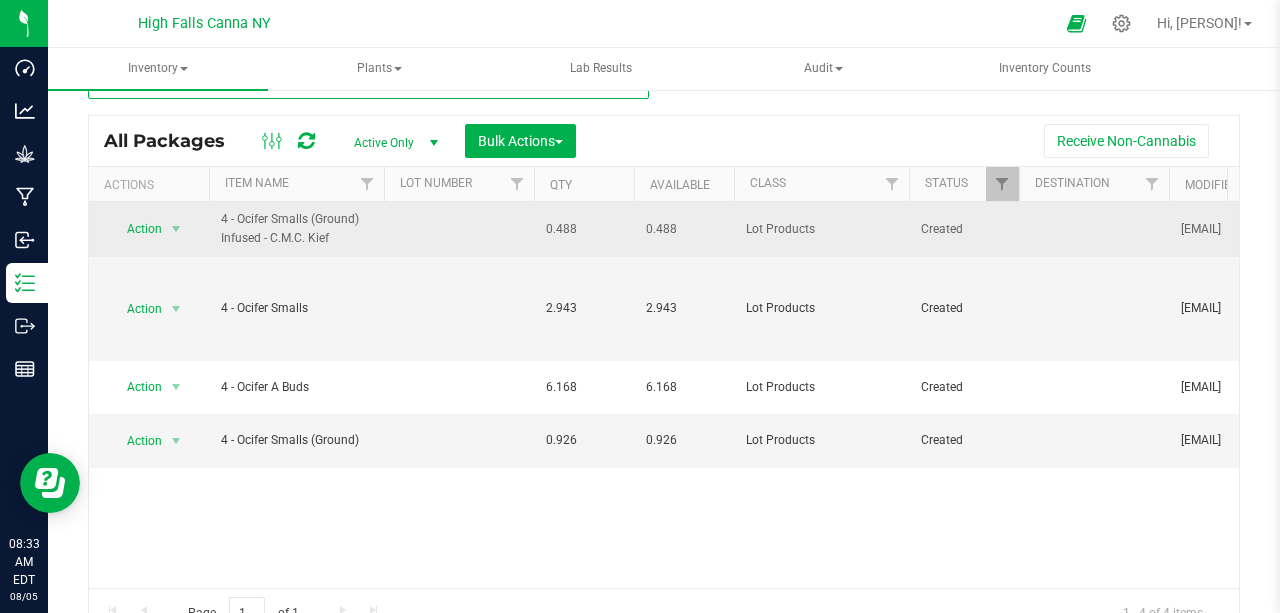 scroll, scrollTop: 66, scrollLeft: 0, axis: vertical 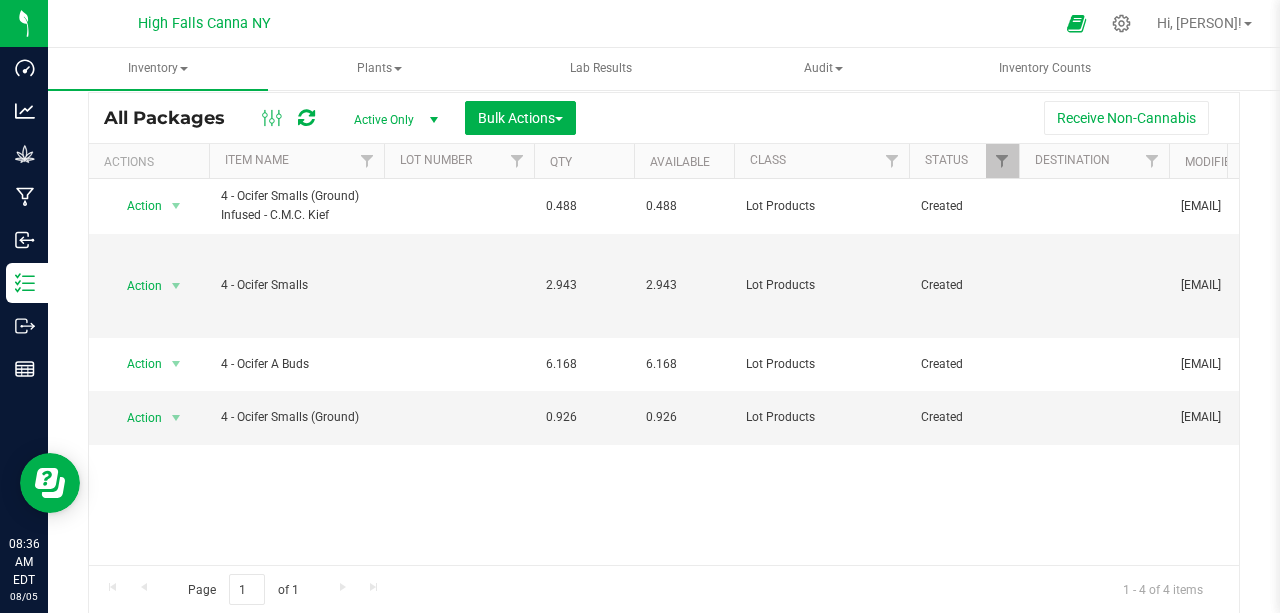 type on "4 - ocifer" 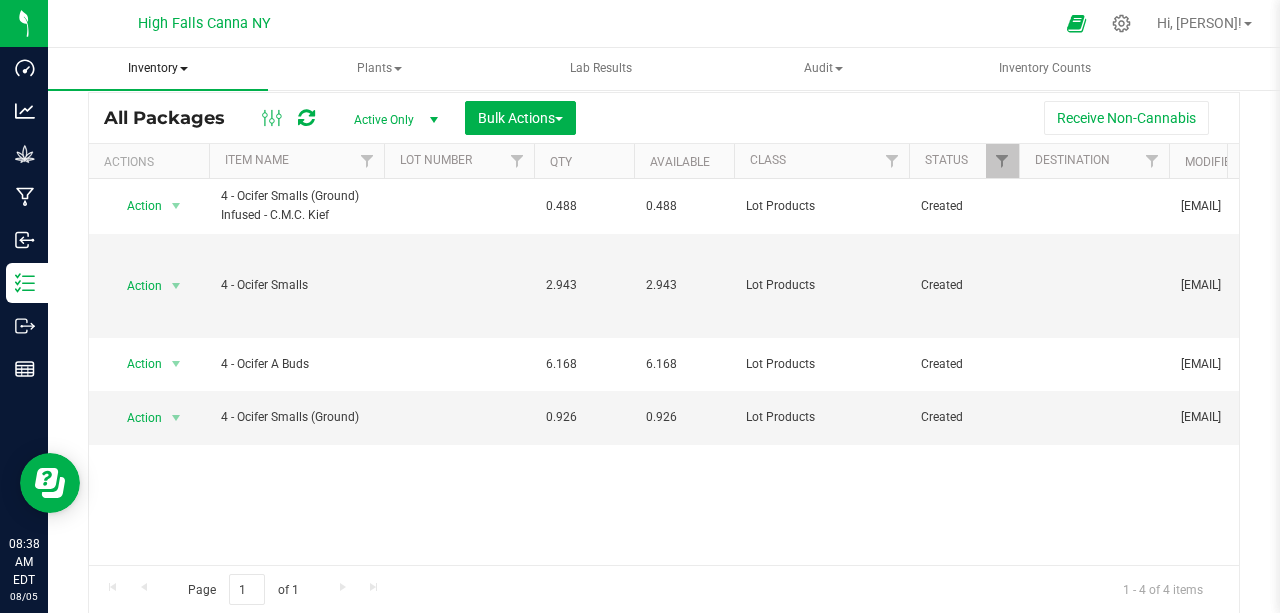 click on "Inventory" at bounding box center [158, 69] 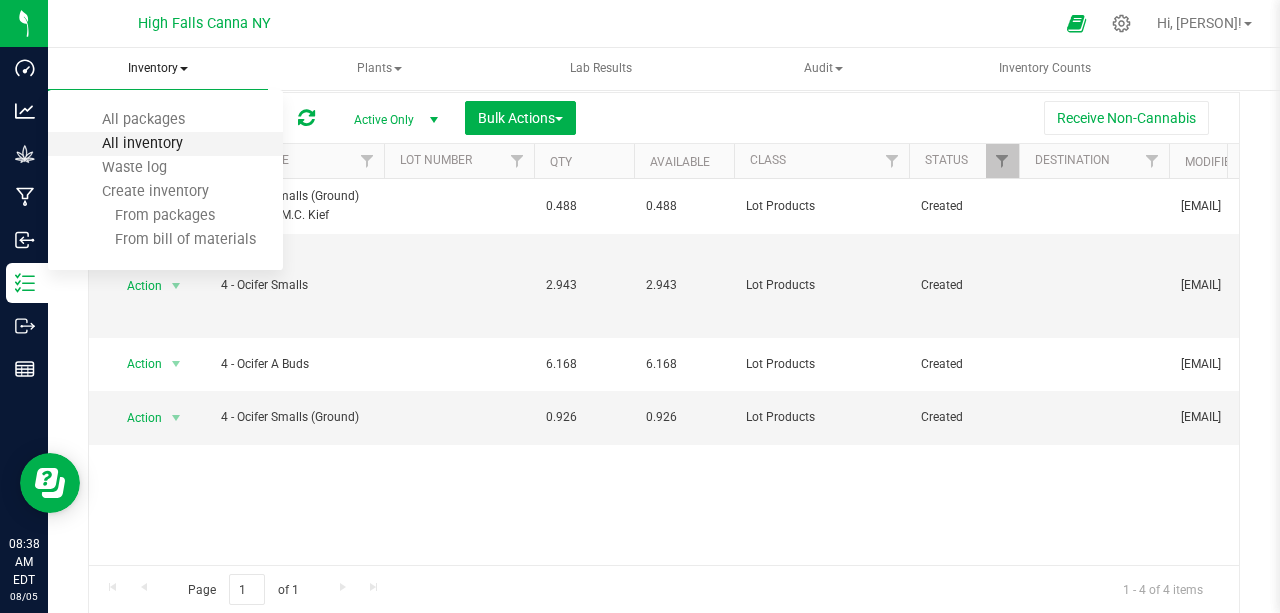 click on "All inventory" at bounding box center (142, 143) 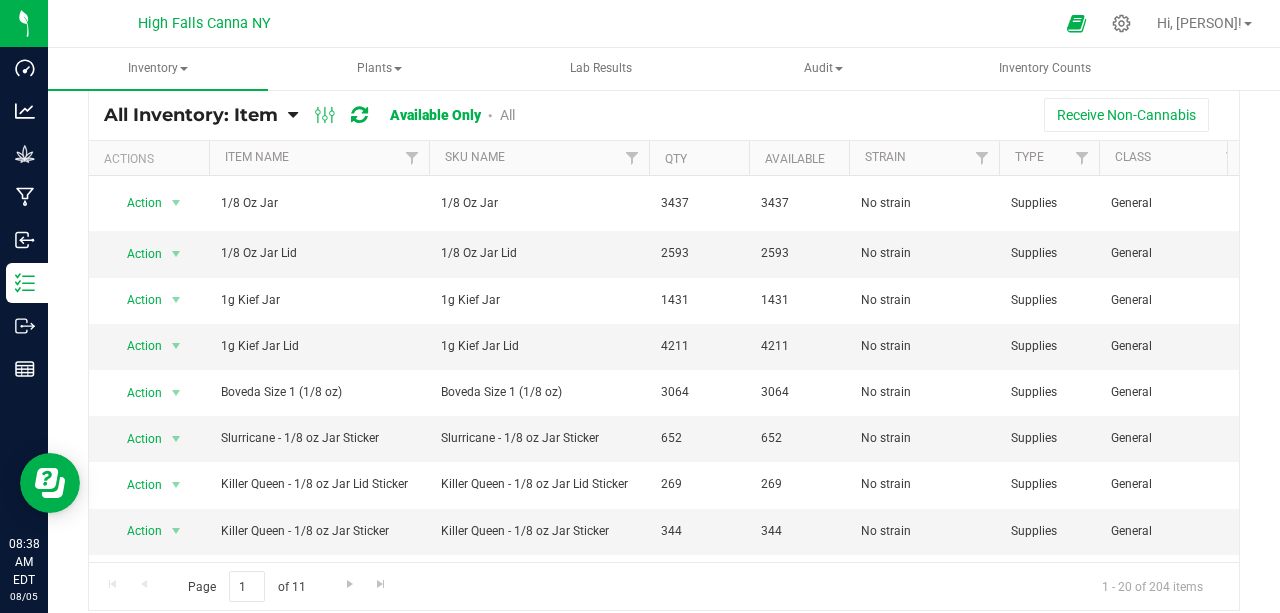 scroll, scrollTop: 0, scrollLeft: 0, axis: both 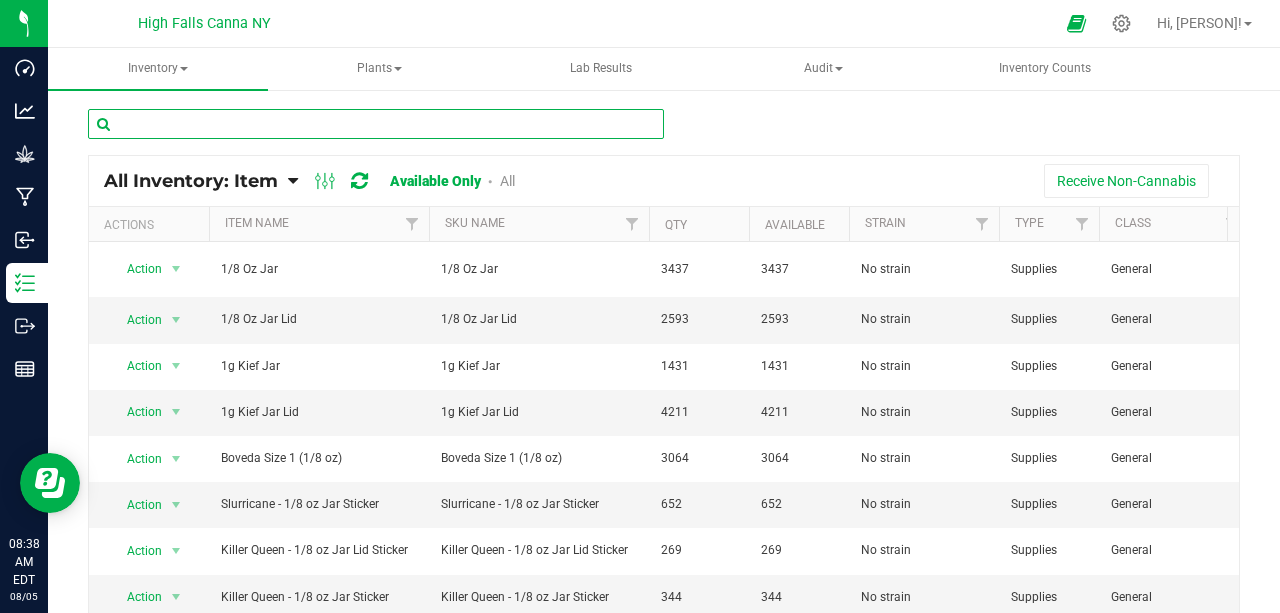click at bounding box center [376, 124] 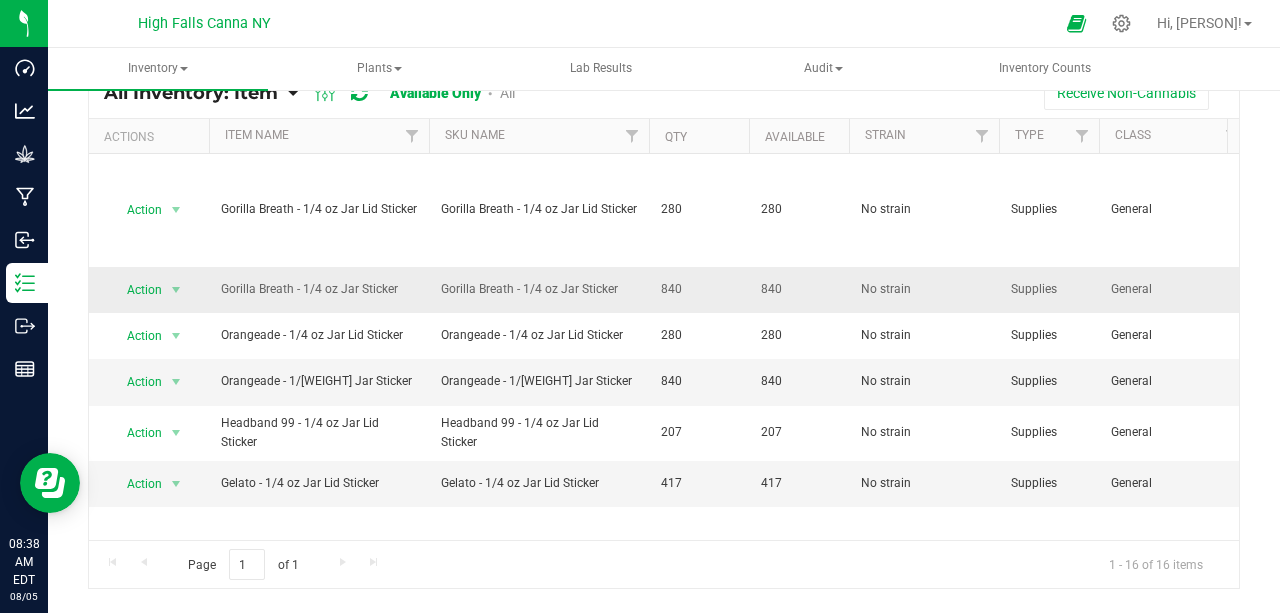 scroll, scrollTop: 100, scrollLeft: 0, axis: vertical 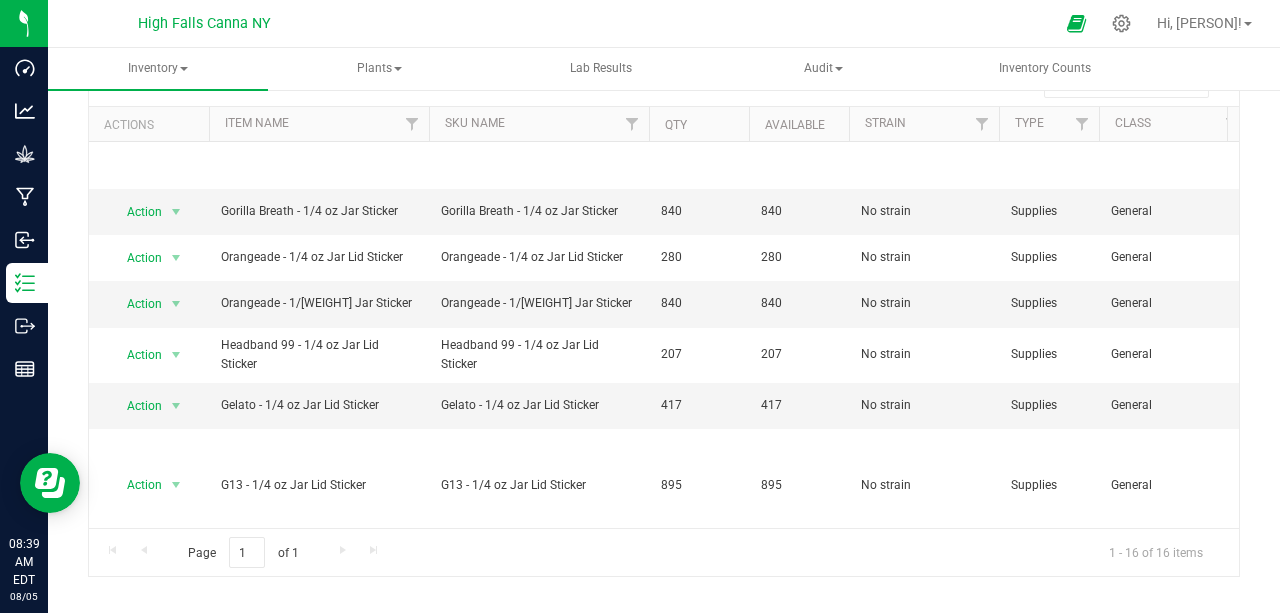 type on "1/[WEIGHT]" 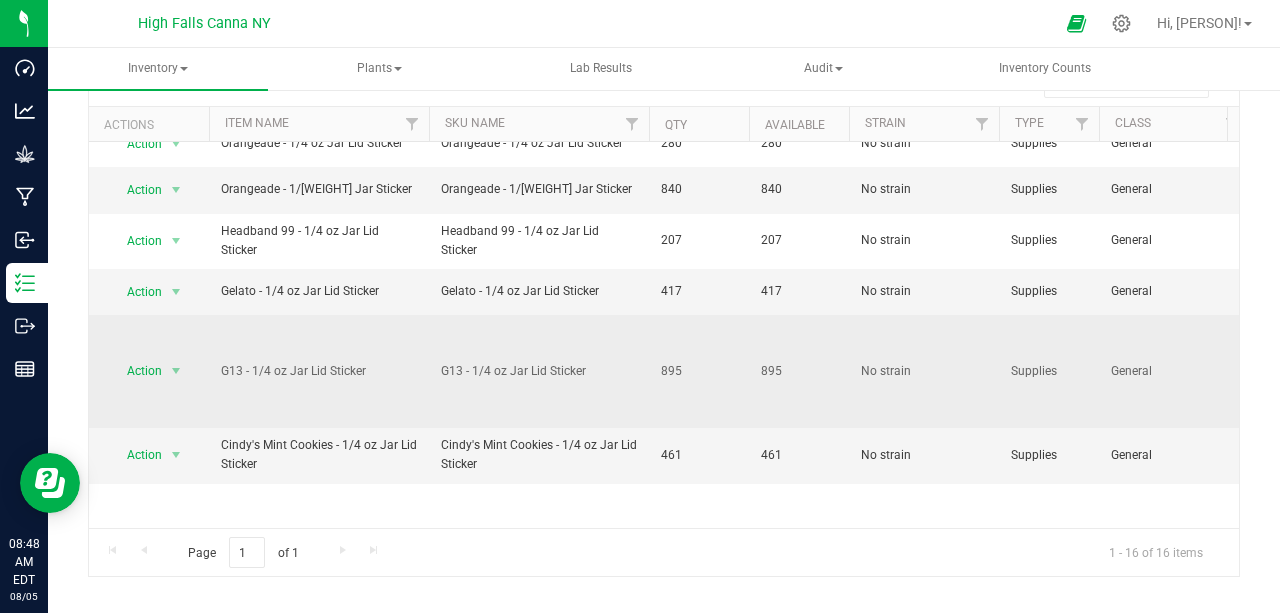 scroll, scrollTop: 260, scrollLeft: 0, axis: vertical 